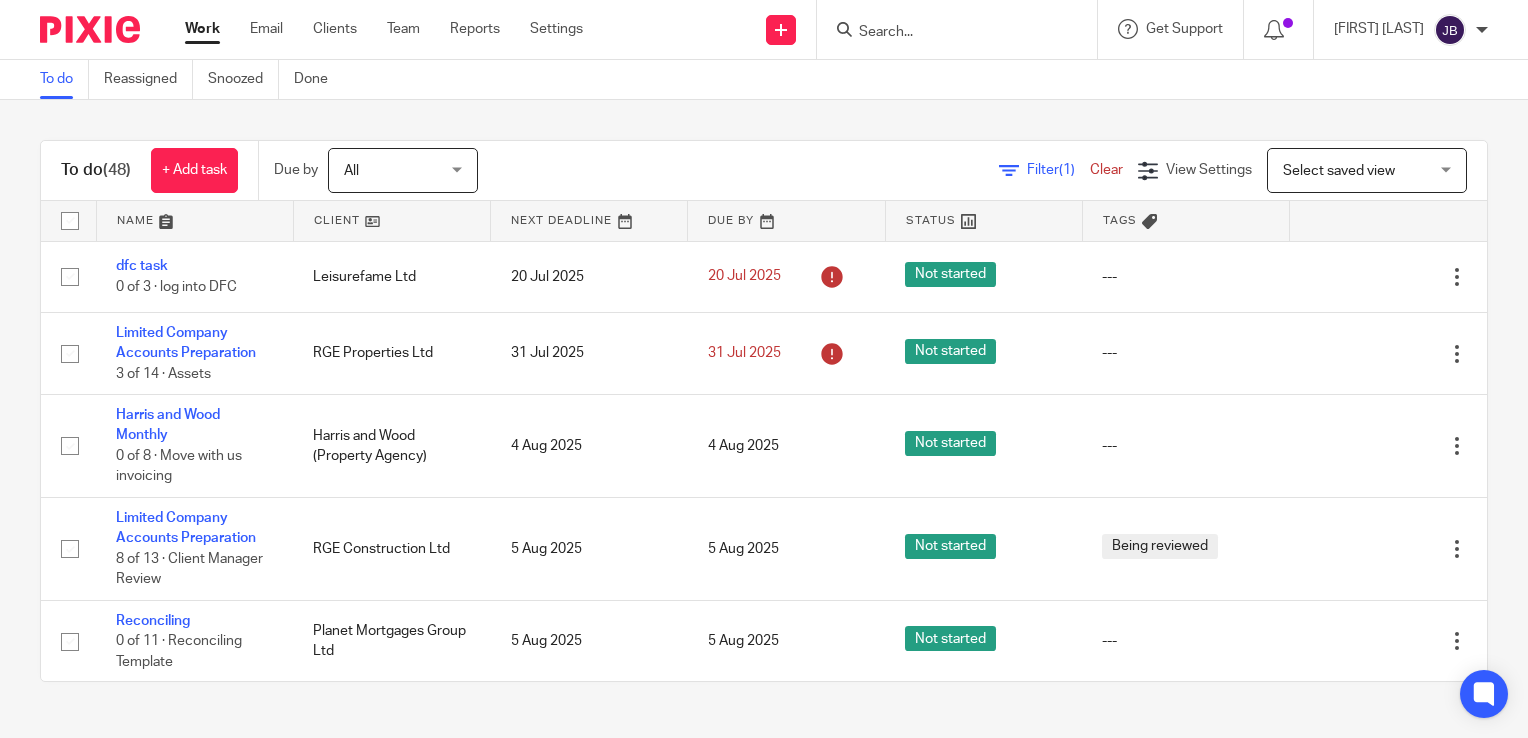scroll, scrollTop: 0, scrollLeft: 0, axis: both 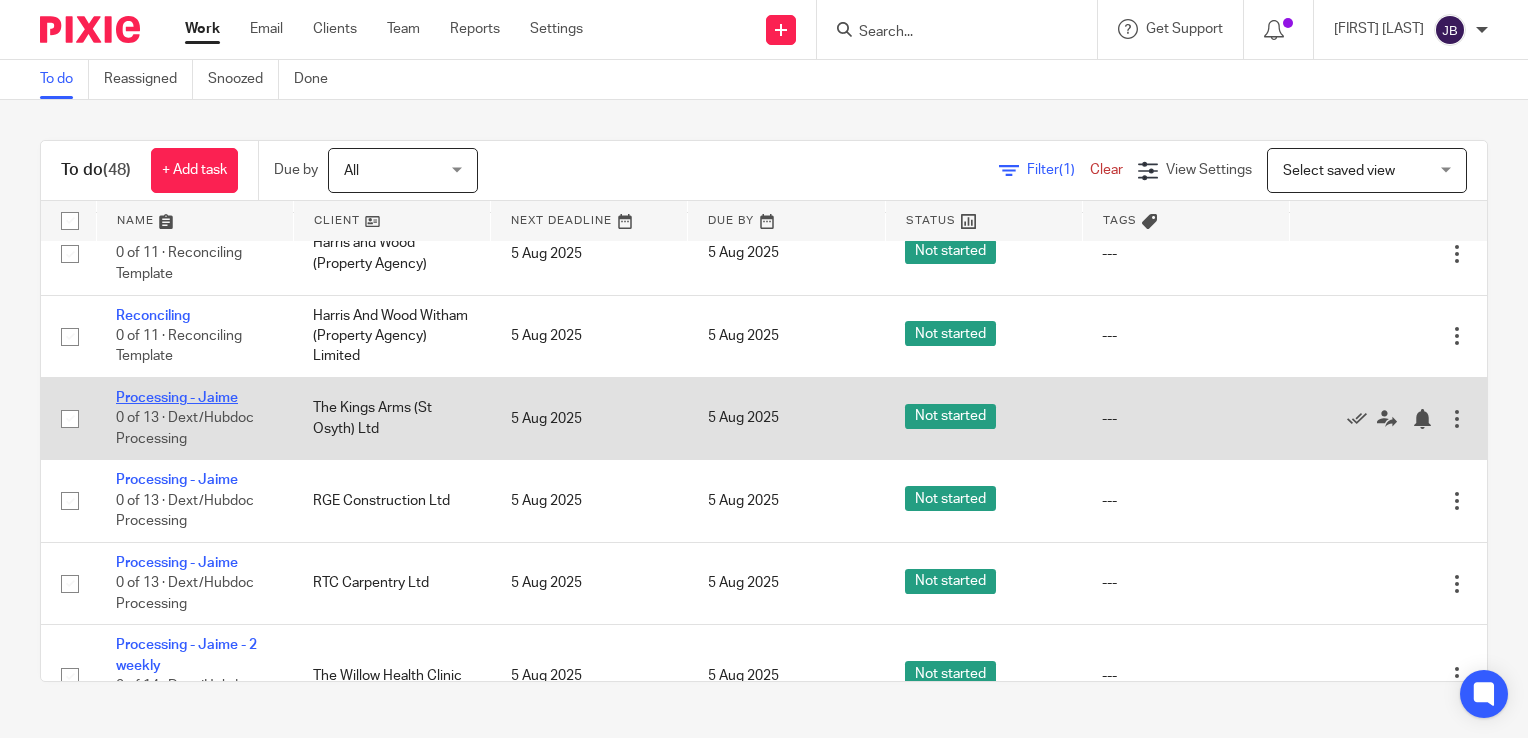 click on "Processing - Jaime" at bounding box center [177, 398] 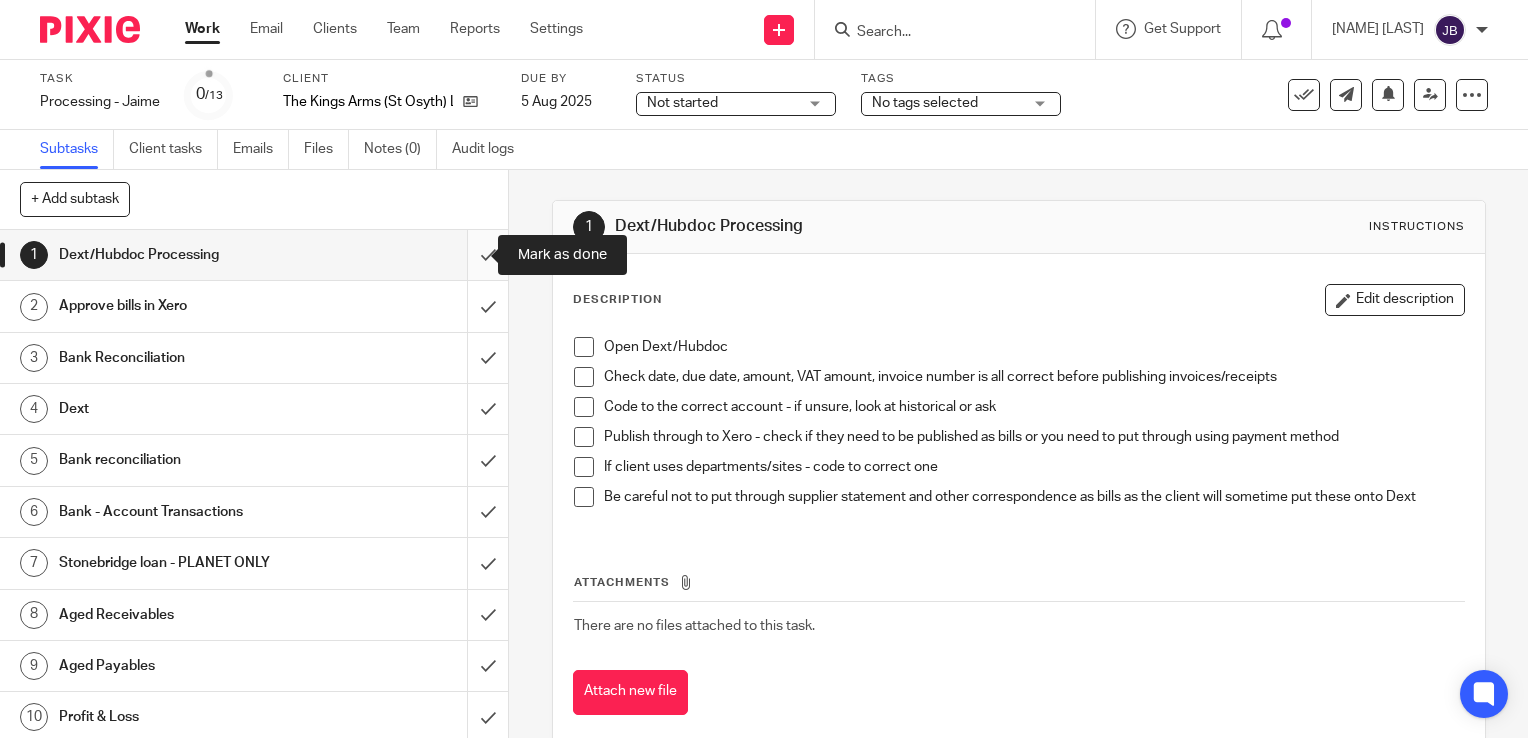 scroll, scrollTop: 0, scrollLeft: 0, axis: both 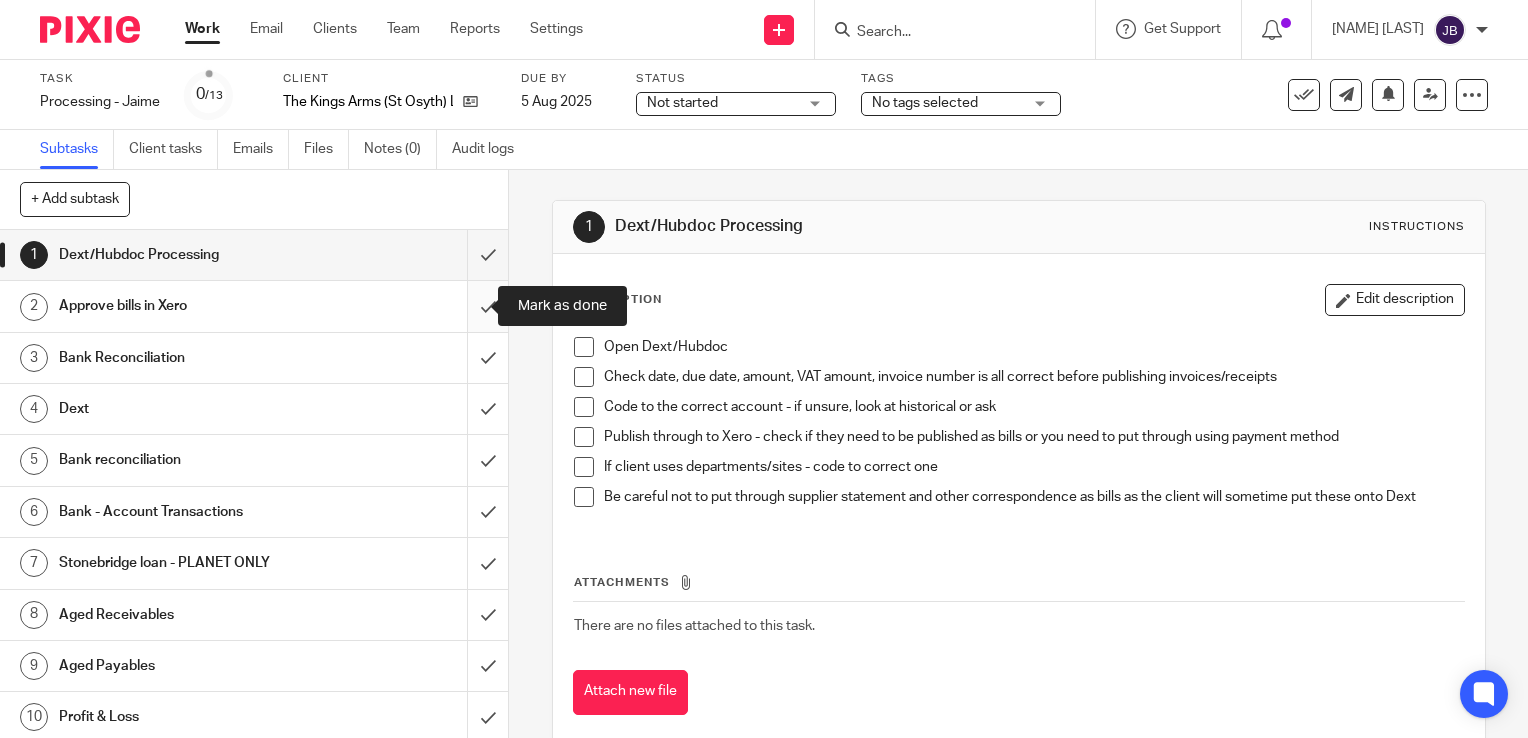 click at bounding box center (254, 306) 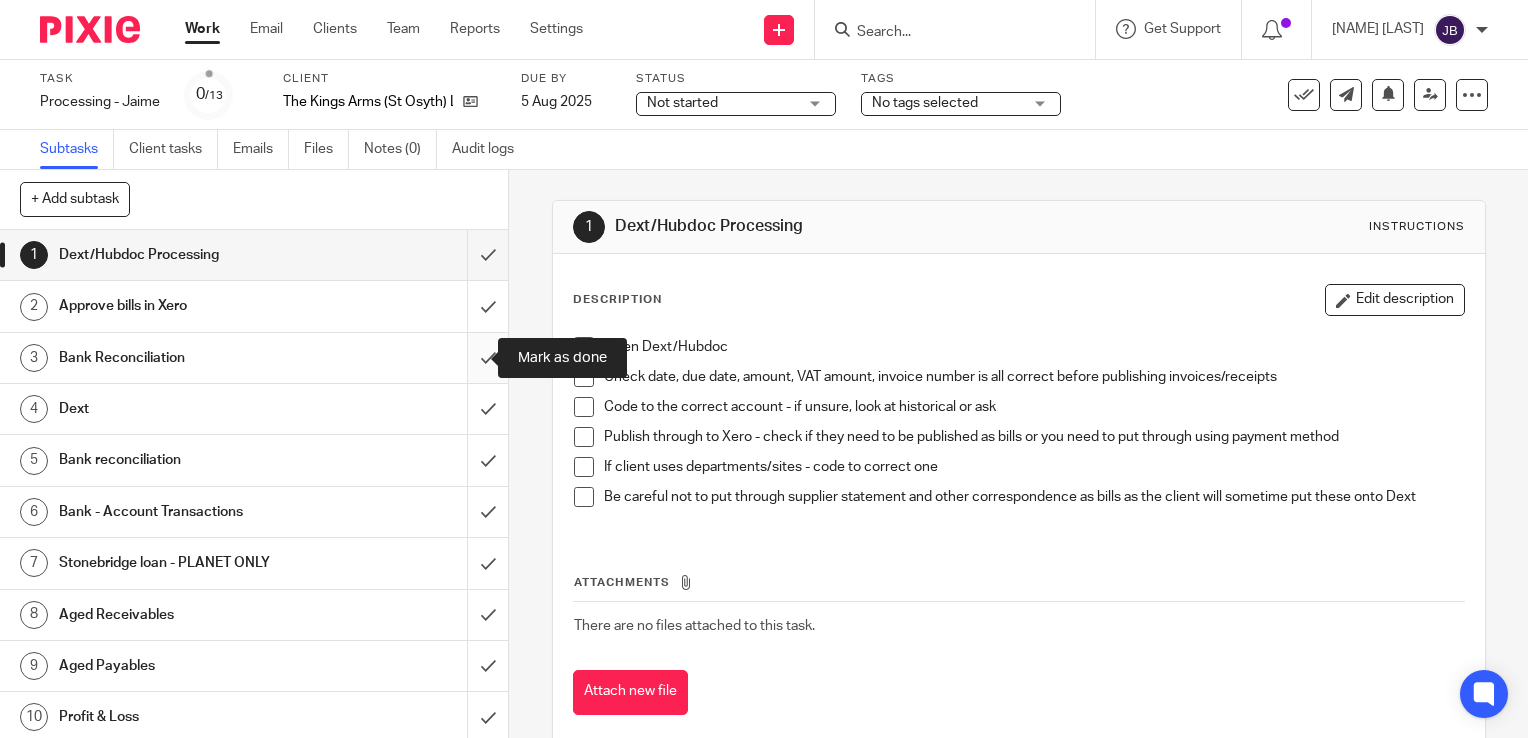 click at bounding box center (254, 358) 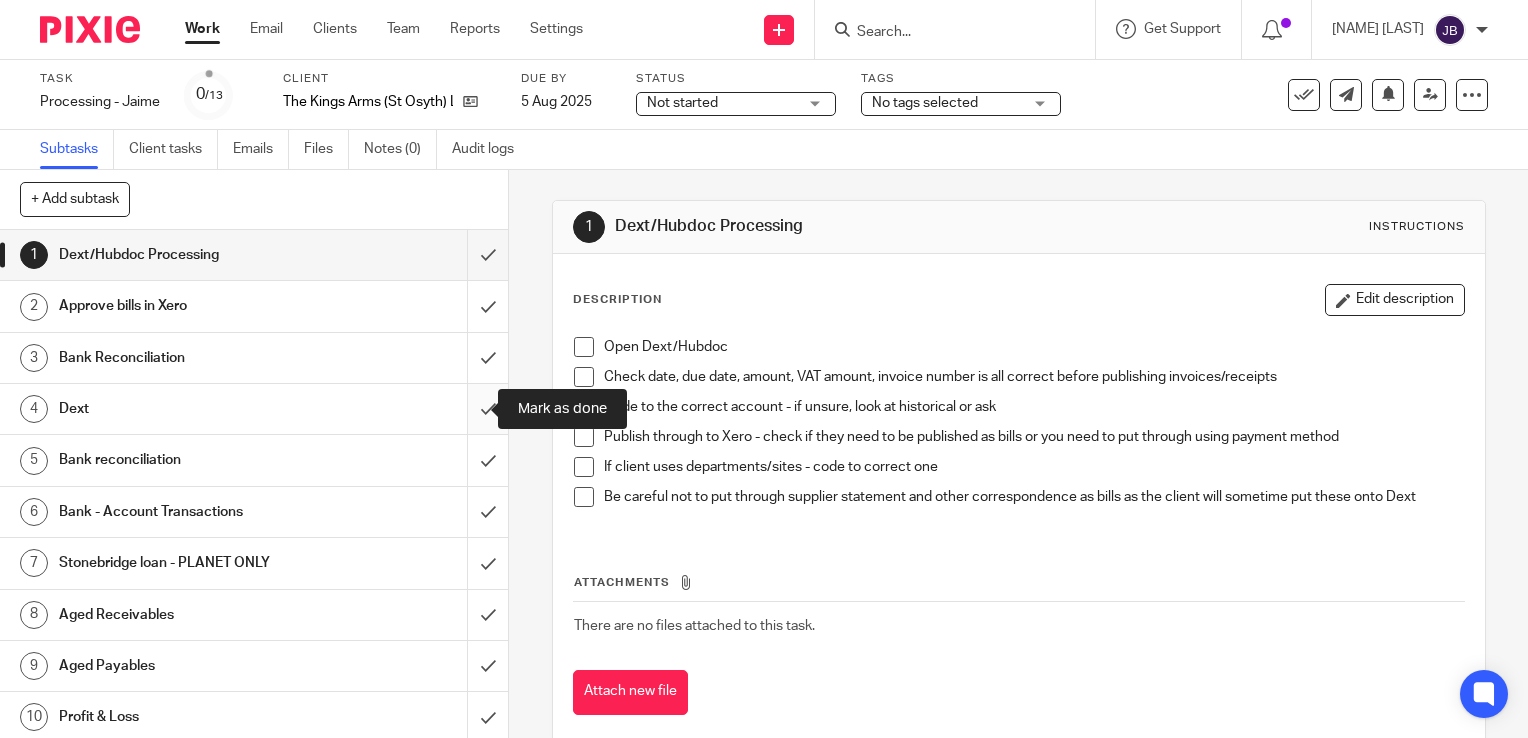 click at bounding box center (254, 409) 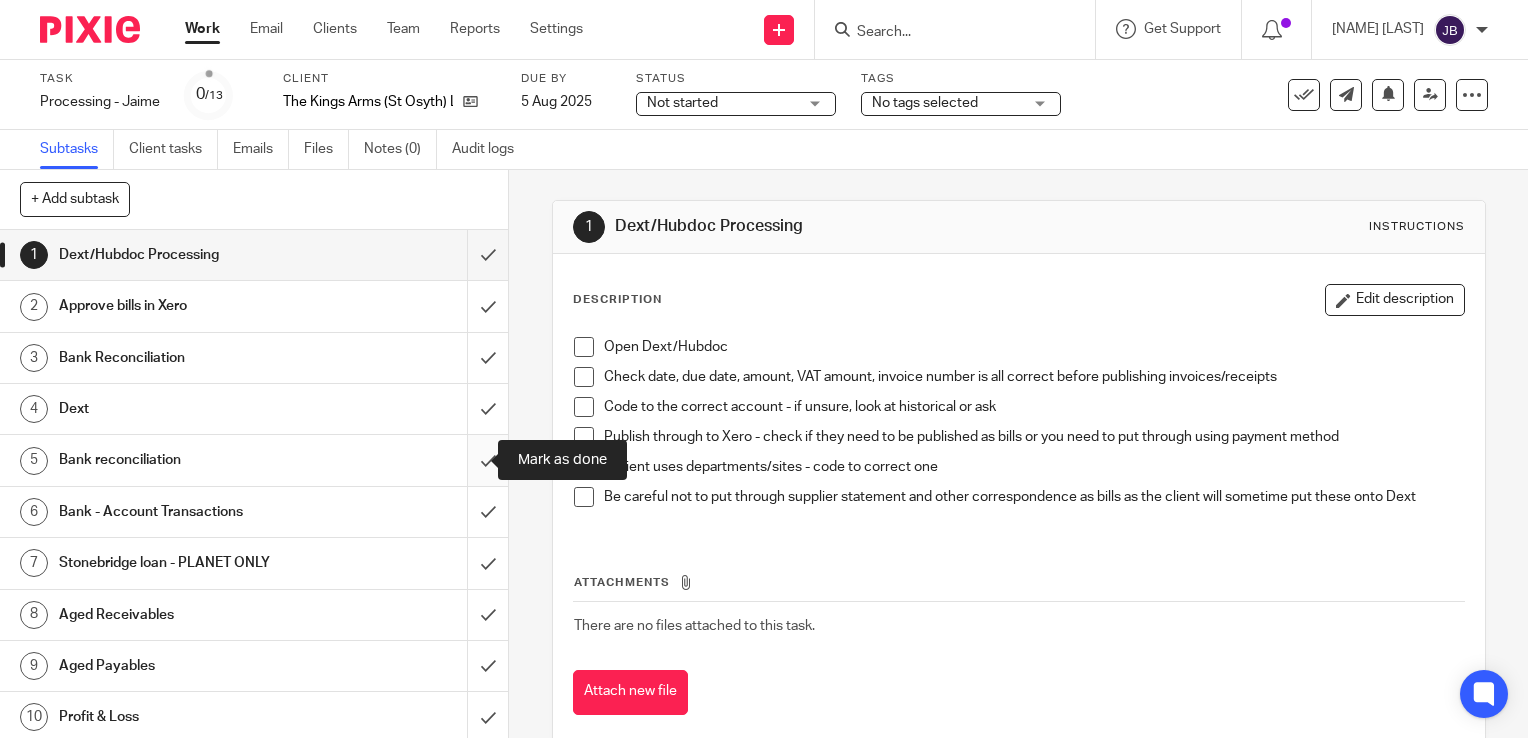 click at bounding box center [254, 460] 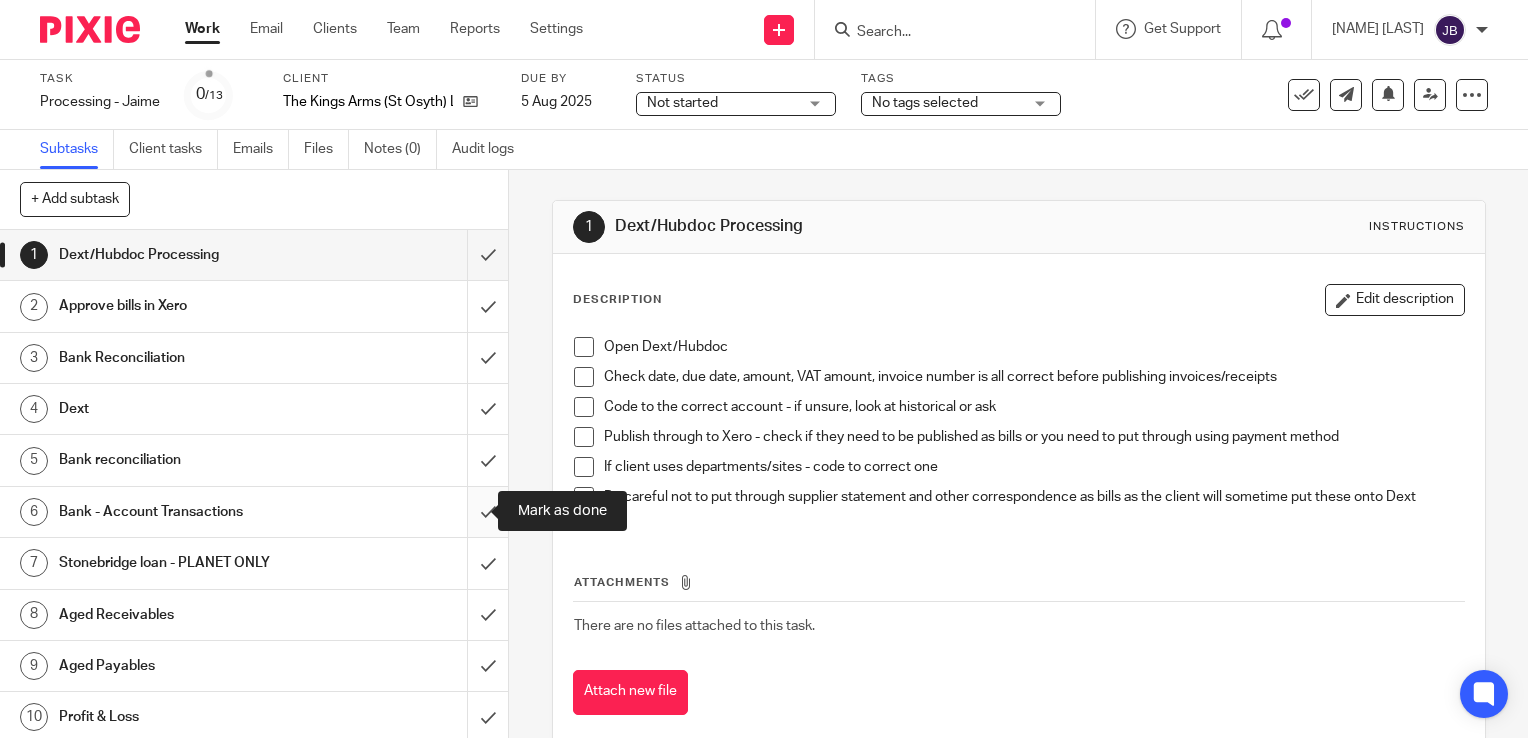 click at bounding box center [254, 512] 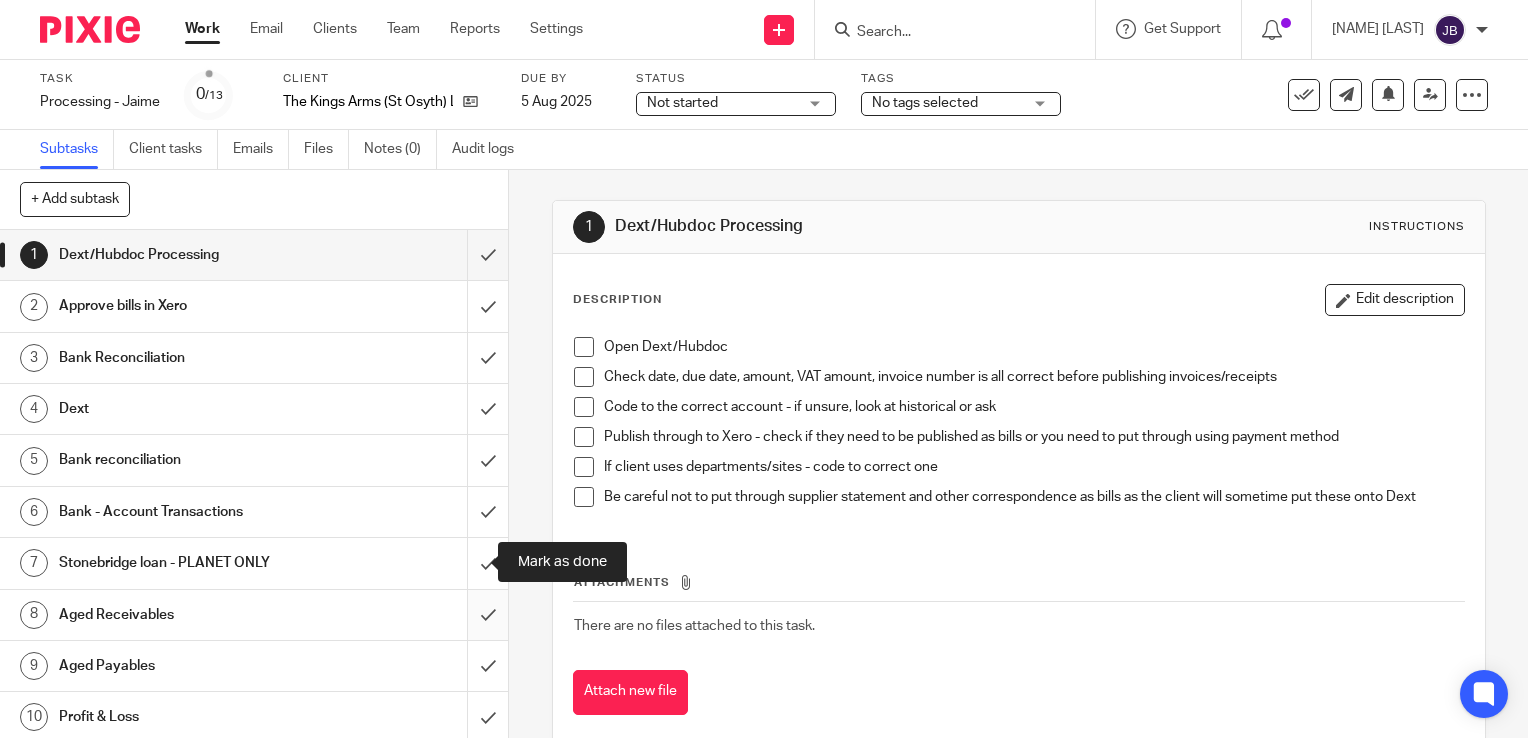 drag, startPoint x: 466, startPoint y: 559, endPoint x: 468, endPoint y: 613, distance: 54.037025 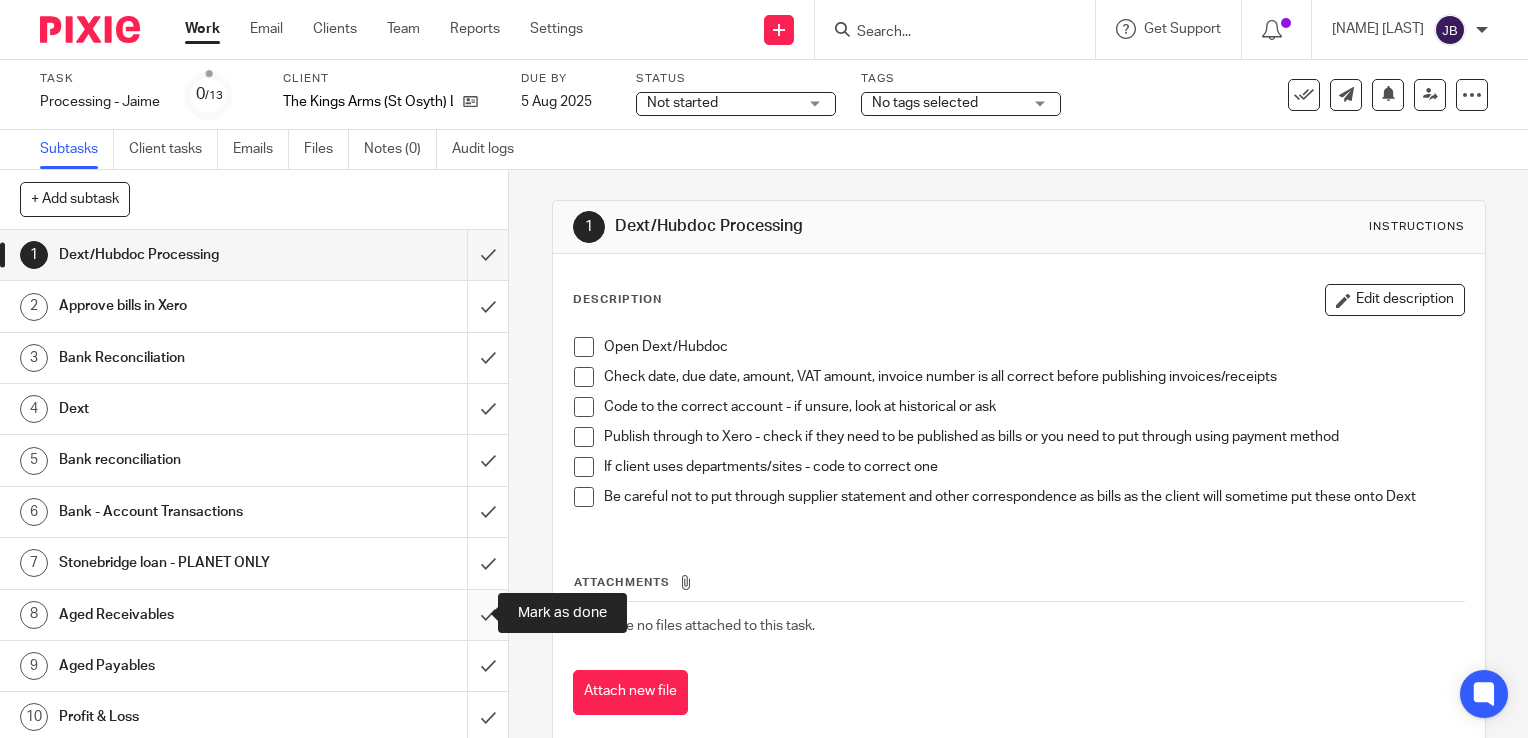click at bounding box center (254, 615) 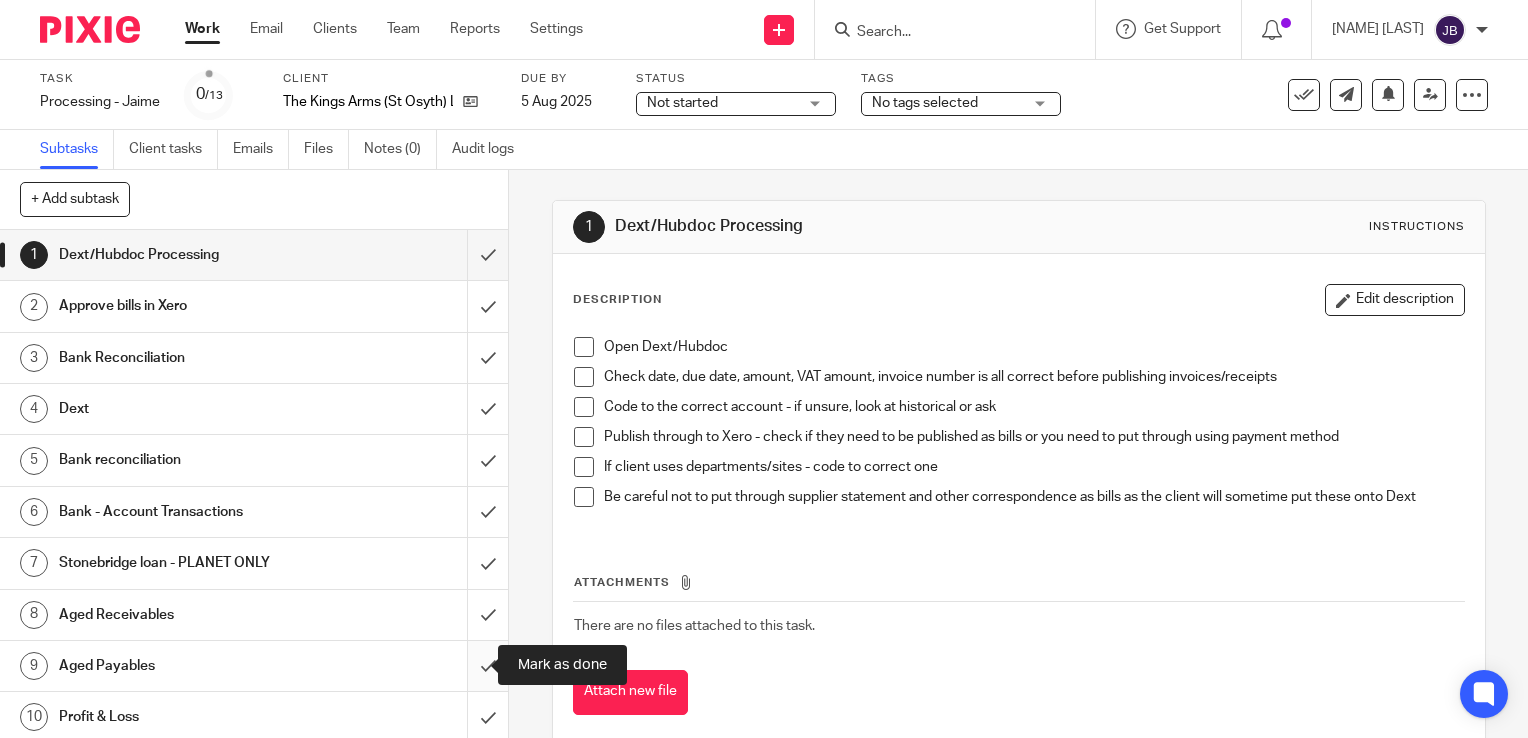click at bounding box center [254, 666] 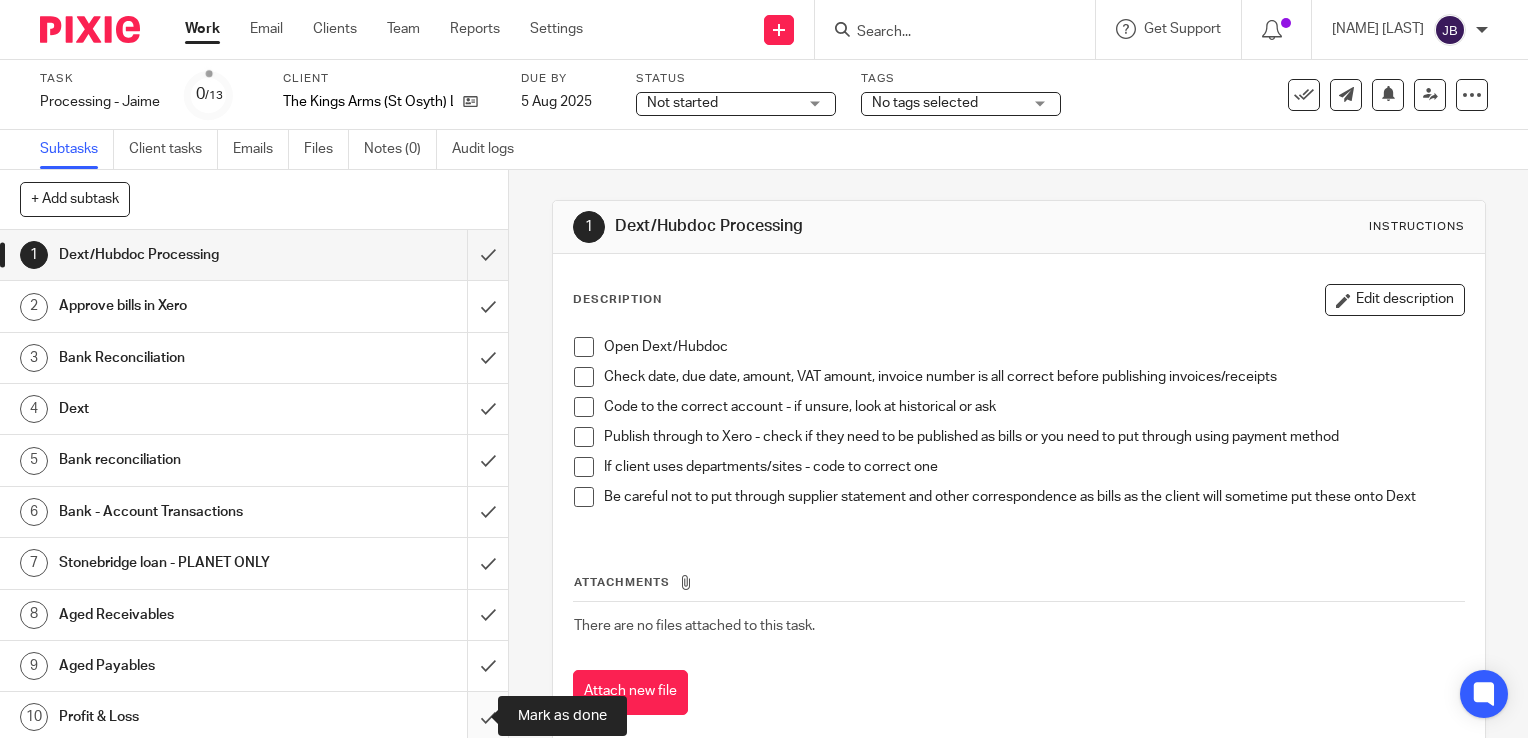 click at bounding box center [254, 717] 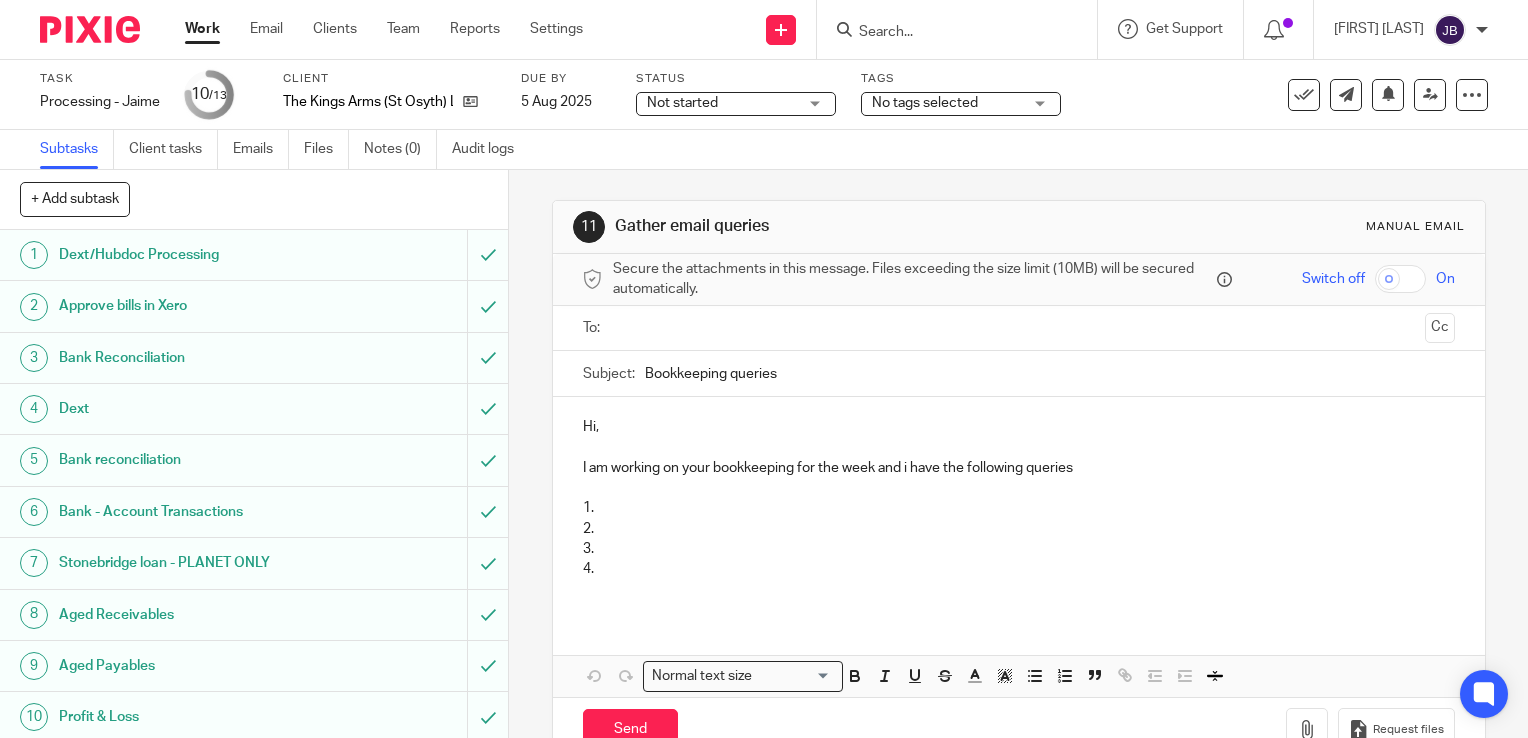 scroll, scrollTop: 0, scrollLeft: 0, axis: both 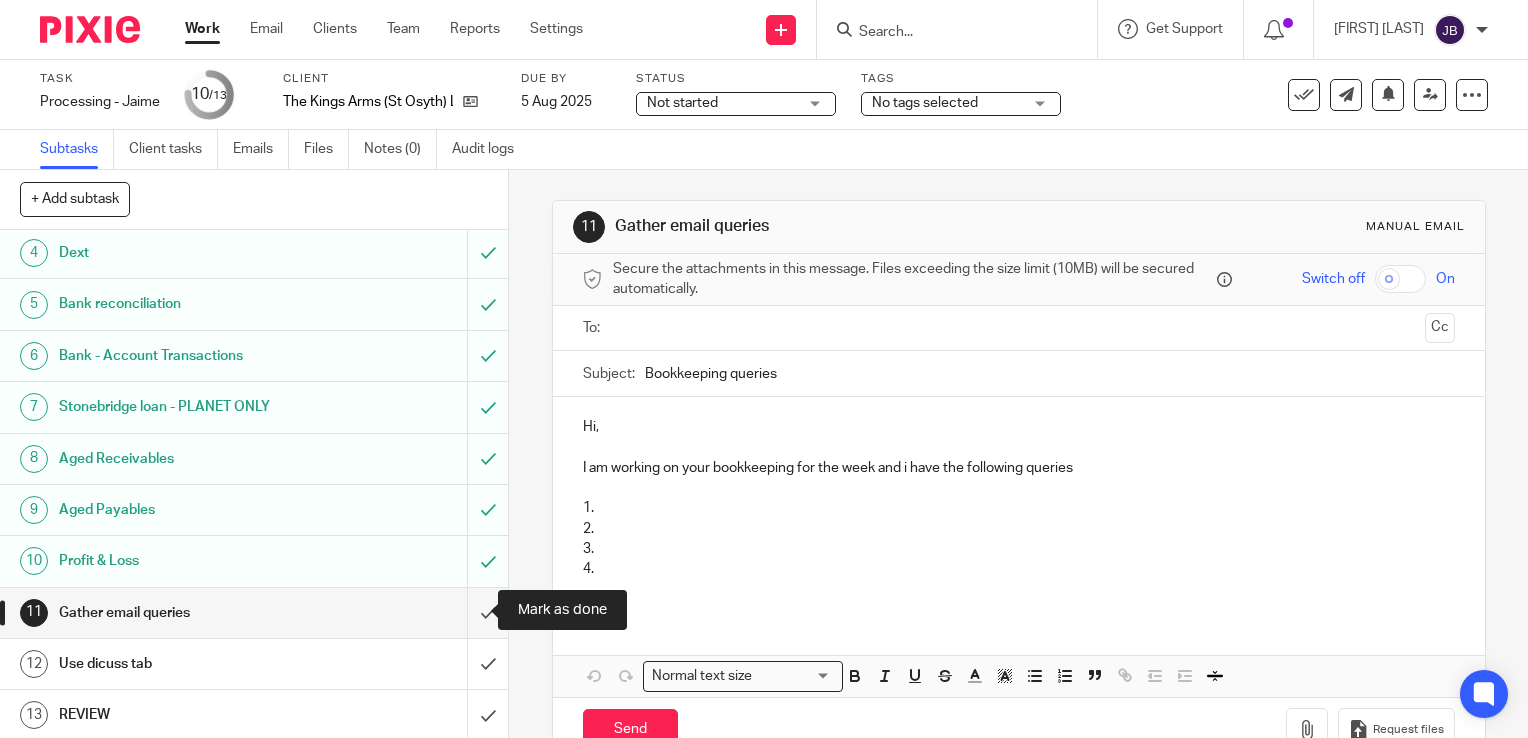 drag, startPoint x: 463, startPoint y: 612, endPoint x: 499, endPoint y: 596, distance: 39.39543 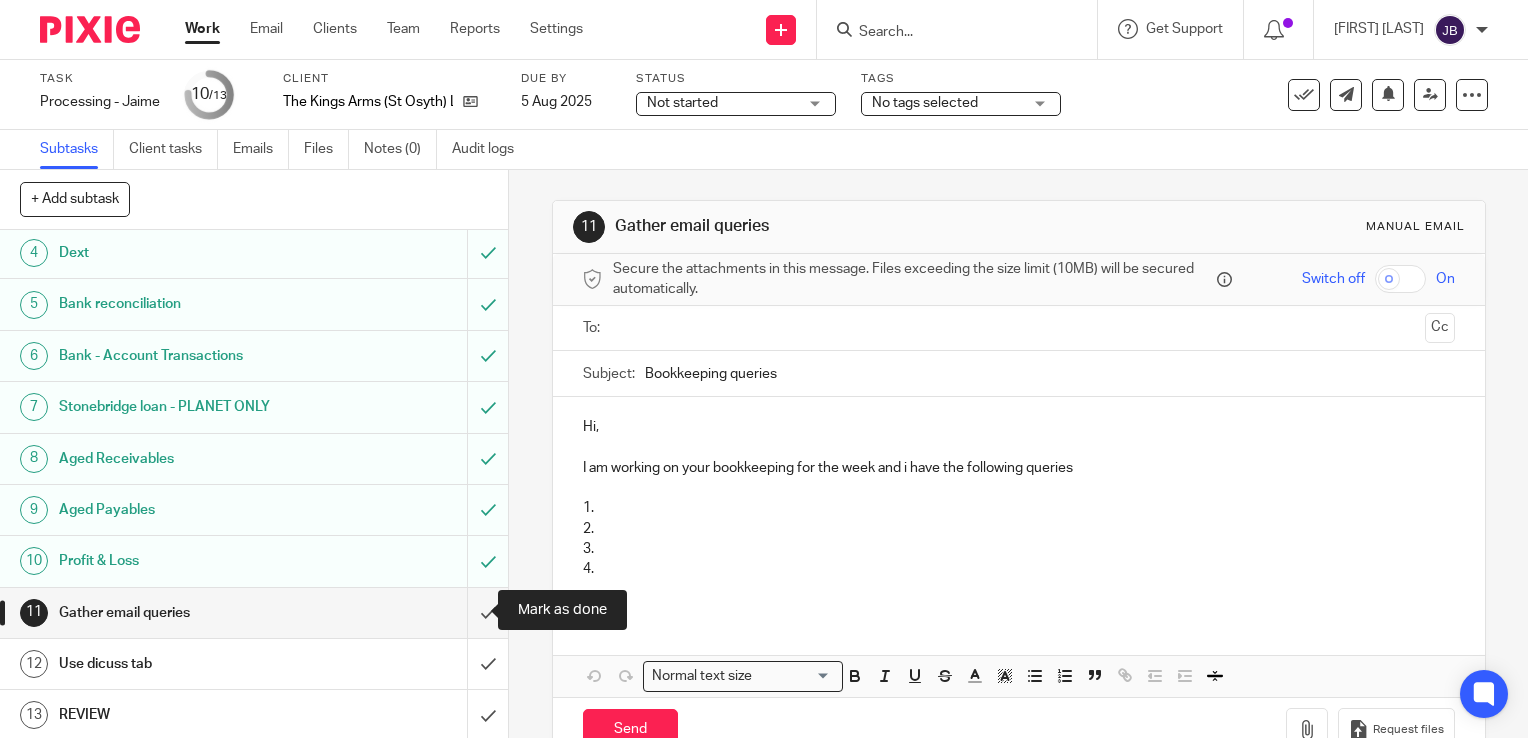 click at bounding box center (254, 613) 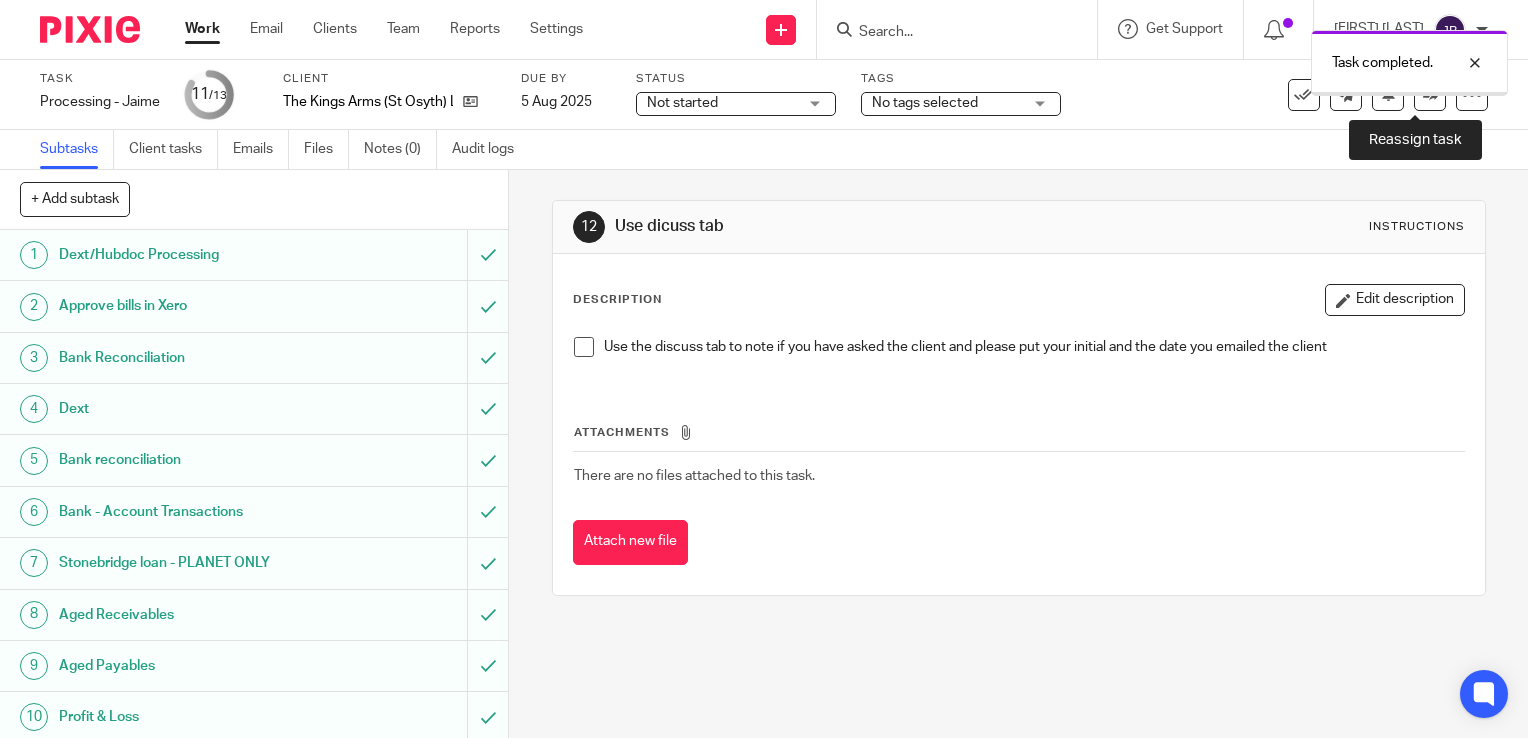click at bounding box center (1430, 94) 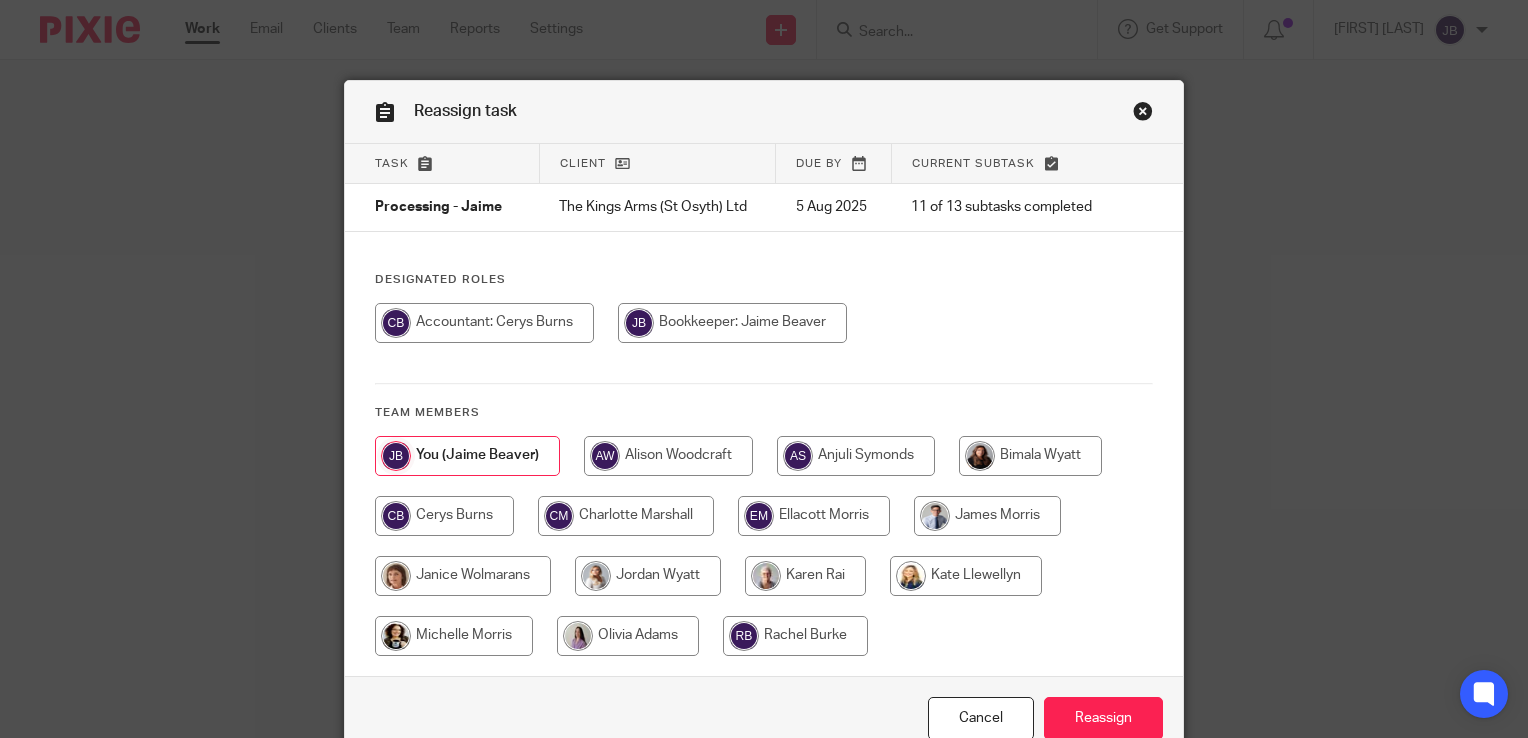scroll, scrollTop: 0, scrollLeft: 0, axis: both 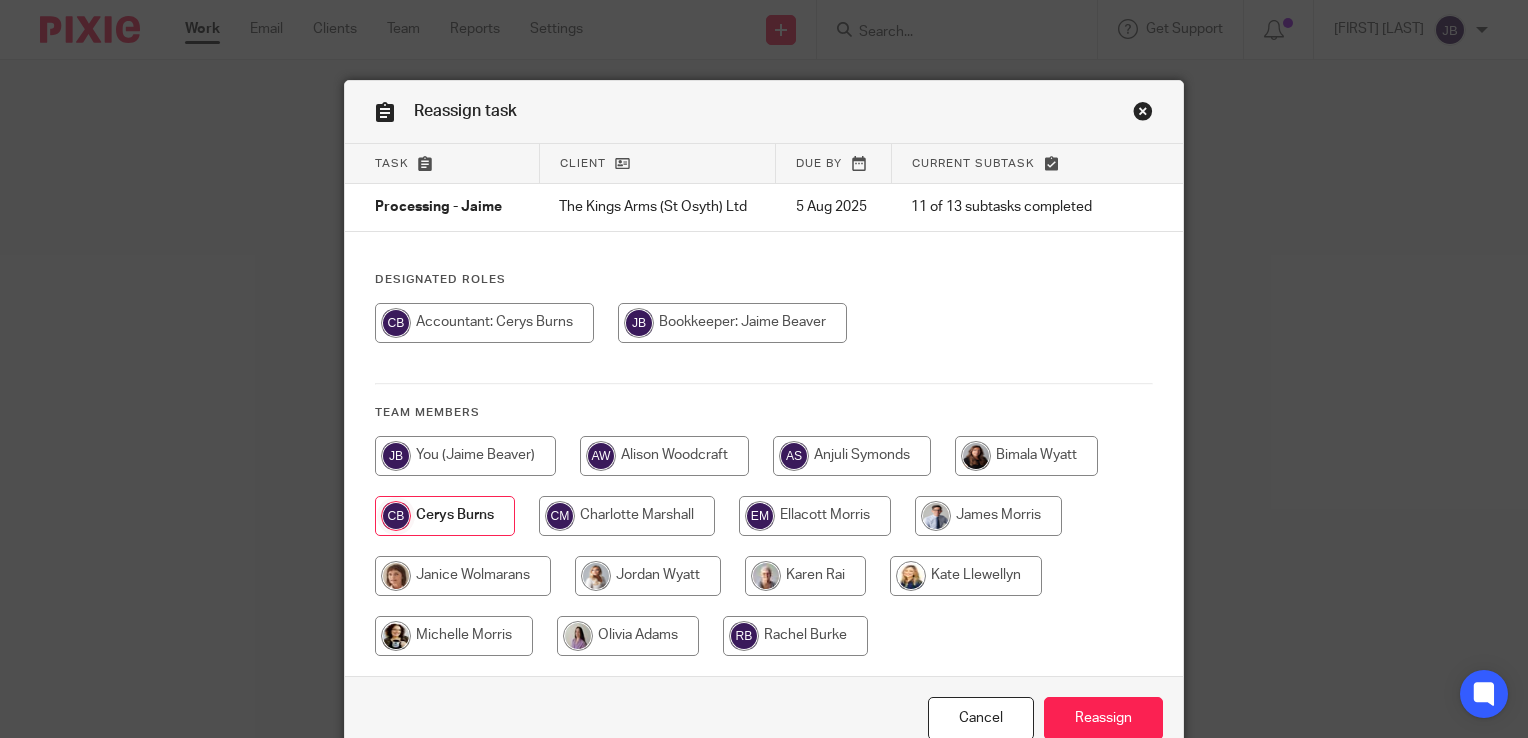 click on "Cancel
Reassign" at bounding box center [764, 718] 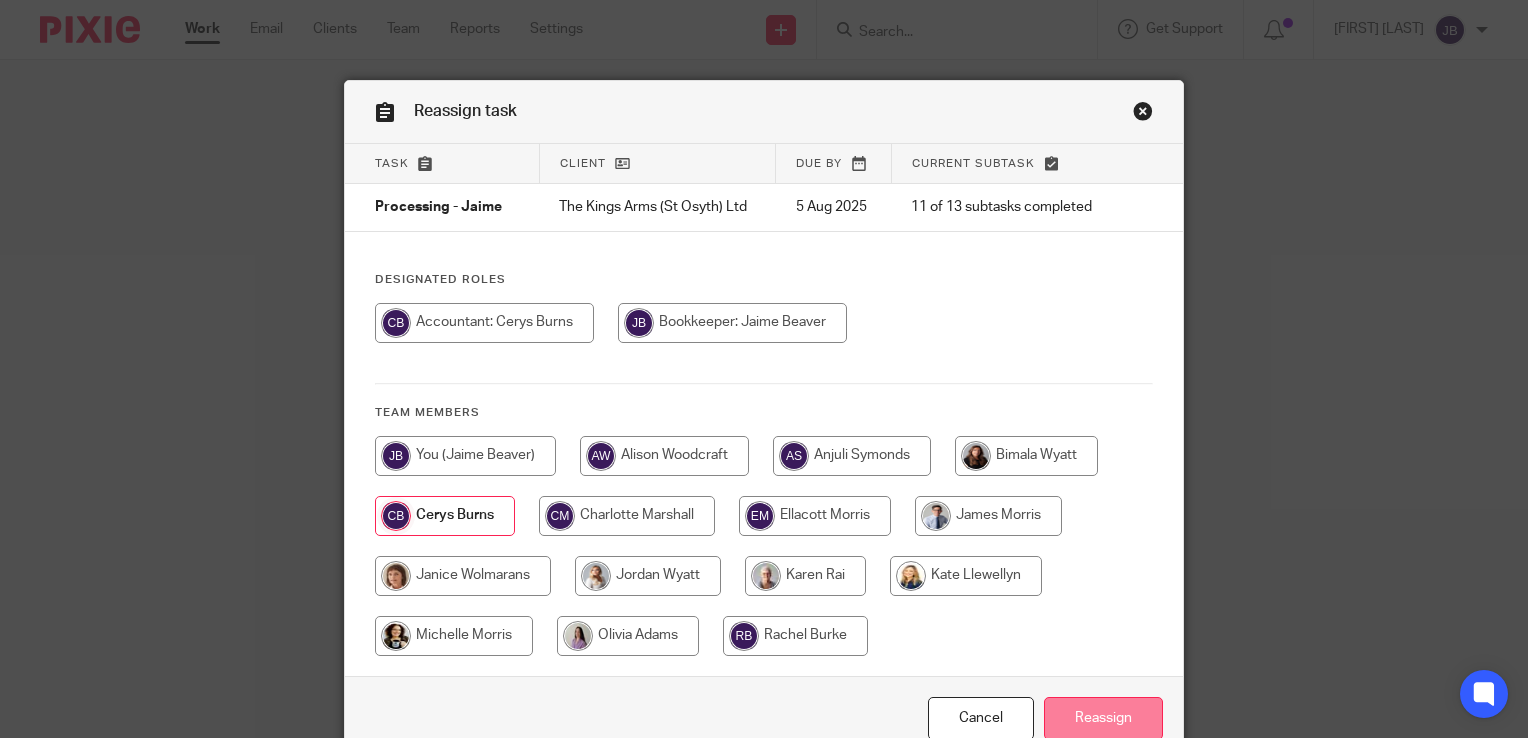 click on "Reassign" at bounding box center [1103, 718] 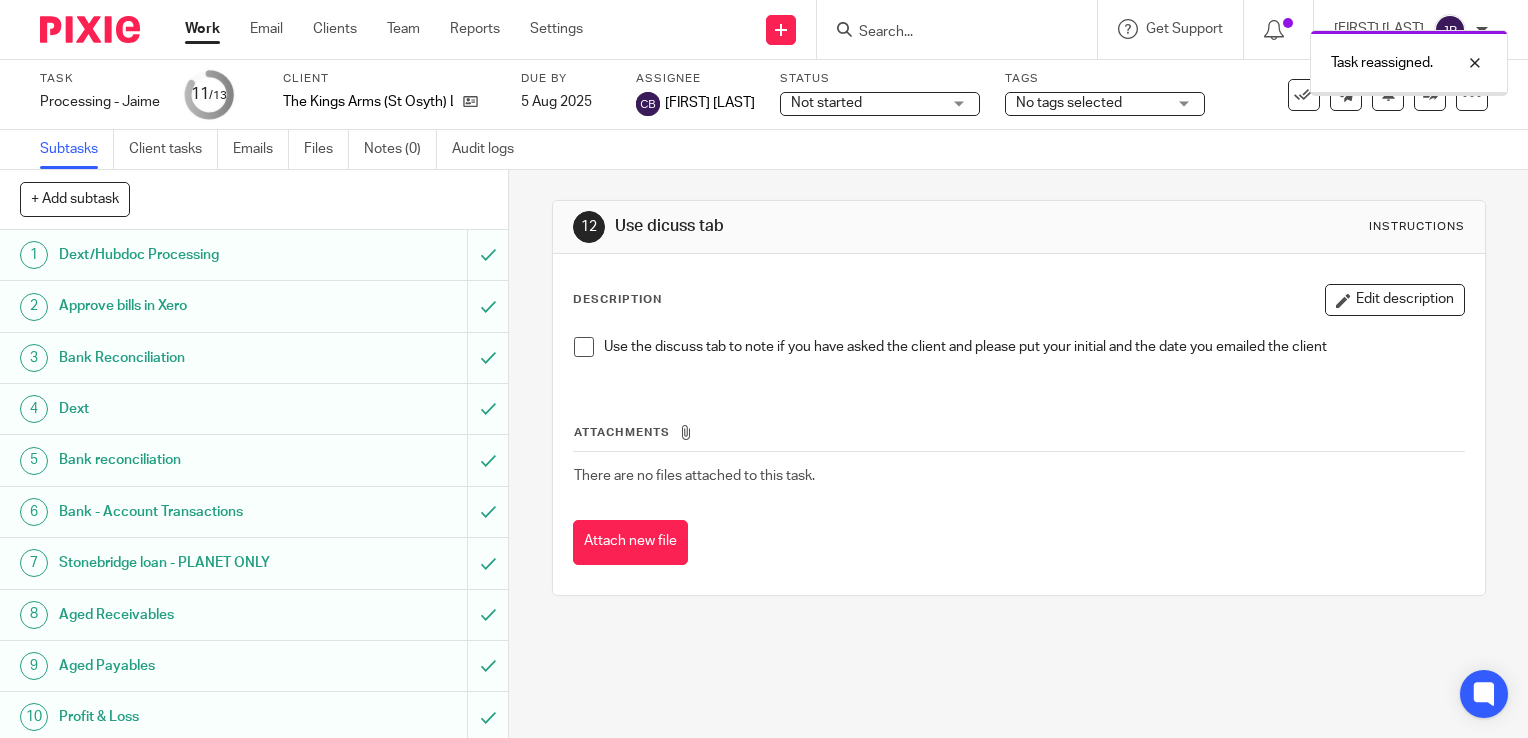 scroll, scrollTop: 0, scrollLeft: 0, axis: both 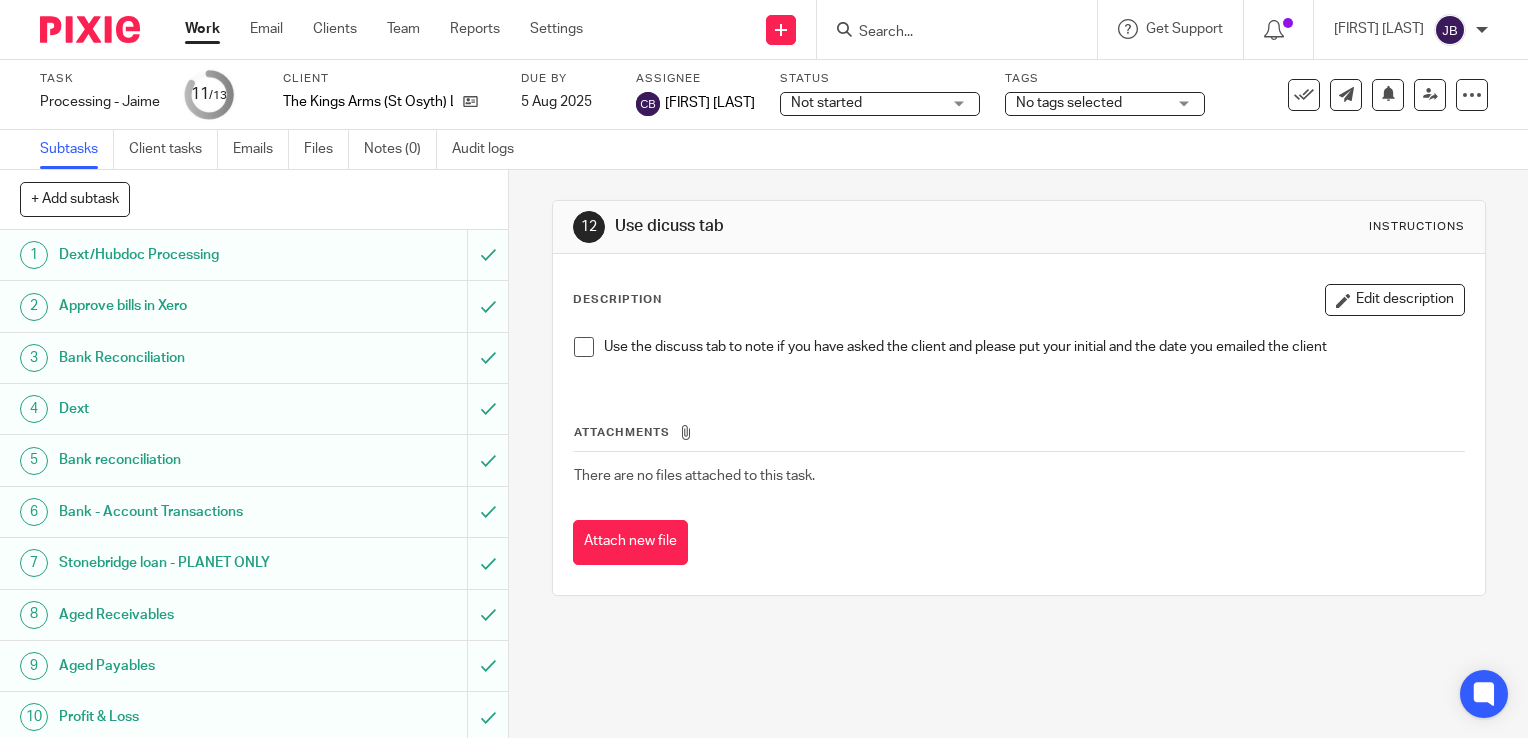 click on "Work" at bounding box center (202, 29) 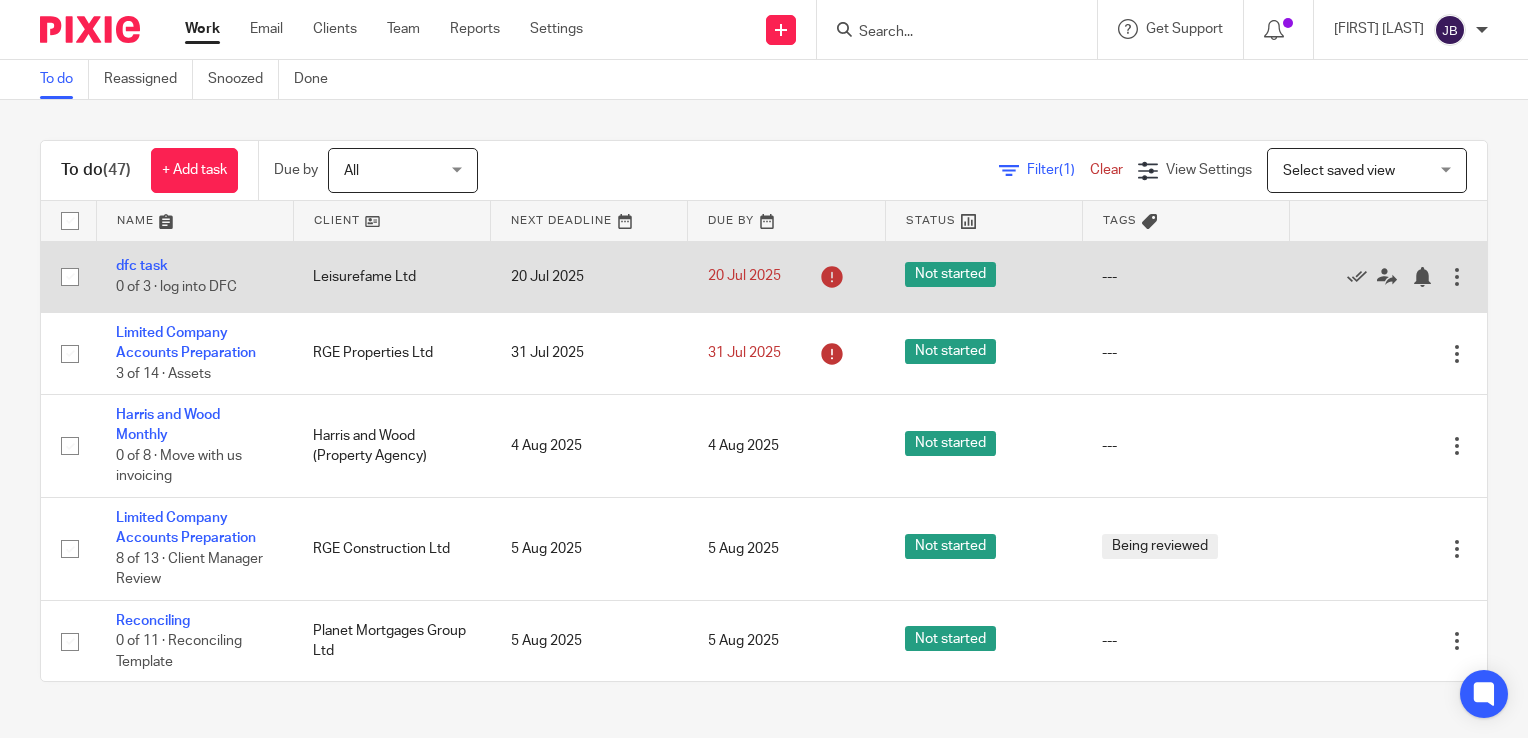 scroll, scrollTop: 0, scrollLeft: 0, axis: both 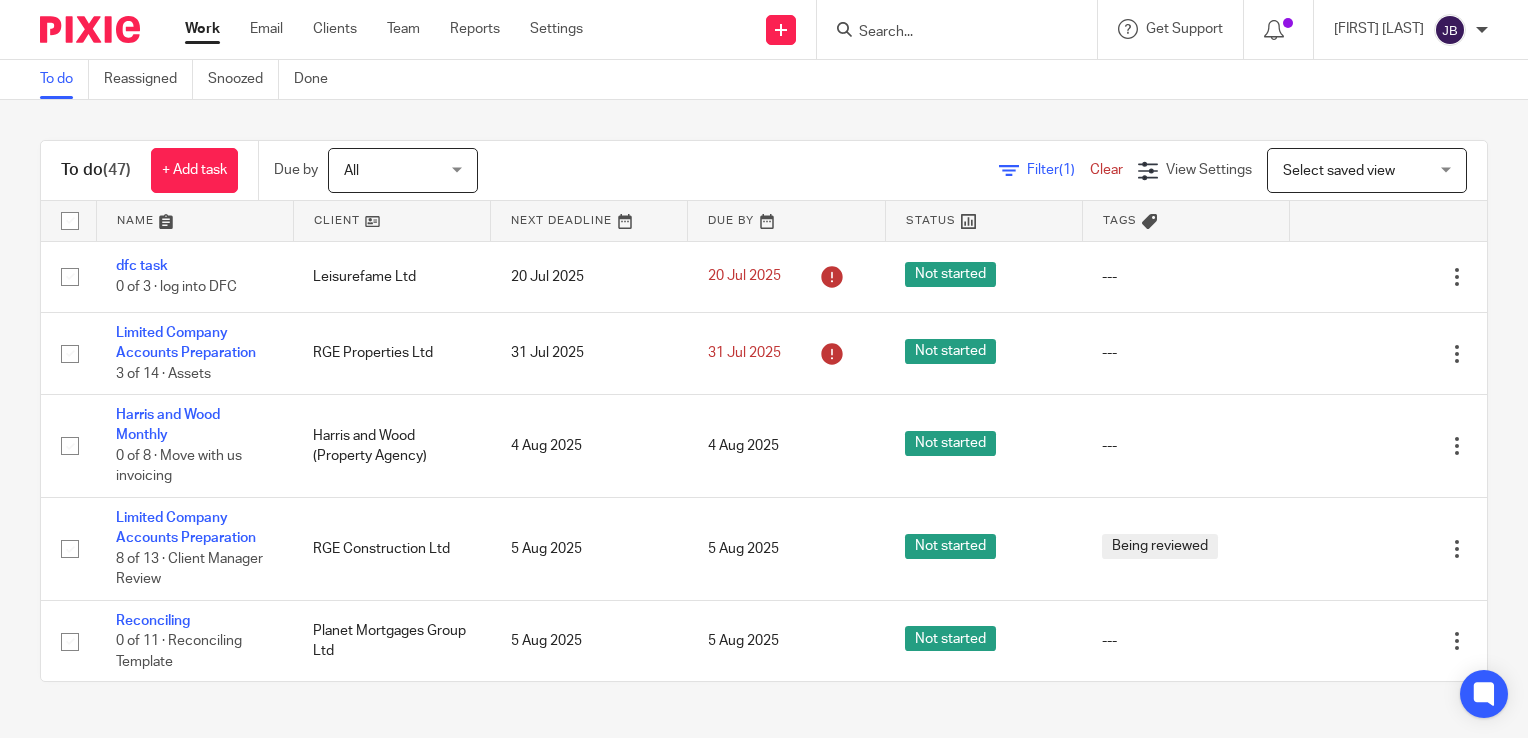 click at bounding box center (1009, 171) 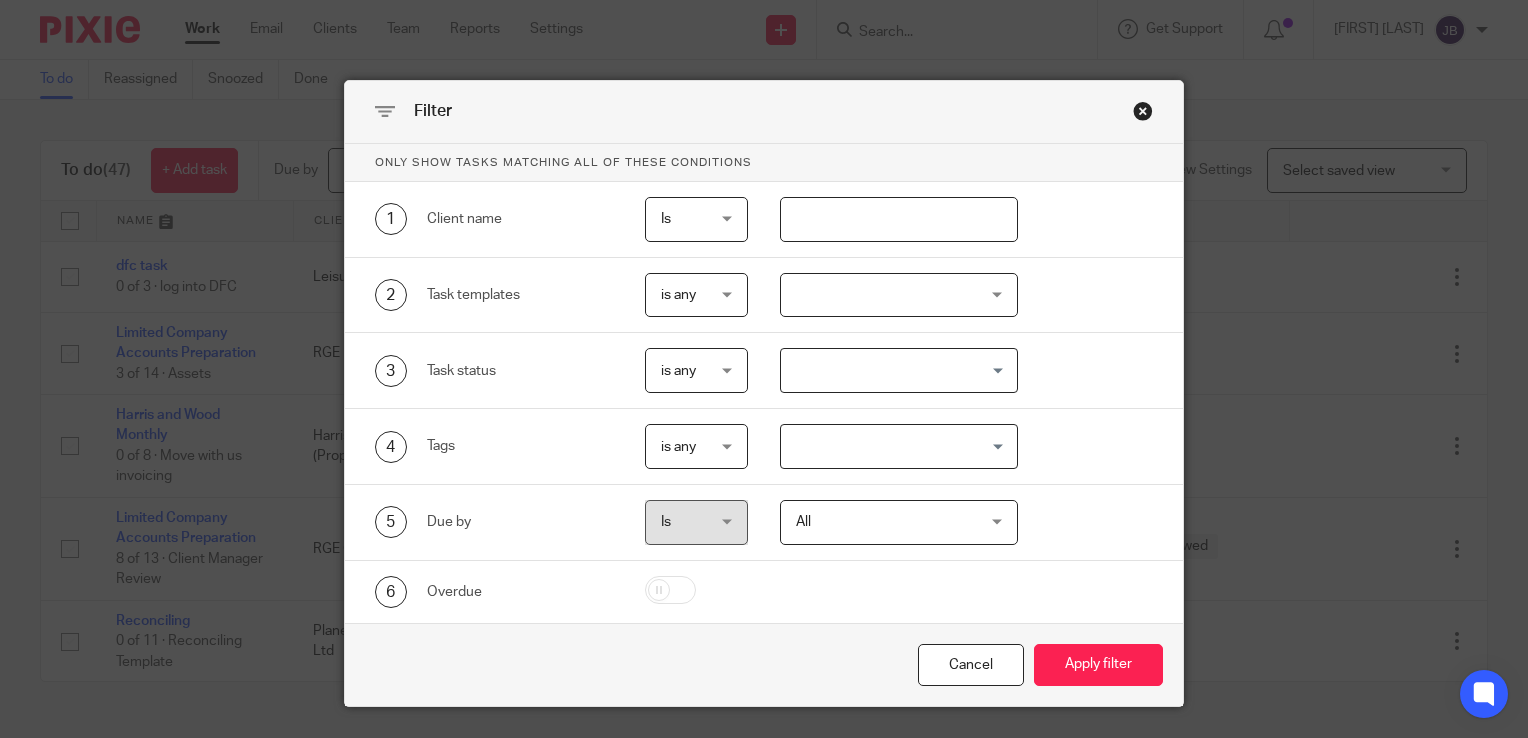 click at bounding box center (899, 219) 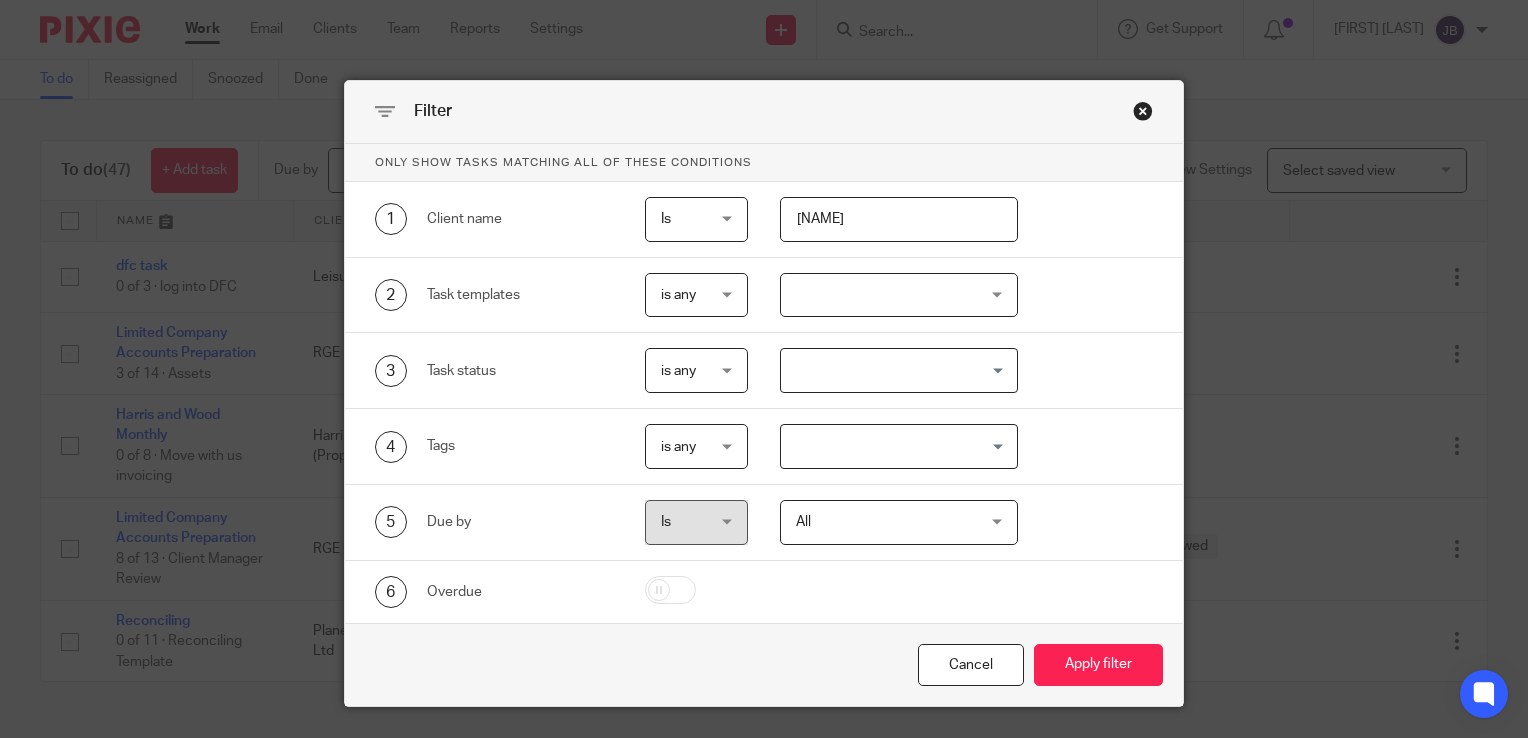 type on "emma" 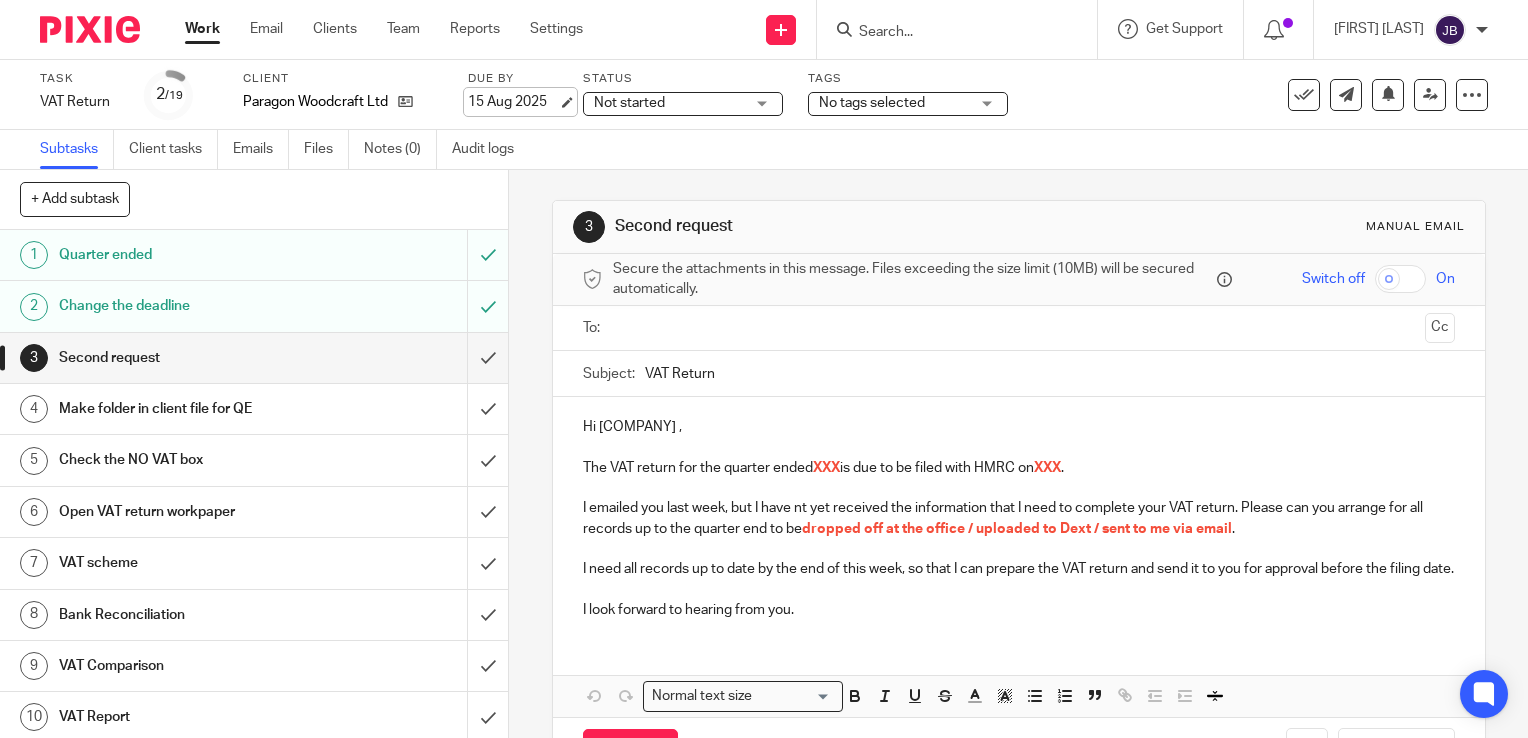 scroll, scrollTop: 0, scrollLeft: 0, axis: both 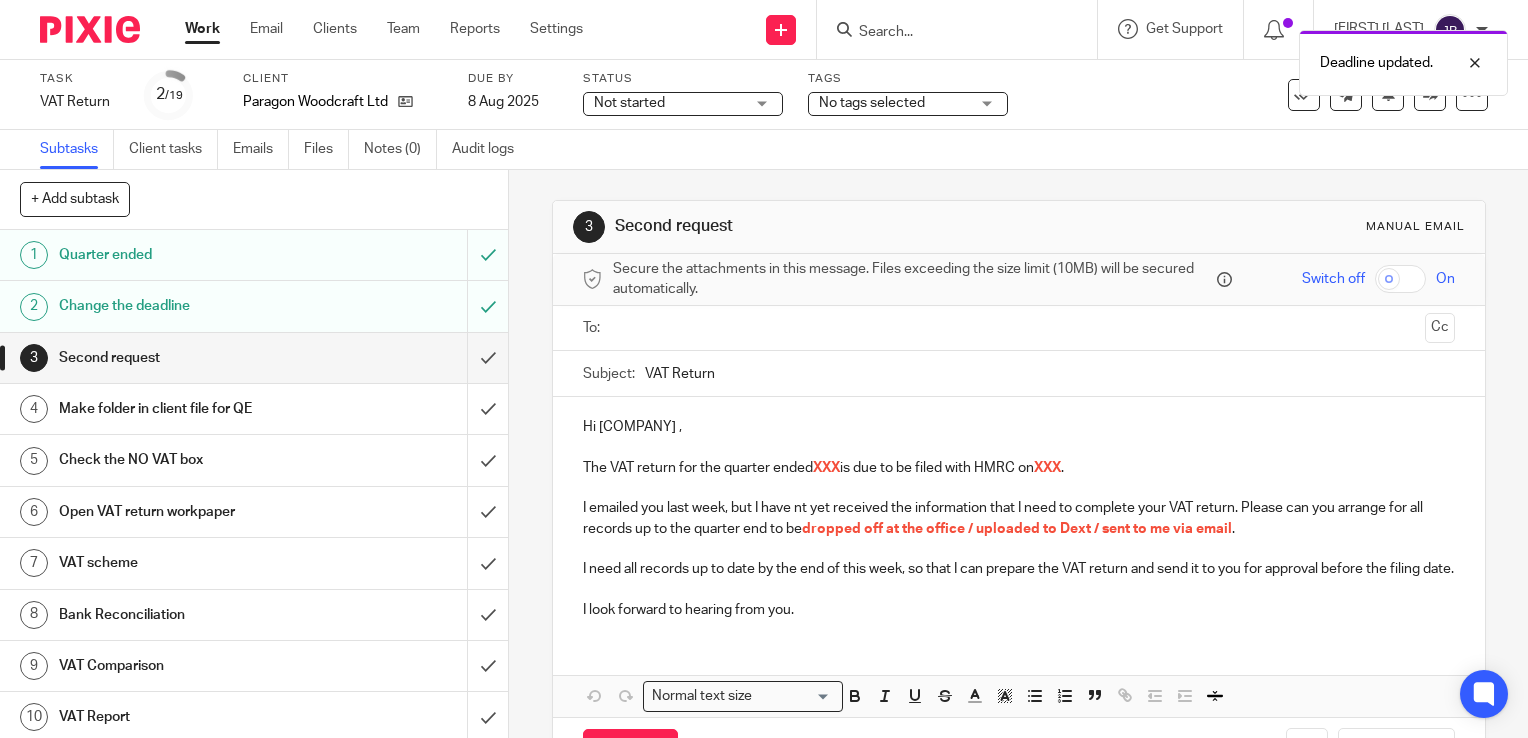 click on "Subtasks
Client tasks
Emails
Files
Notes (0)
Audit logs" at bounding box center [764, 150] 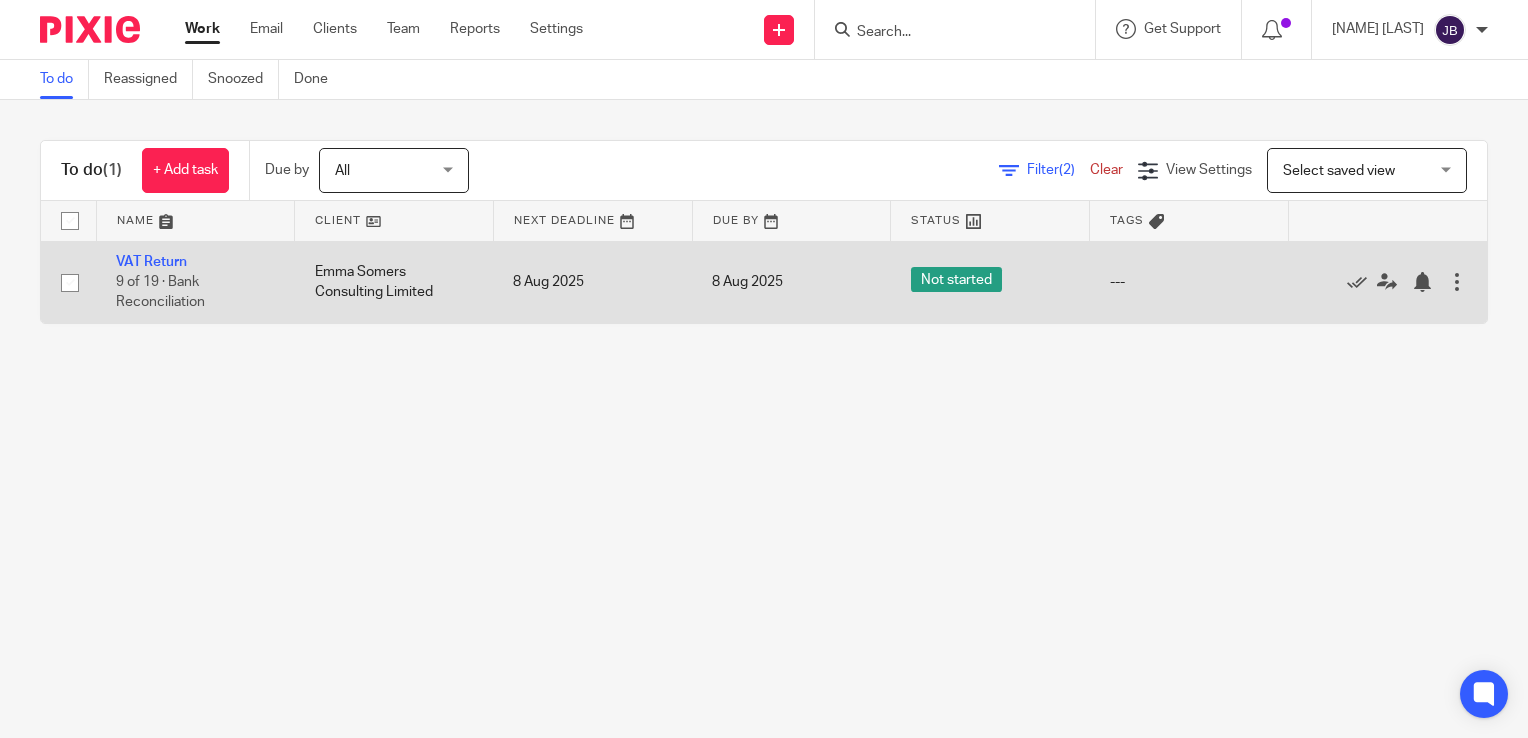 scroll, scrollTop: 0, scrollLeft: 0, axis: both 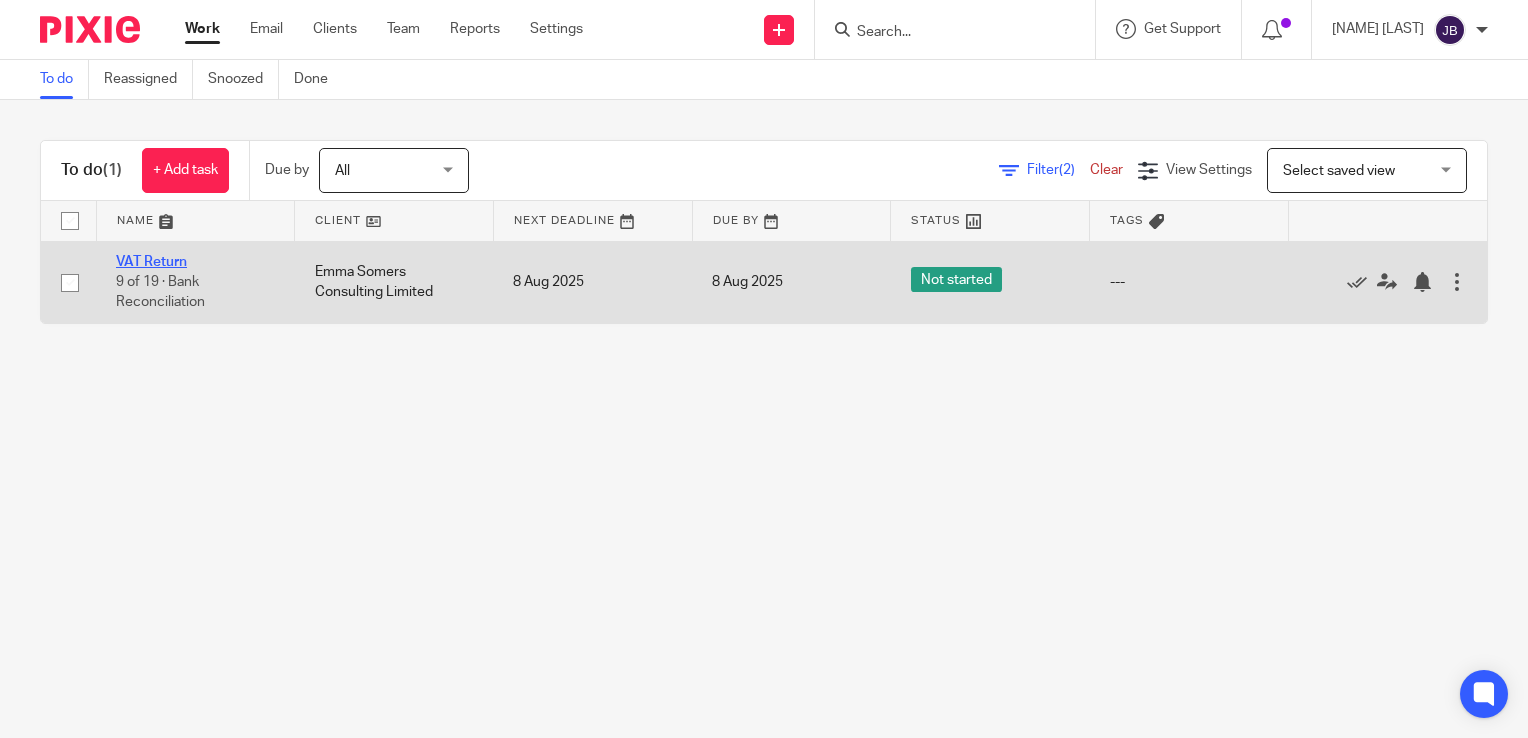 click on "VAT Return" at bounding box center [151, 262] 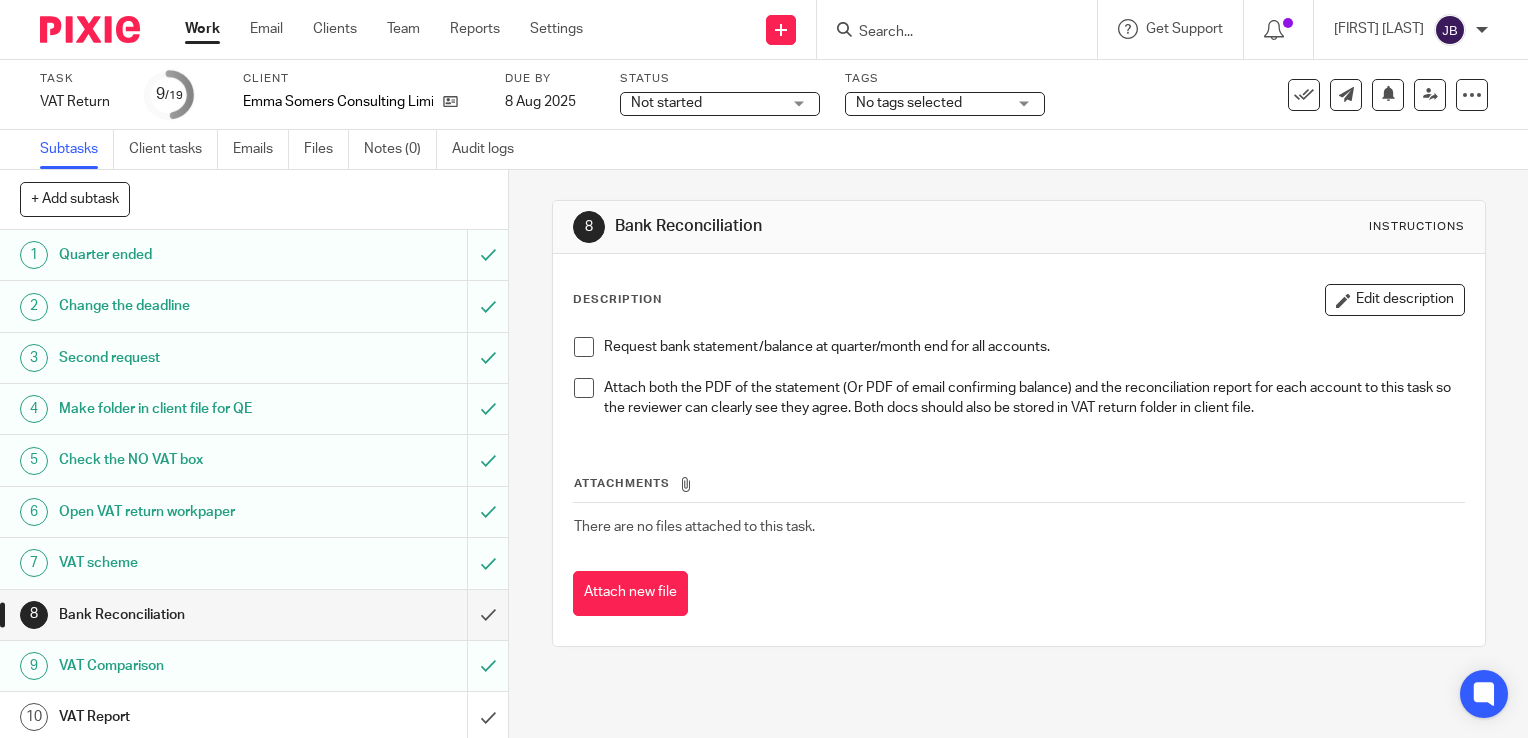 scroll, scrollTop: 0, scrollLeft: 0, axis: both 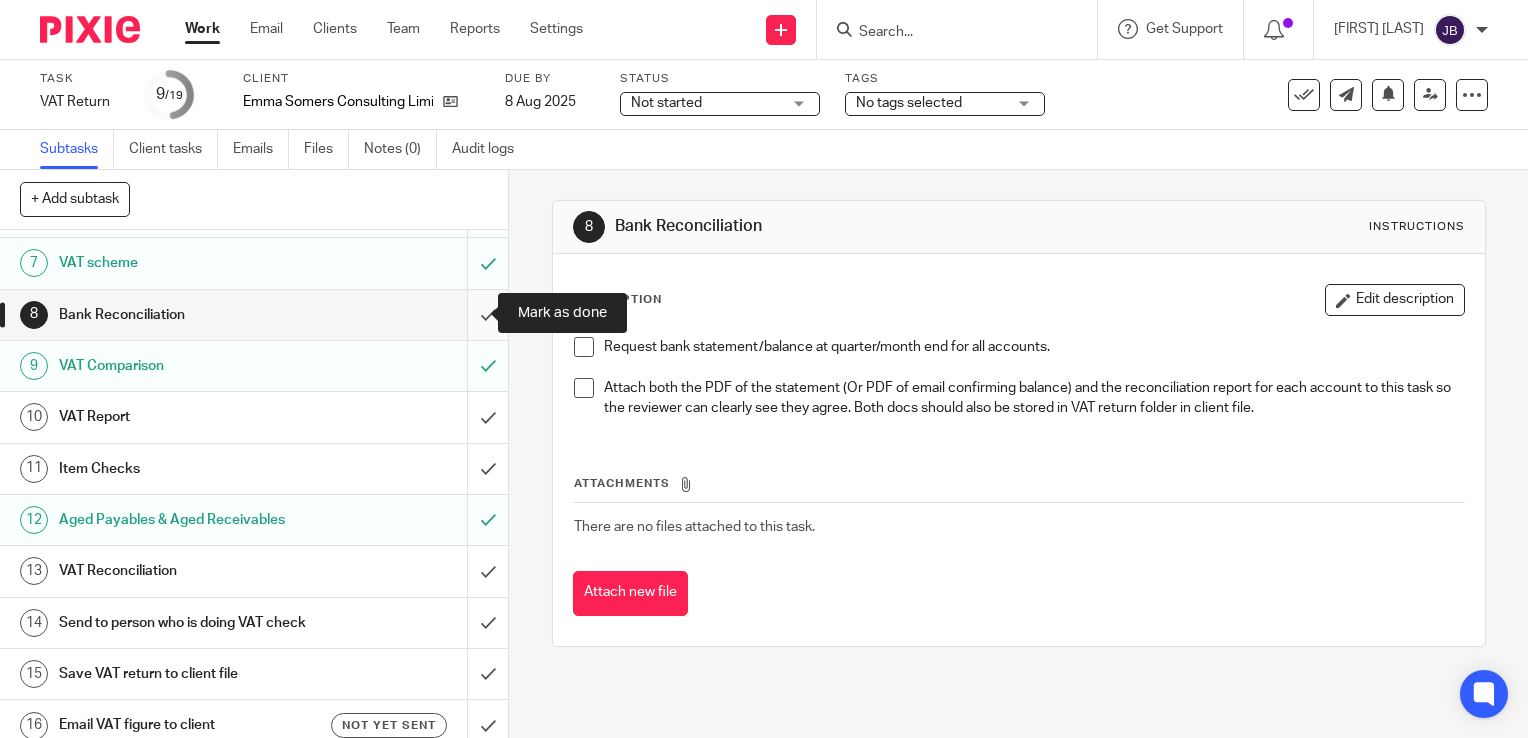click at bounding box center (254, 315) 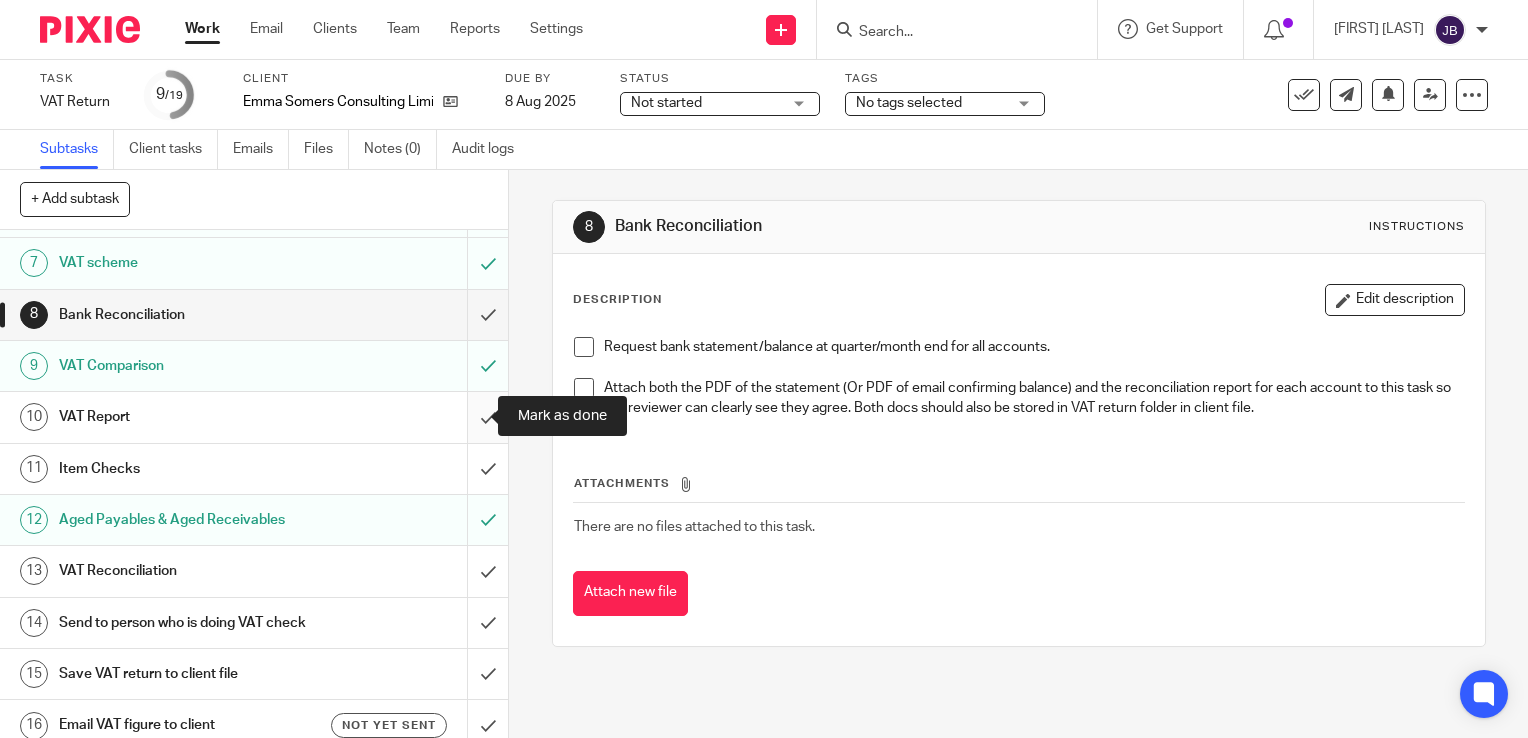 drag, startPoint x: 458, startPoint y: 411, endPoint x: 460, endPoint y: 428, distance: 17.117243 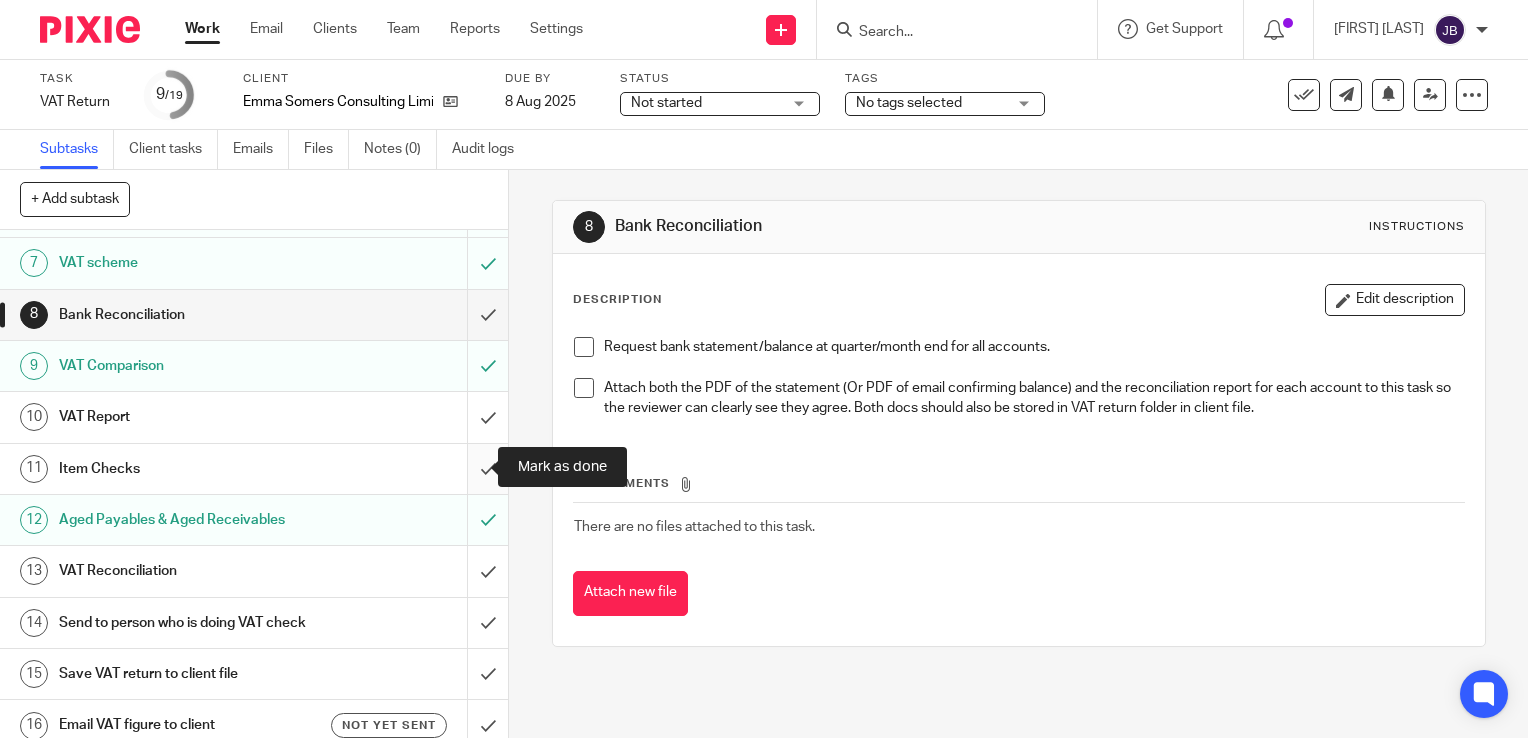 click at bounding box center (254, 469) 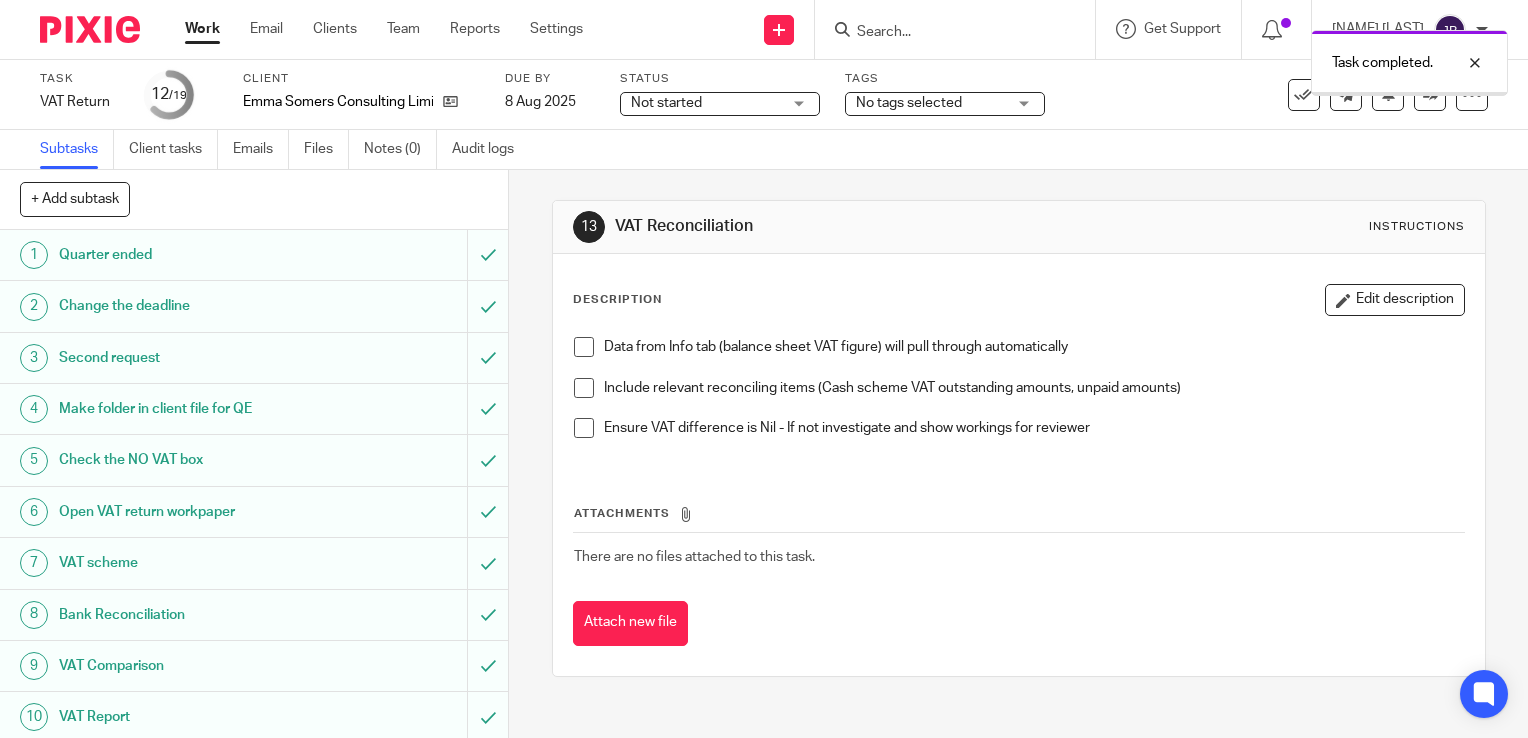 scroll, scrollTop: 0, scrollLeft: 0, axis: both 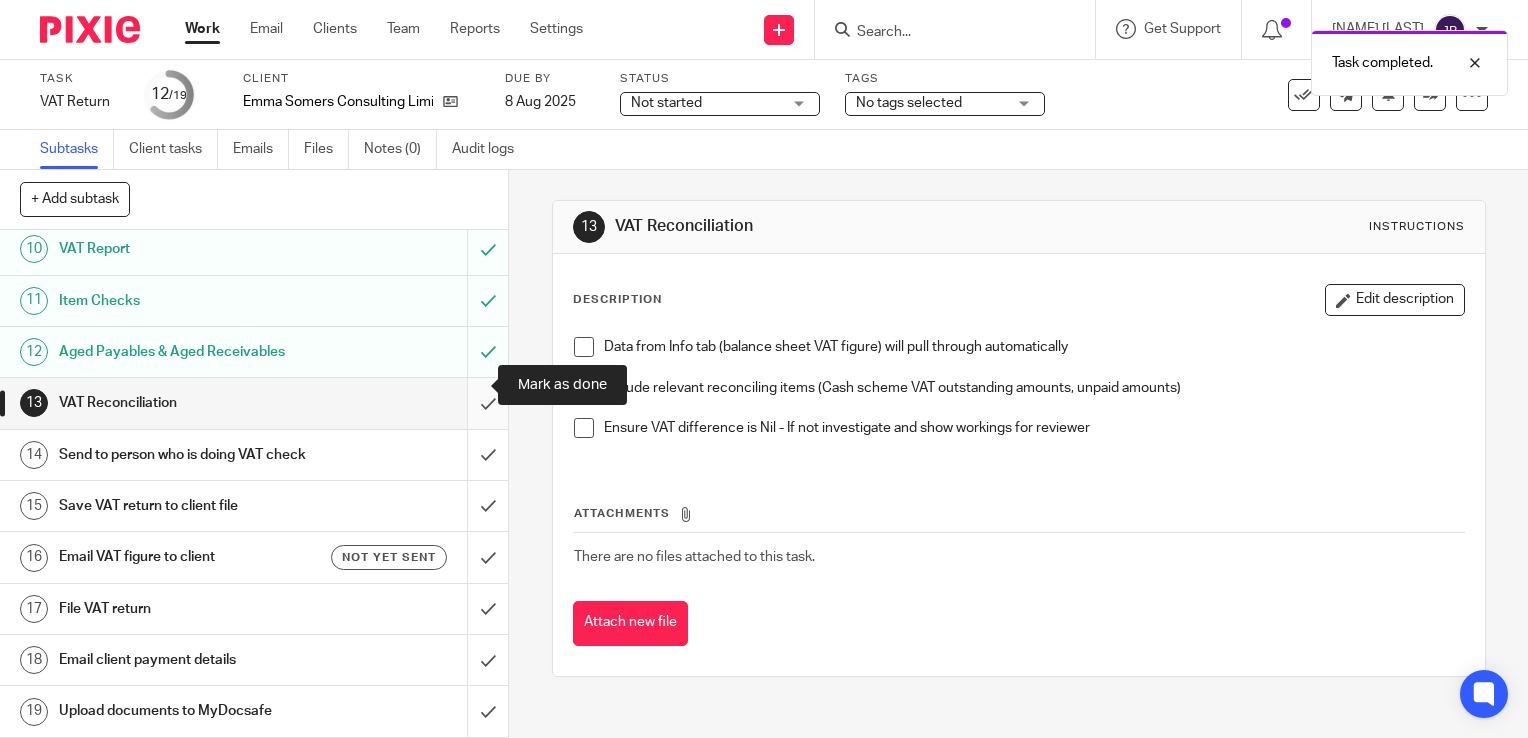 click at bounding box center [254, 403] 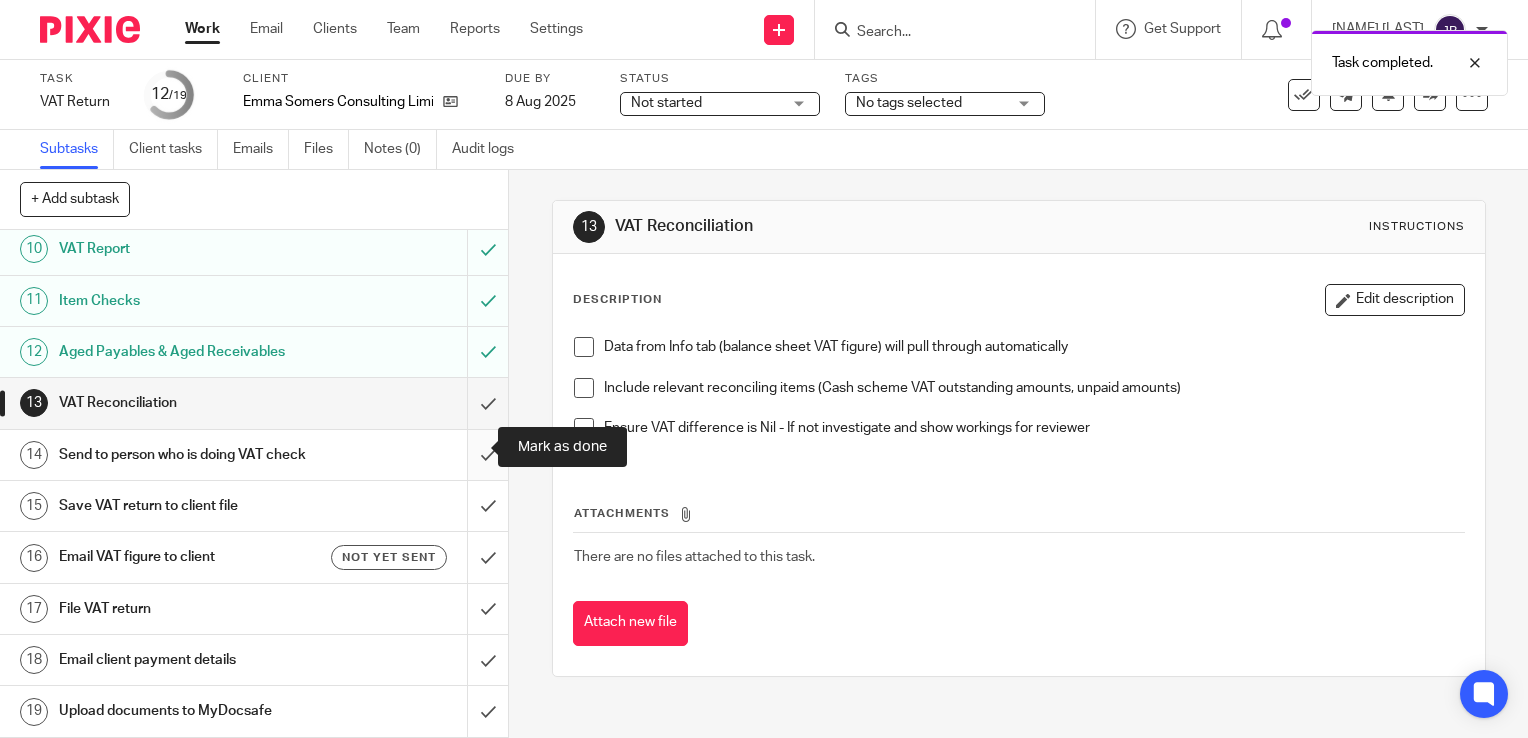 click at bounding box center [254, 455] 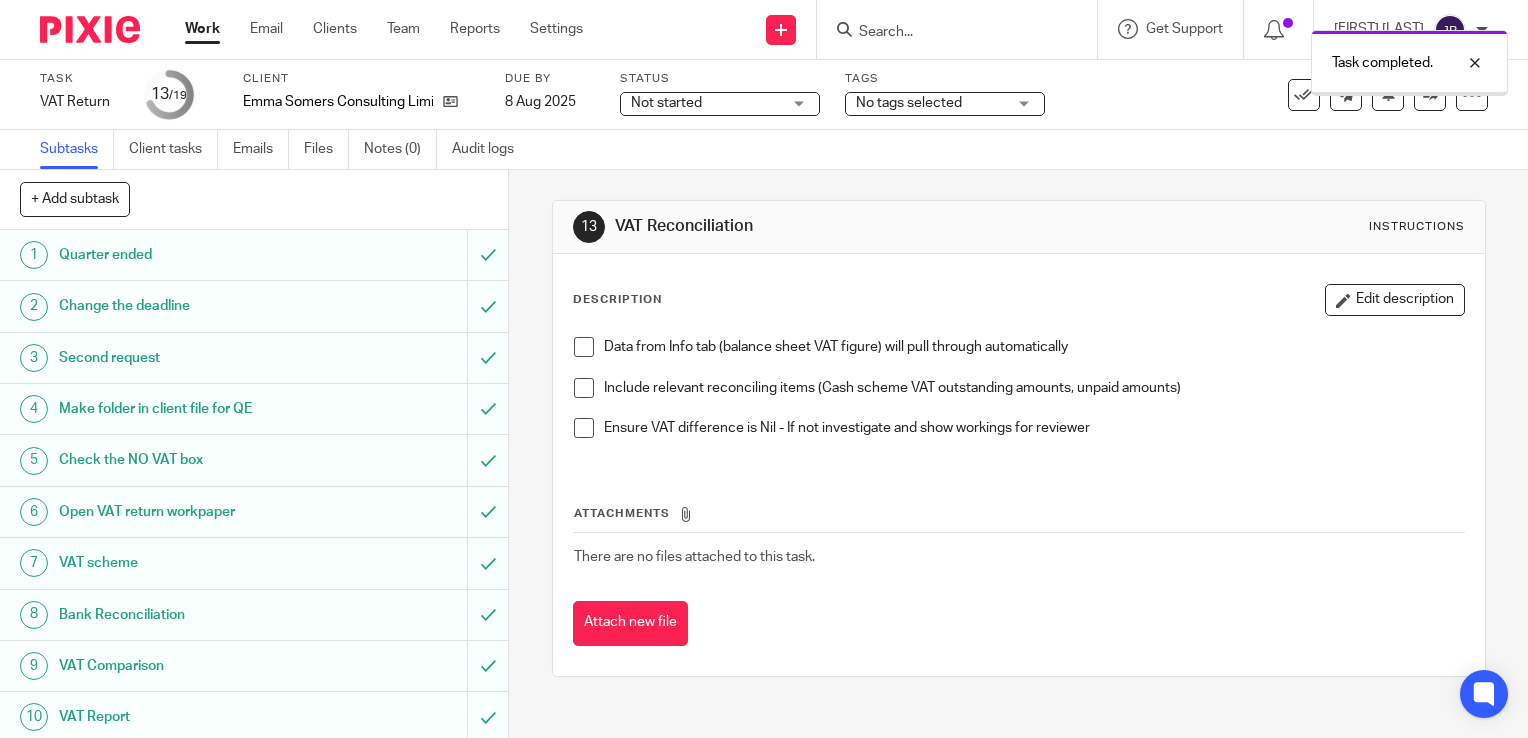 scroll, scrollTop: 0, scrollLeft: 0, axis: both 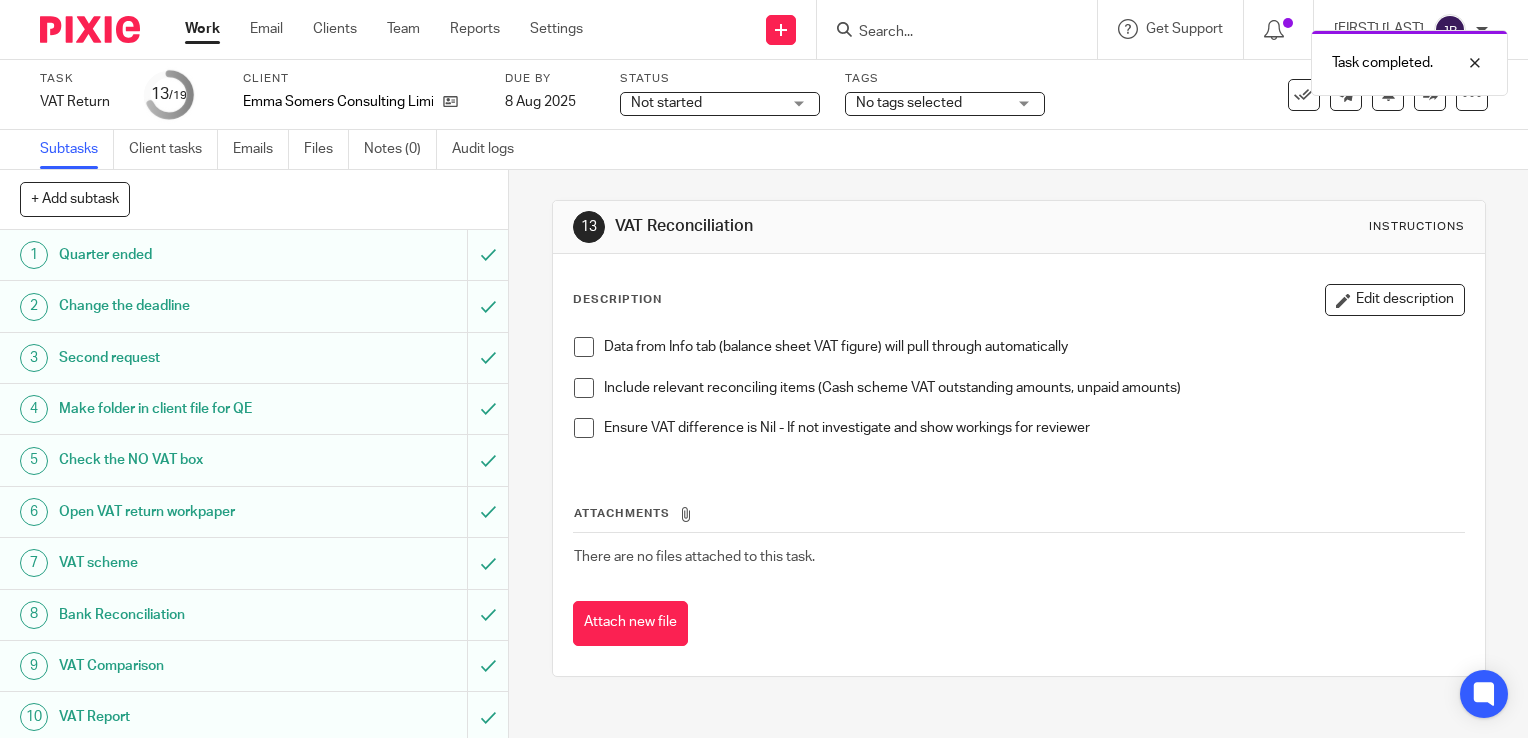 click on "Task completed." at bounding box center [1136, 58] 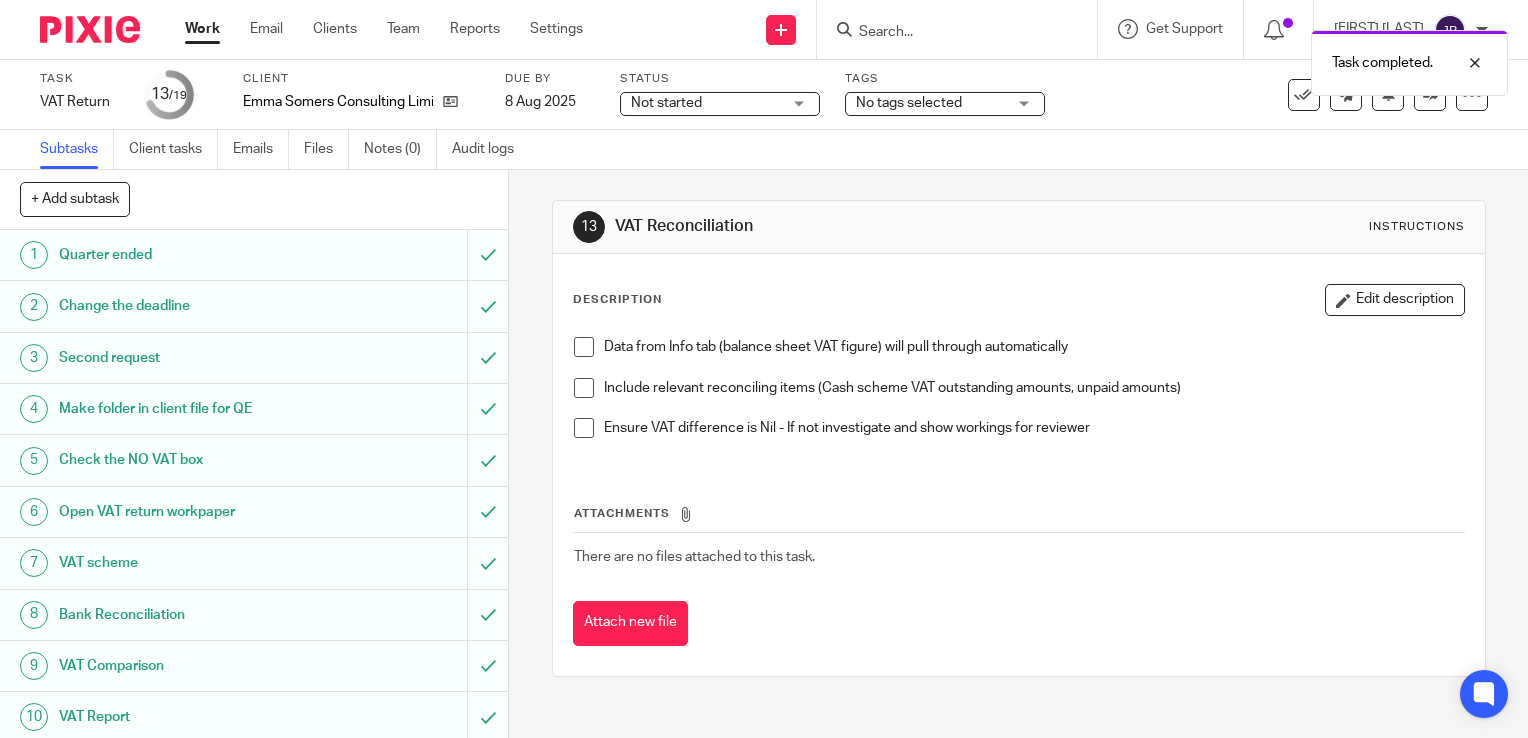 click on "Task completed." at bounding box center [1136, 58] 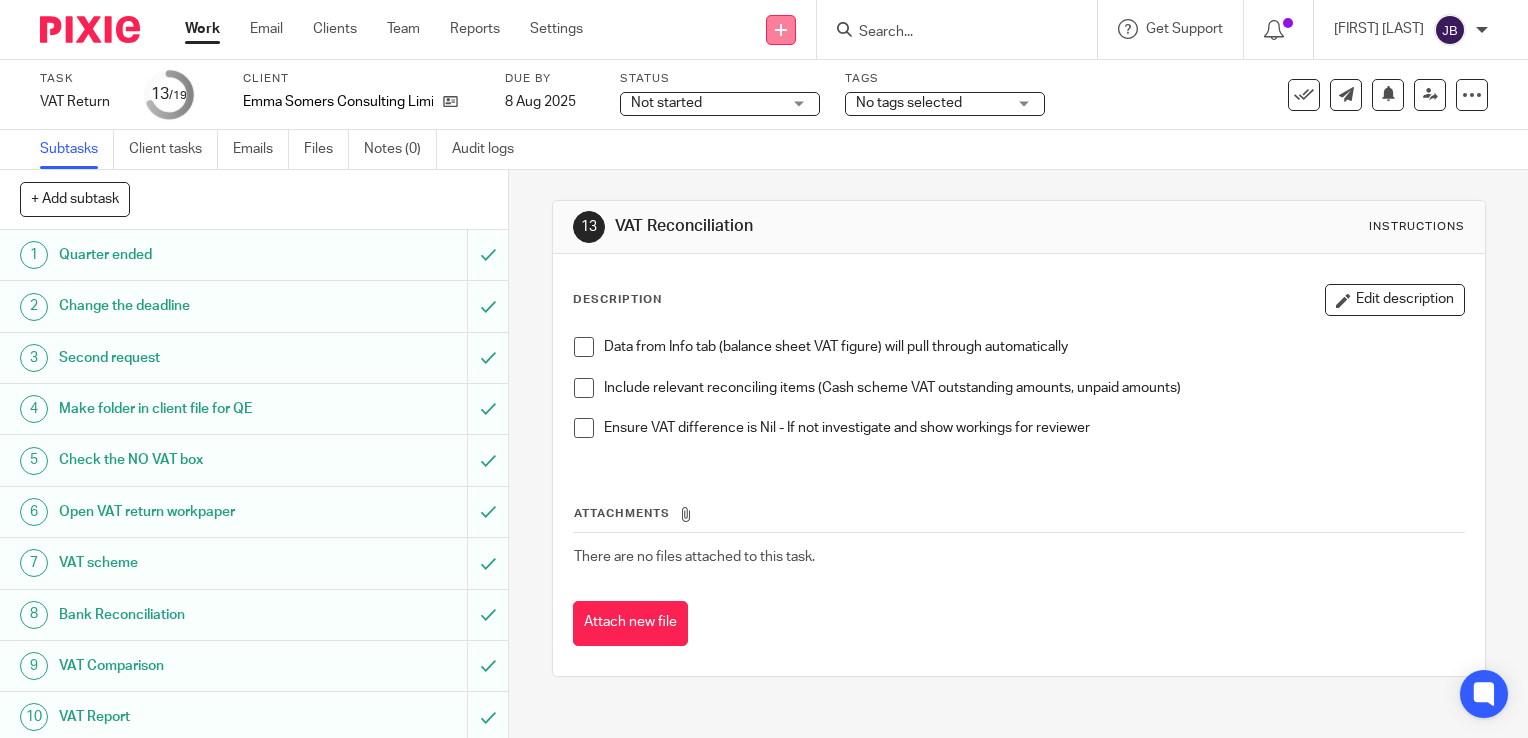 click at bounding box center [781, 30] 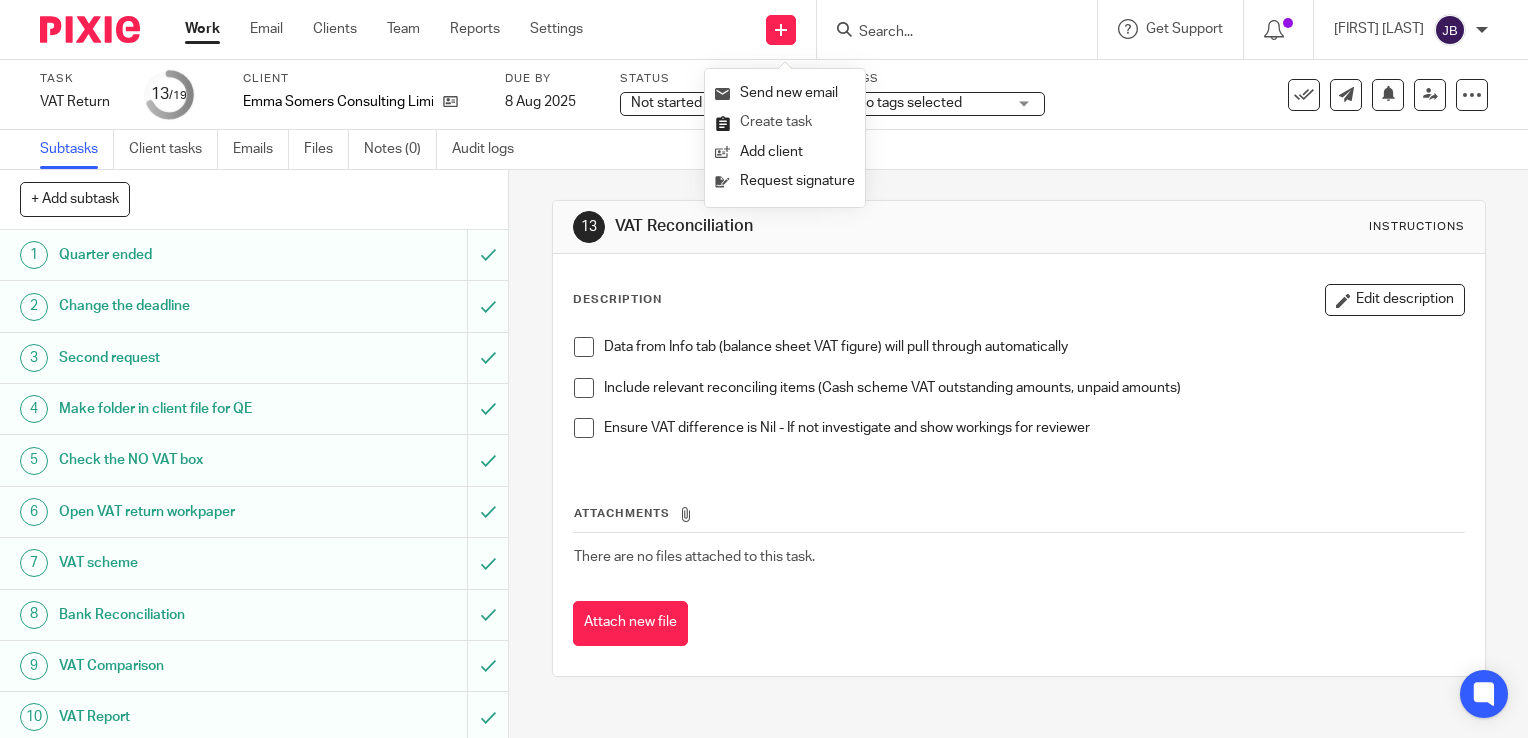 click on "Create task" at bounding box center (785, 122) 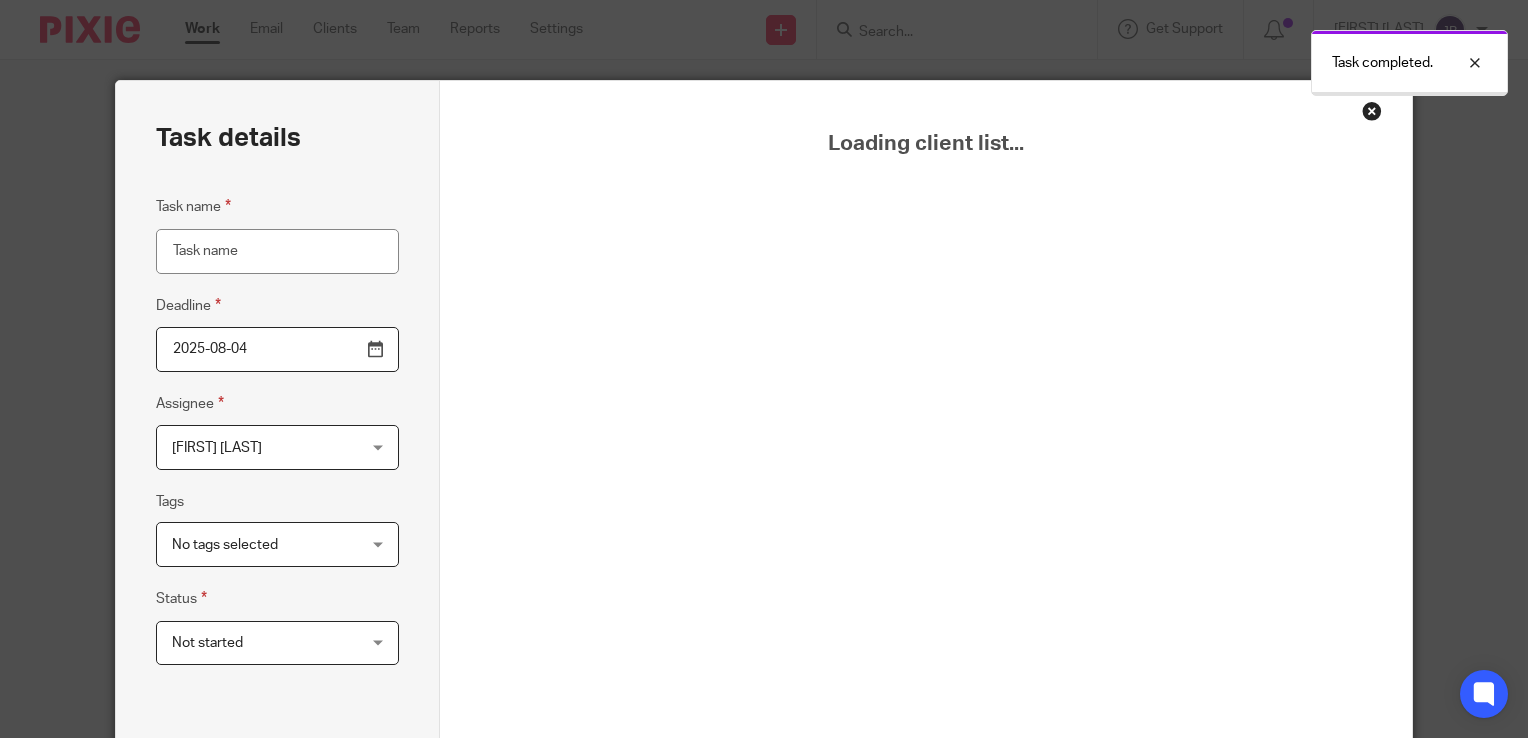 scroll, scrollTop: 0, scrollLeft: 0, axis: both 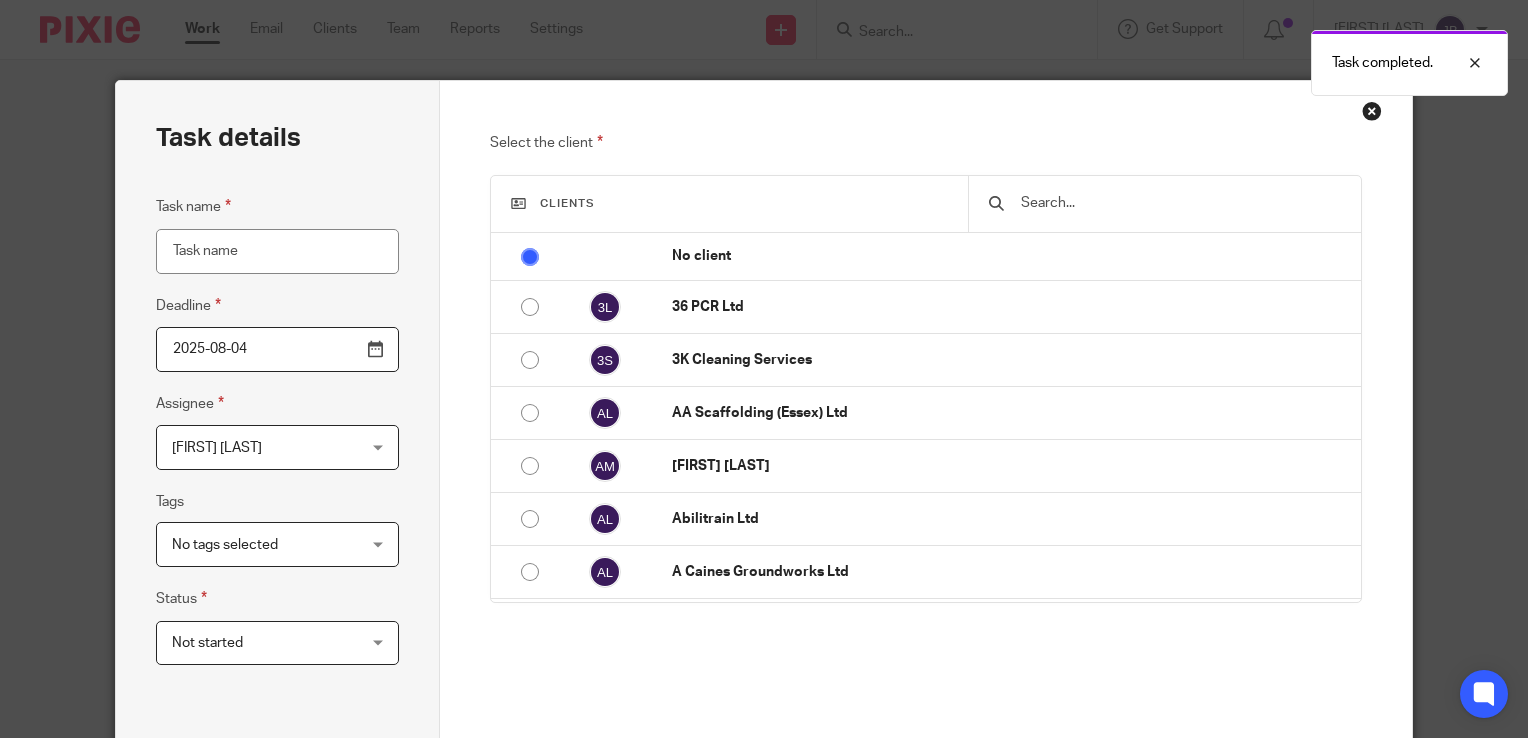 click at bounding box center [1180, 203] 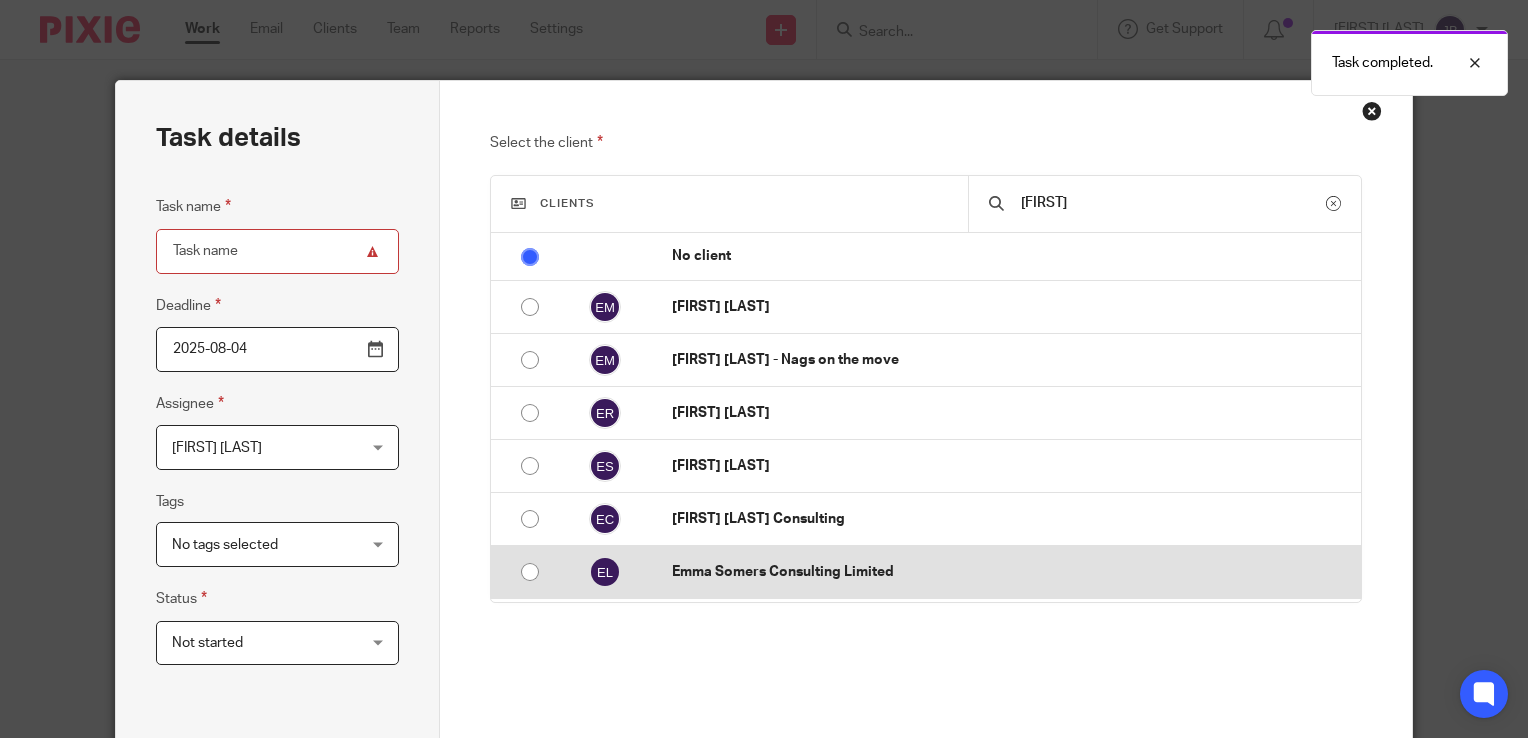 type on "emma" 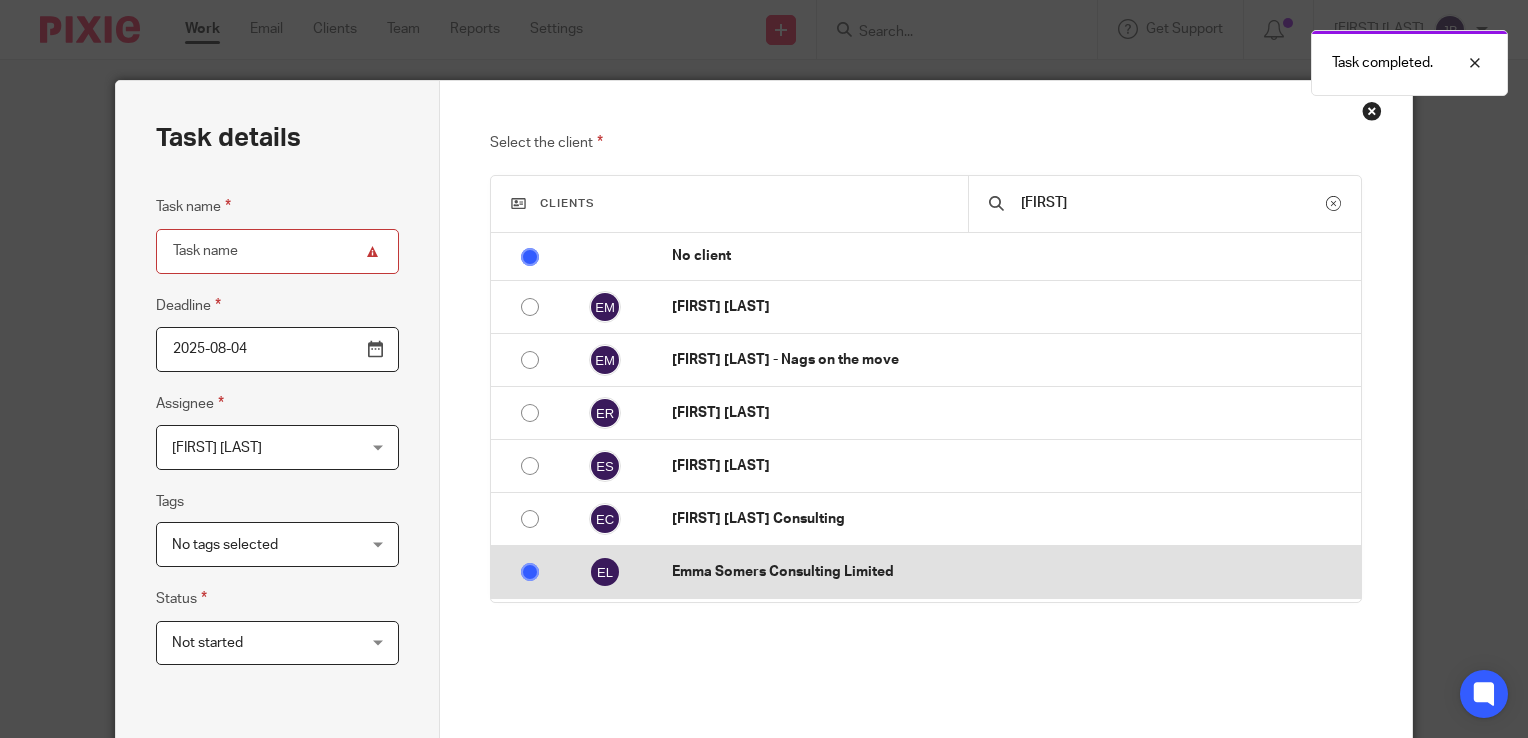 radio on "false" 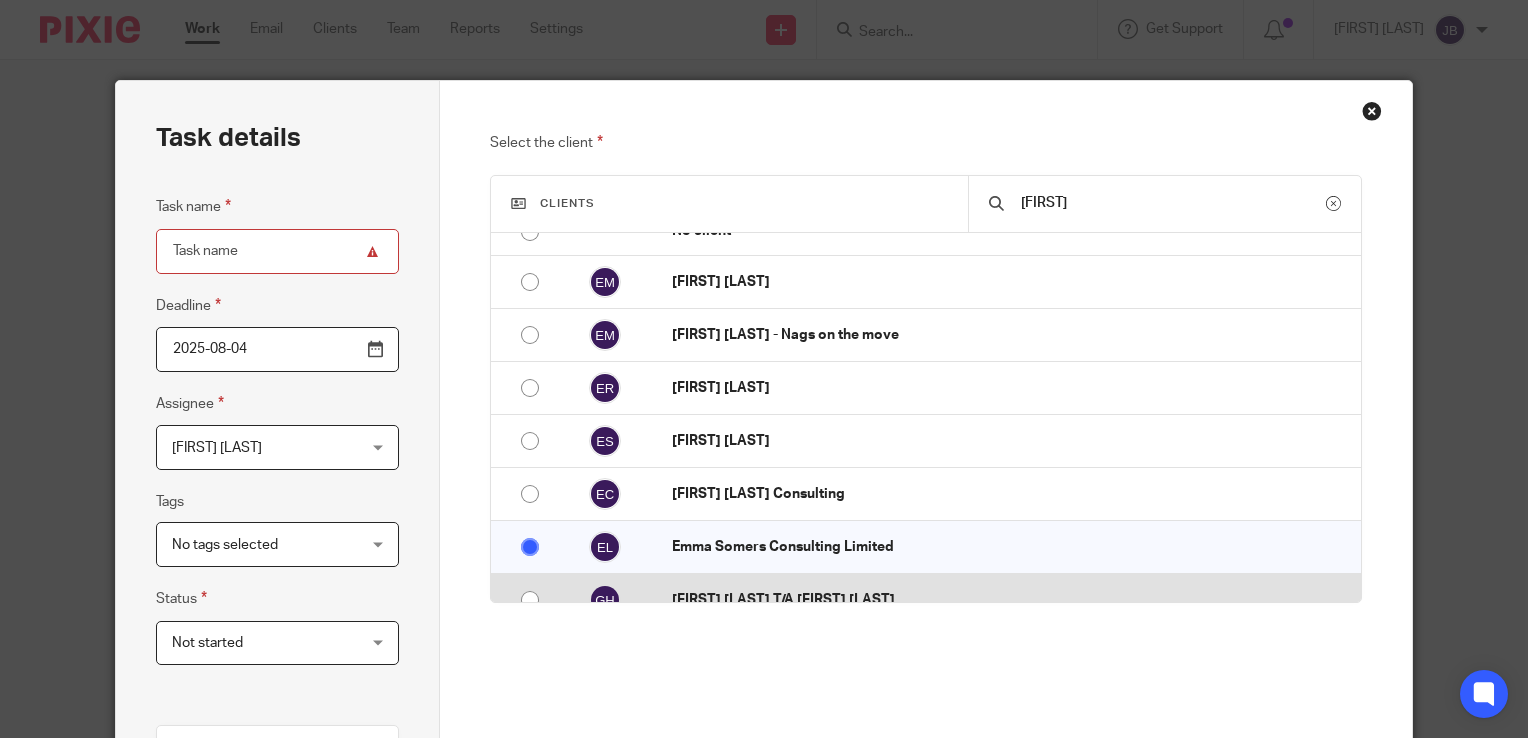 scroll, scrollTop: 48, scrollLeft: 0, axis: vertical 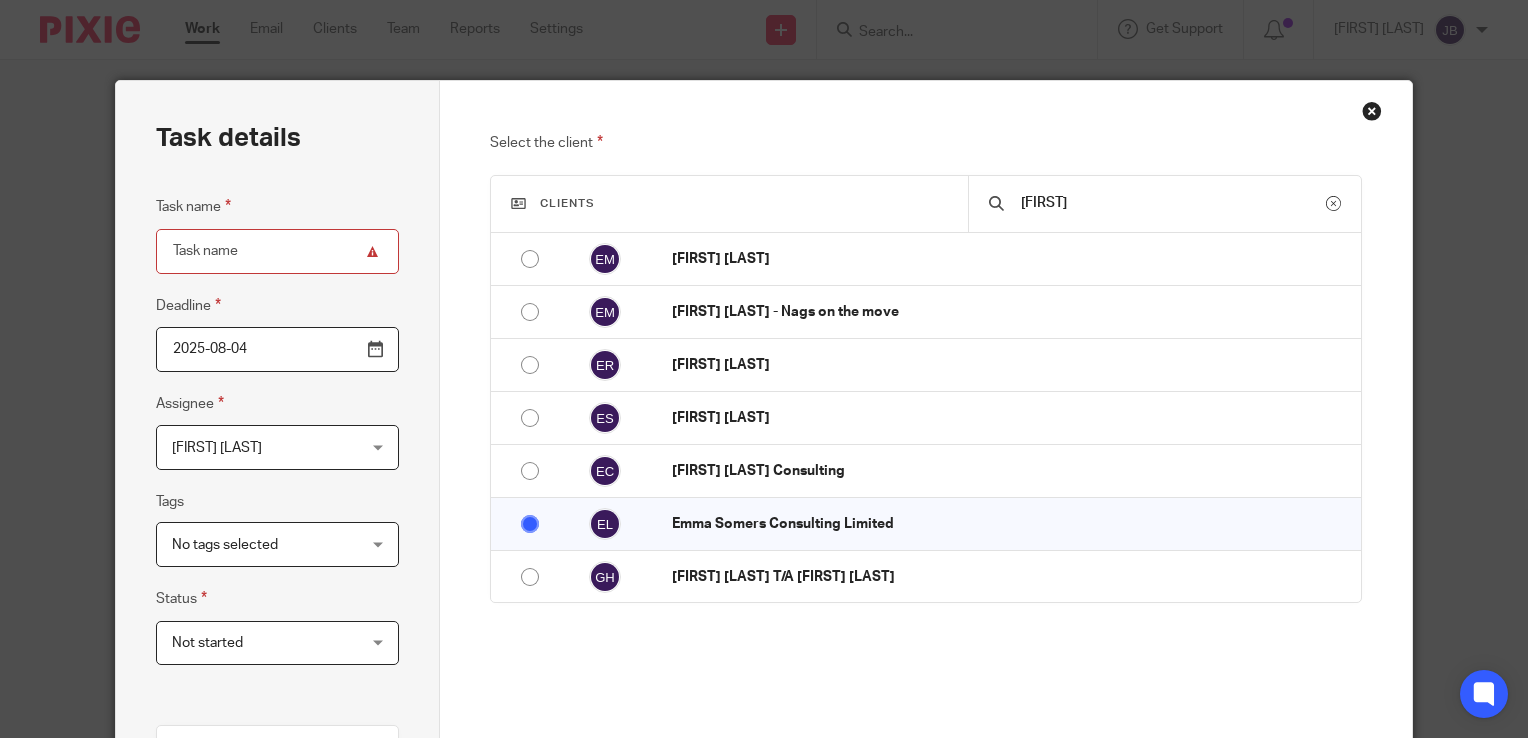 click on "Select the client
Clients
emma
No client
36 PCR Ltd
3K Cleaning Services
AA Scaffolding (Essex) Ltd
Abbigail Murphy
Abilitrain Ltd
A Caines Groundworks Ltd
Access & Automation Ltd
Accounticorn Limited
Ace Air Con Ltd
Adam Bushell
Adam Caines
Adam Crabtree
Adam Powell
Adam Tanswell
Adrian Cooper
Agnes Cole Consulting Limited
Aimee Sees
Alex Bardwell
Alexey Pavlov
Alison Hodgson
Alison Zammit
Alistair Thomson" at bounding box center [926, 461] 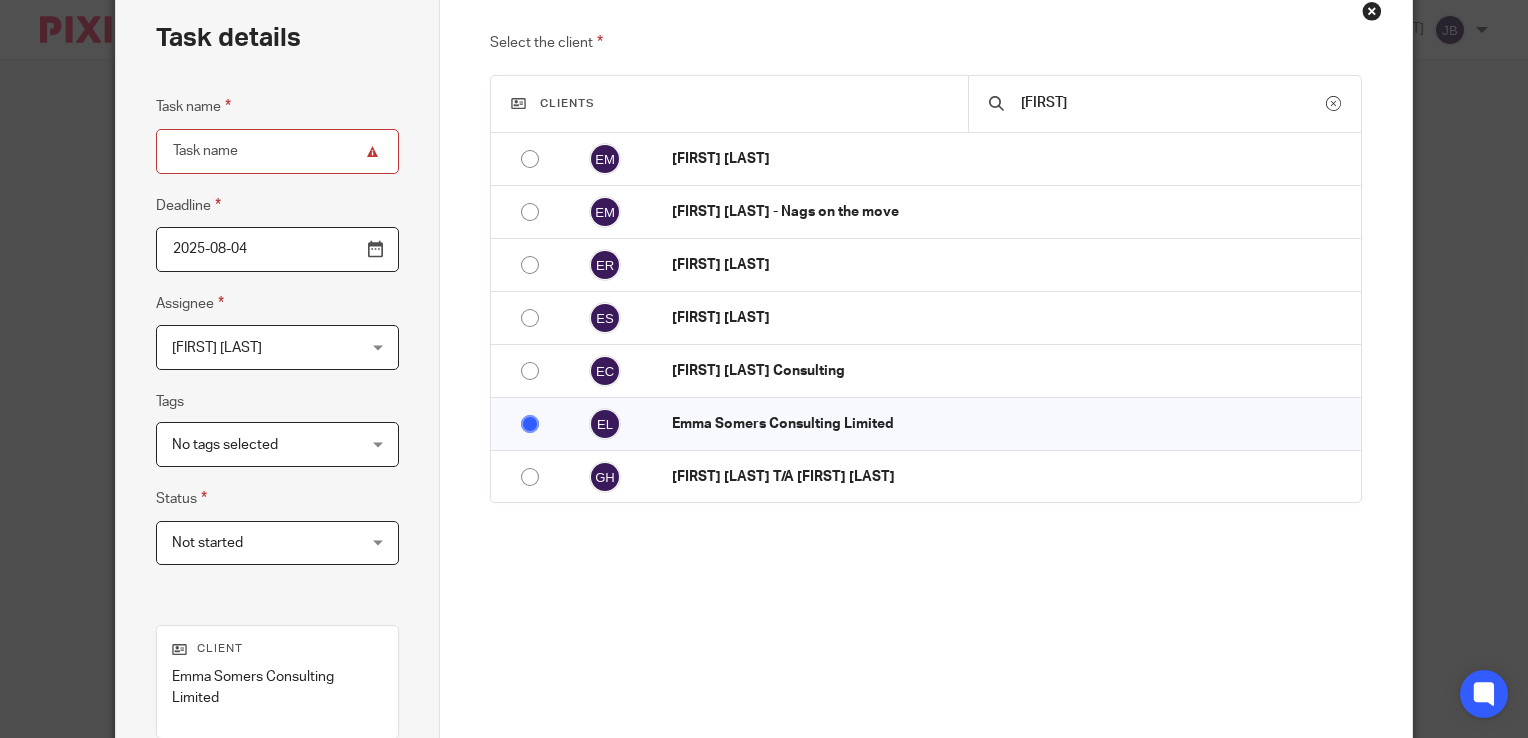scroll, scrollTop: 300, scrollLeft: 0, axis: vertical 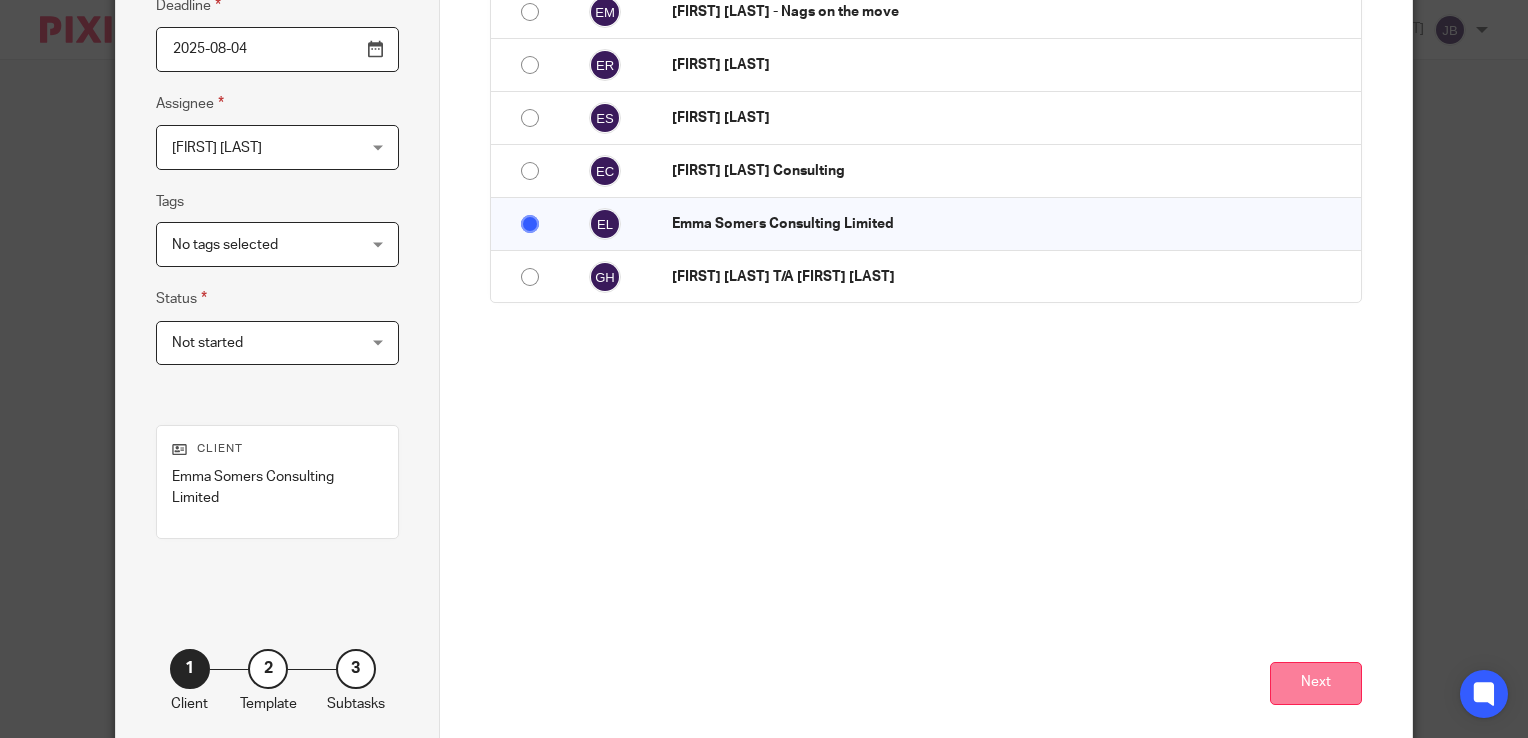 click on "Next" at bounding box center (1316, 683) 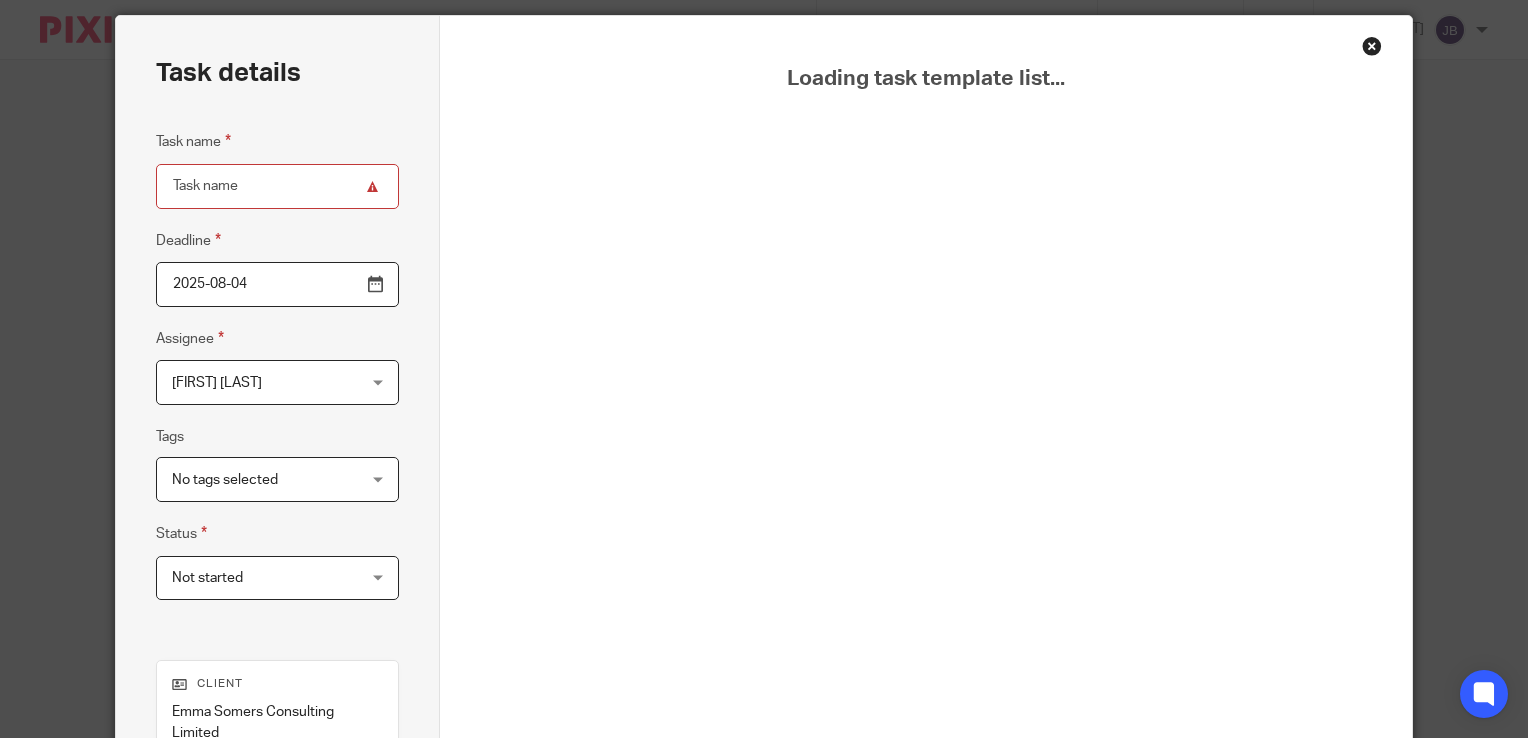 scroll, scrollTop: 100, scrollLeft: 0, axis: vertical 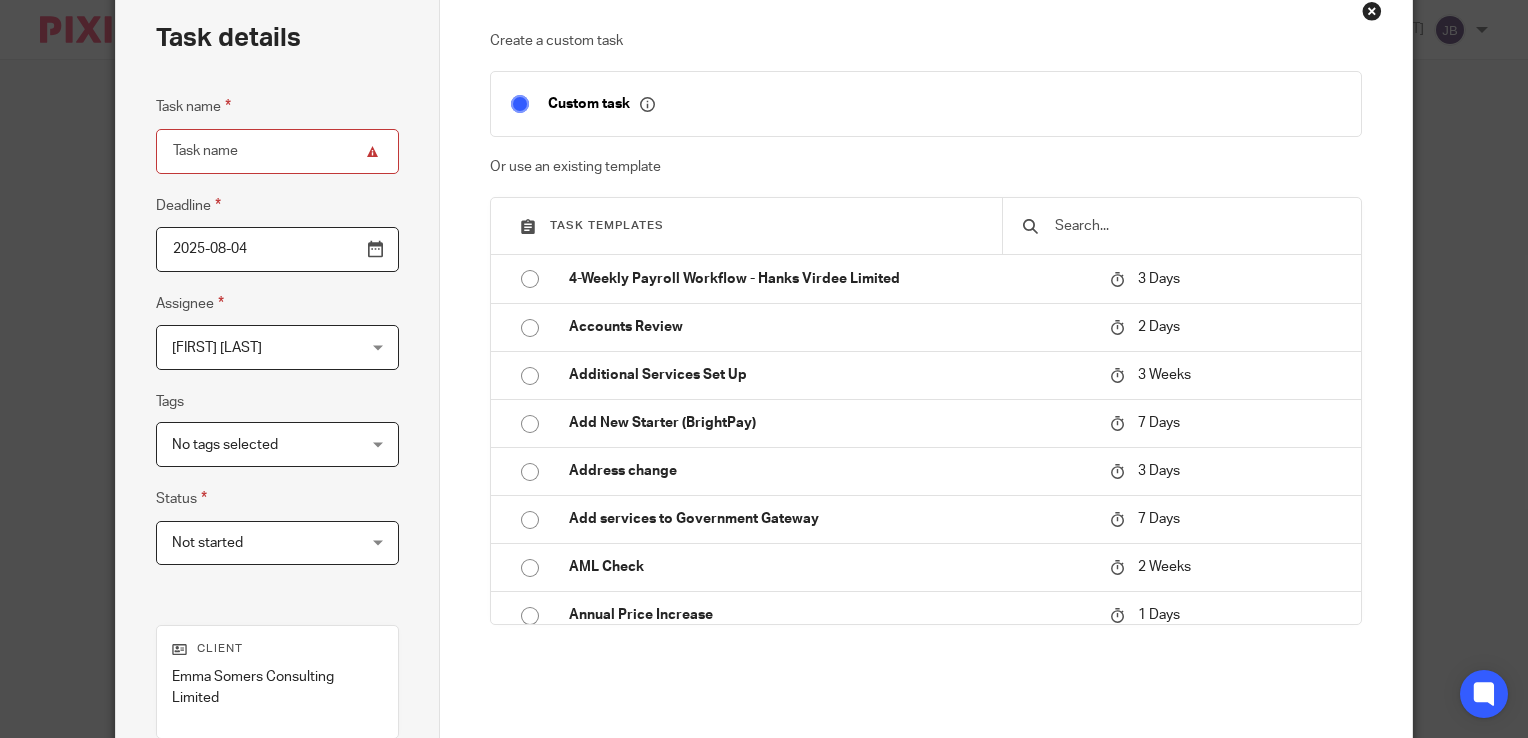 click at bounding box center (1197, 226) 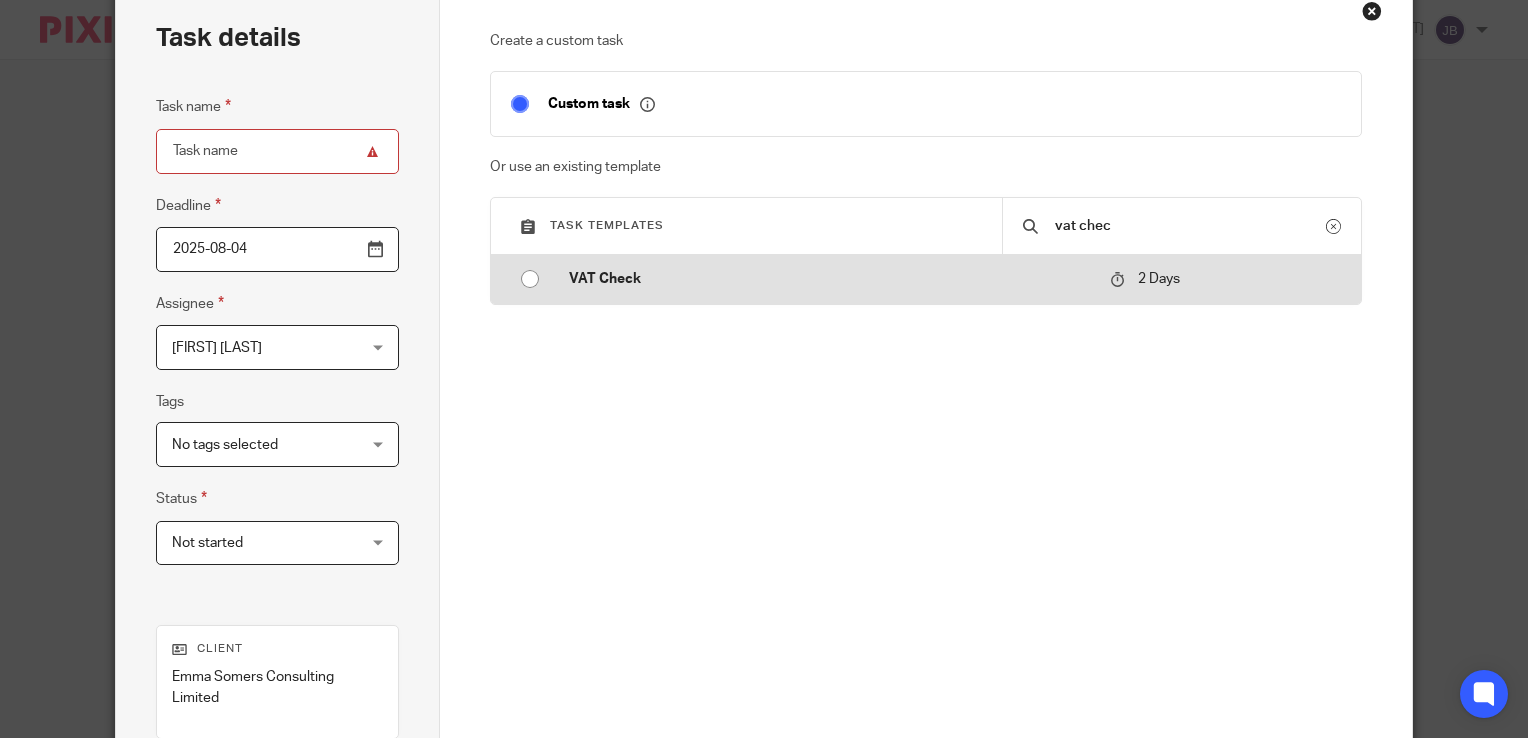 type on "vat chec" 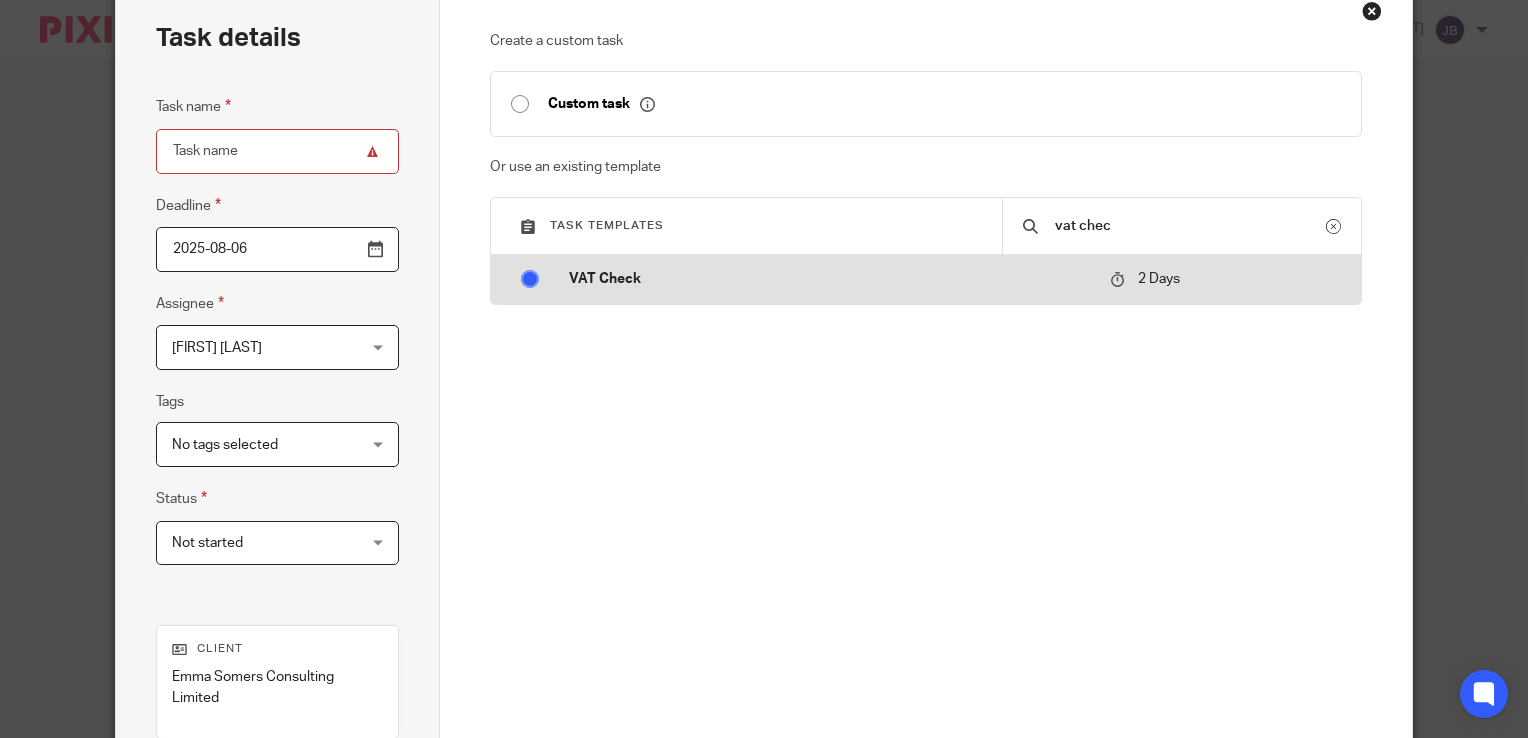 type on "VAT Check" 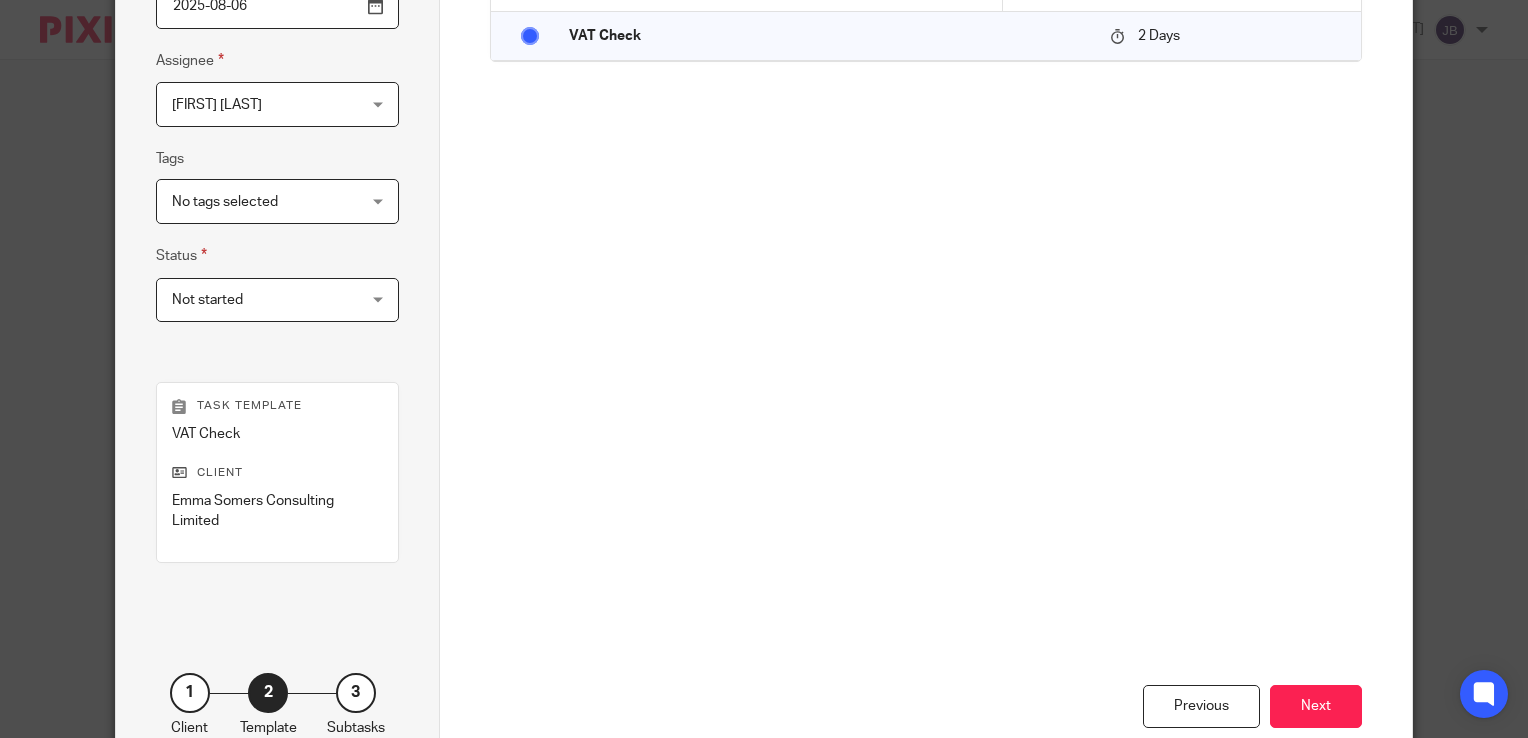 scroll, scrollTop: 462, scrollLeft: 0, axis: vertical 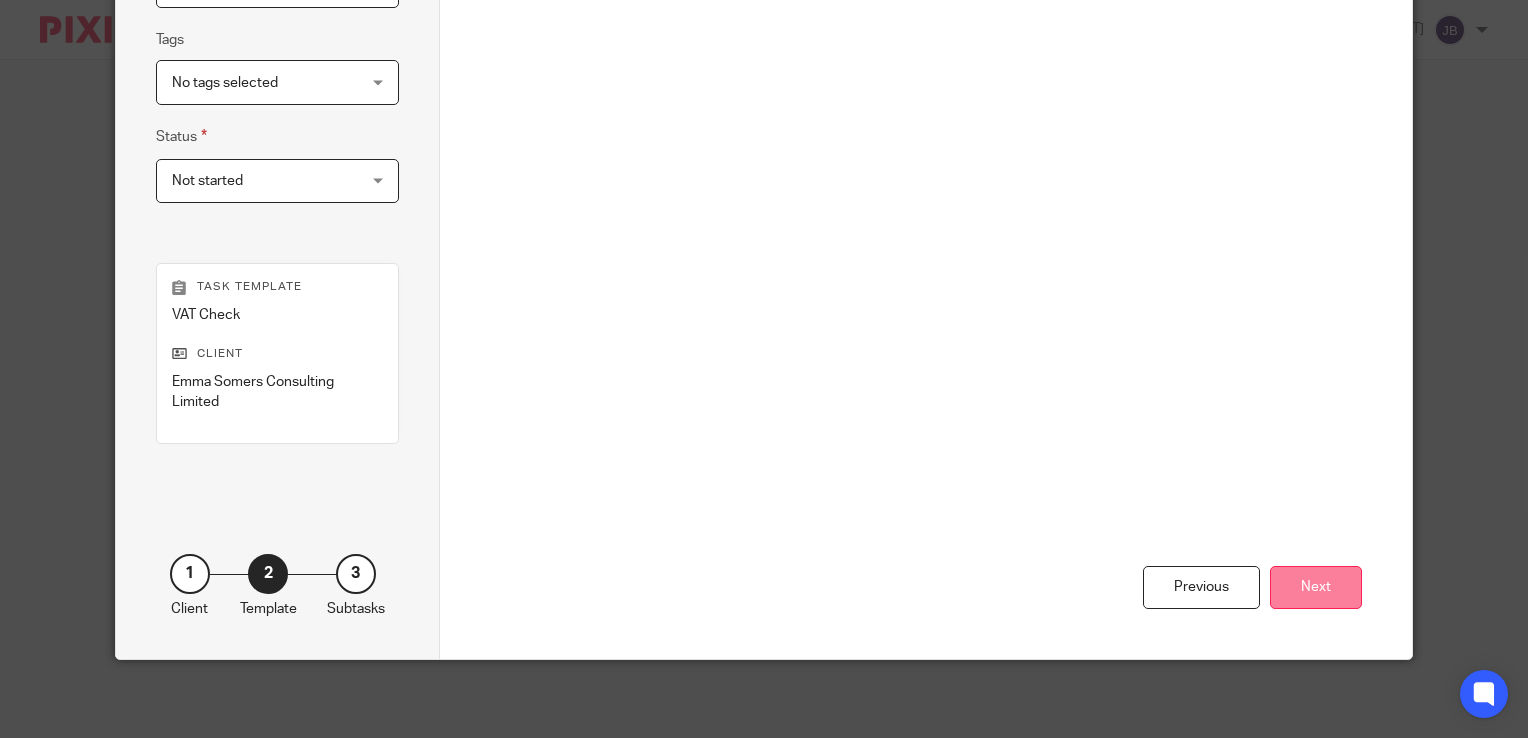click on "Next" at bounding box center [1316, 587] 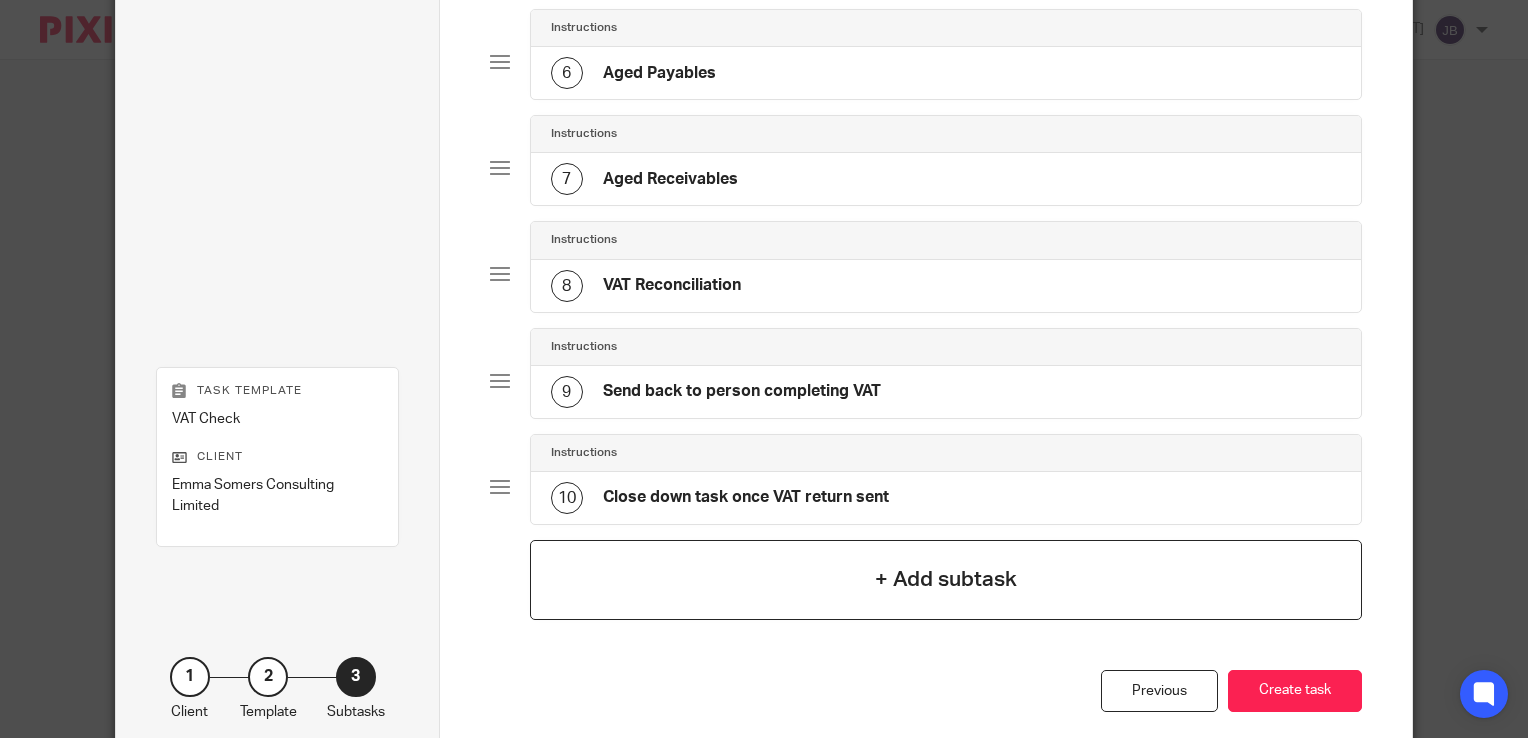 scroll, scrollTop: 802, scrollLeft: 0, axis: vertical 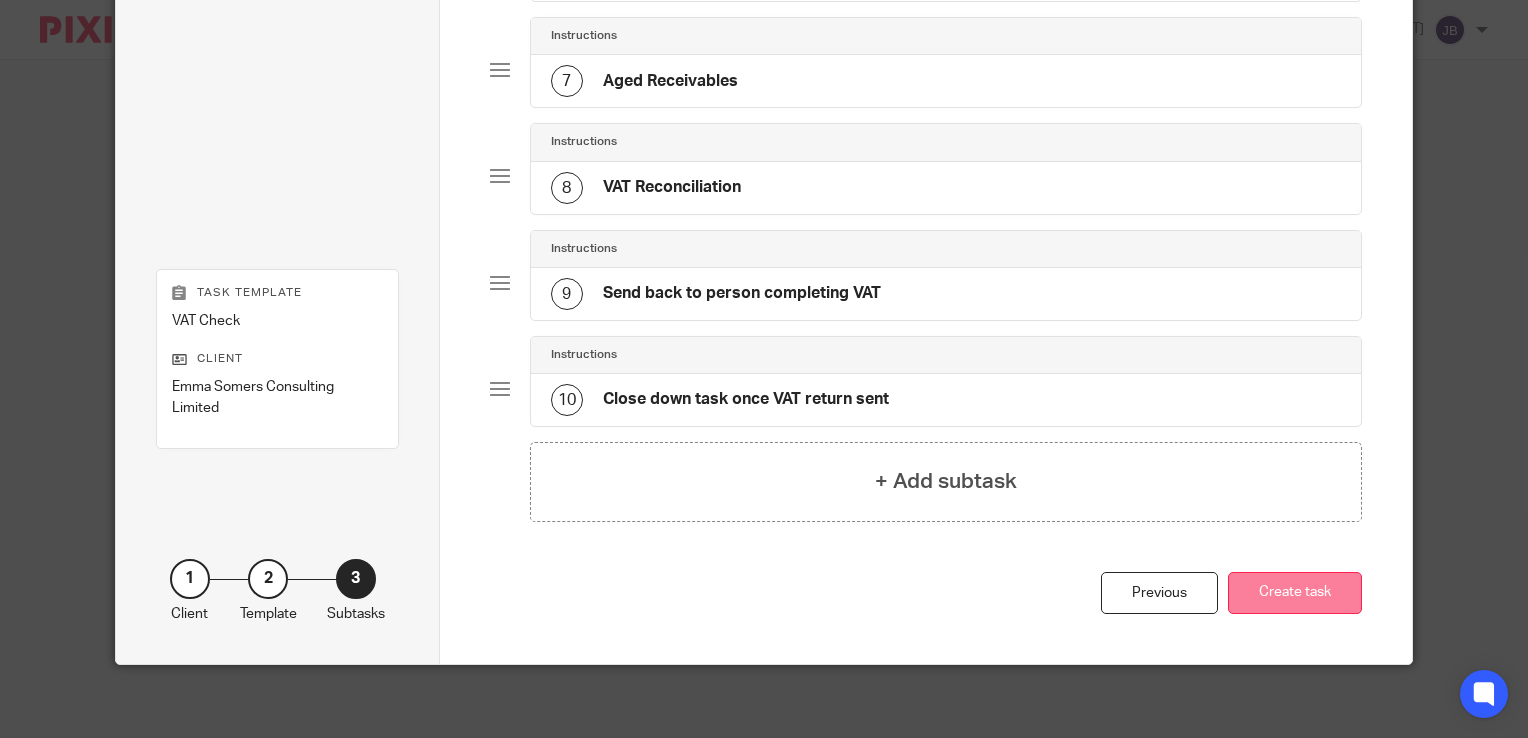 click on "Create task" at bounding box center [1295, 593] 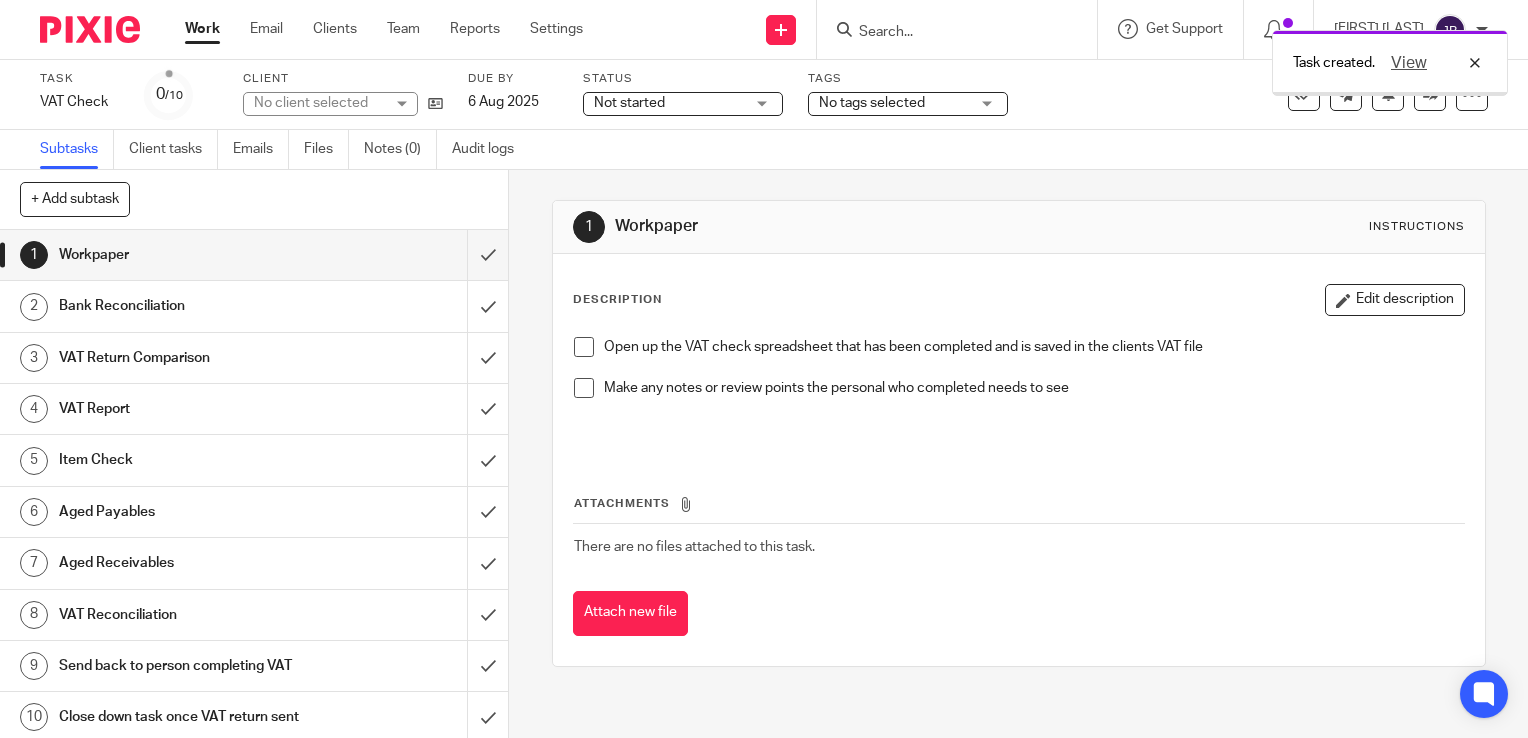 scroll, scrollTop: 0, scrollLeft: 0, axis: both 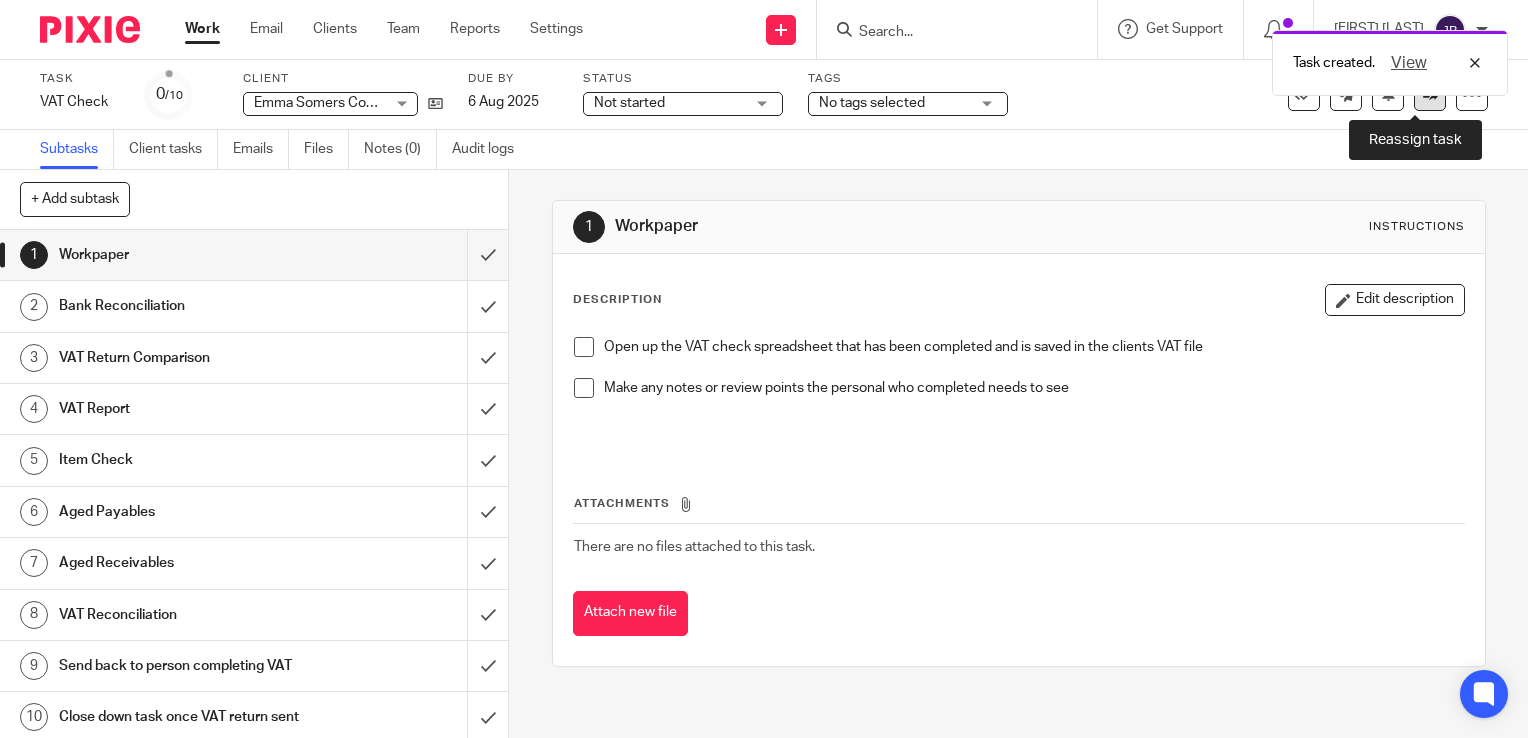 click at bounding box center (1430, 95) 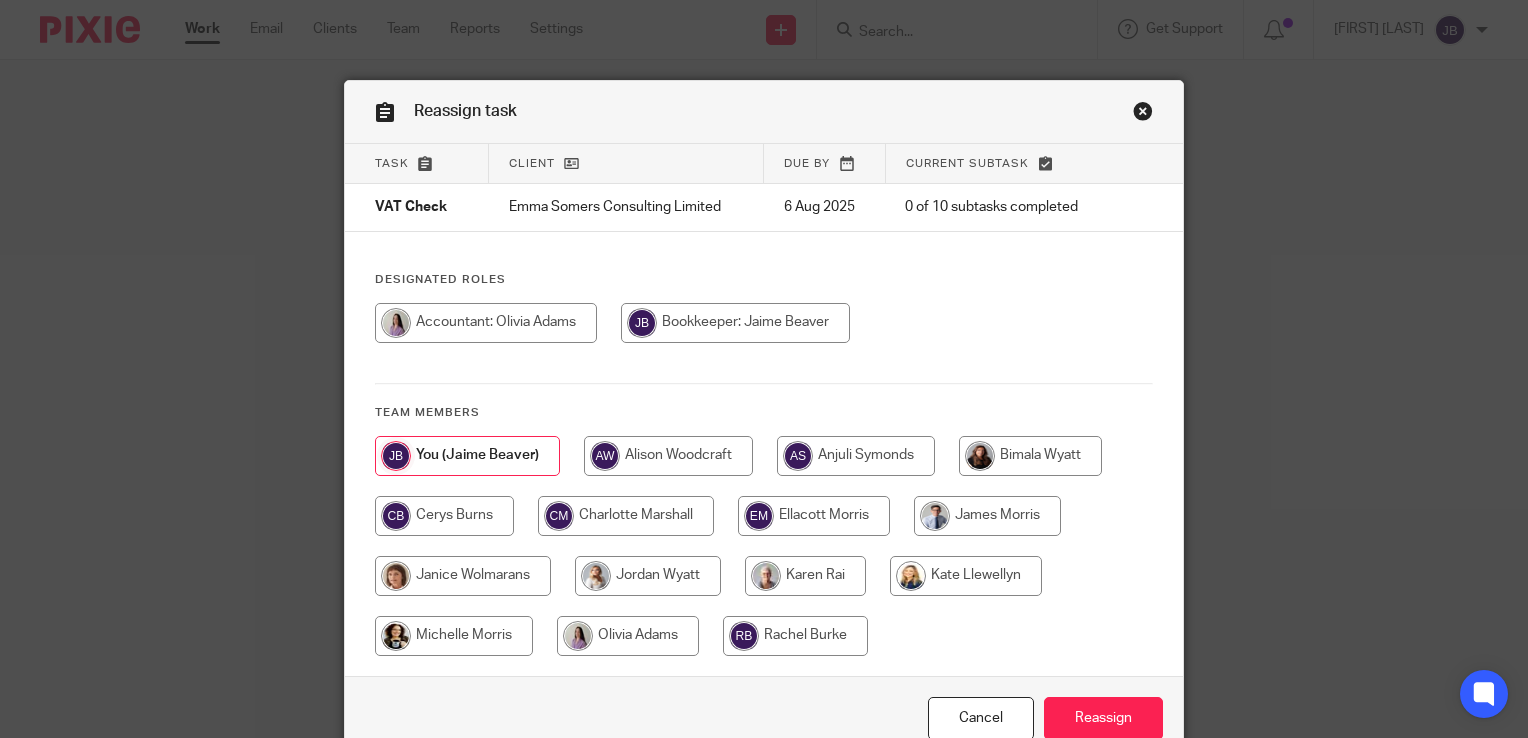 scroll, scrollTop: 0, scrollLeft: 0, axis: both 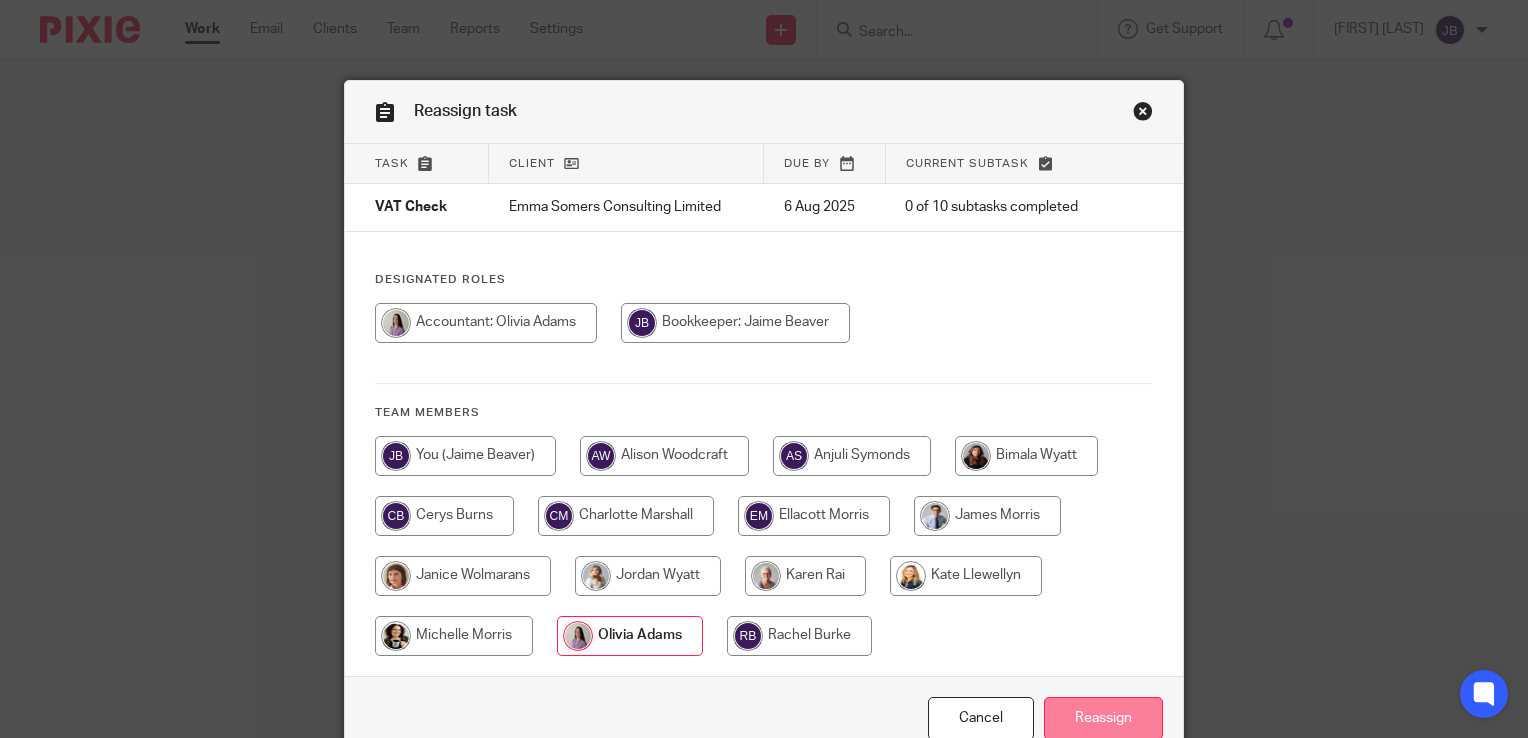 click on "Reassign" at bounding box center [1103, 718] 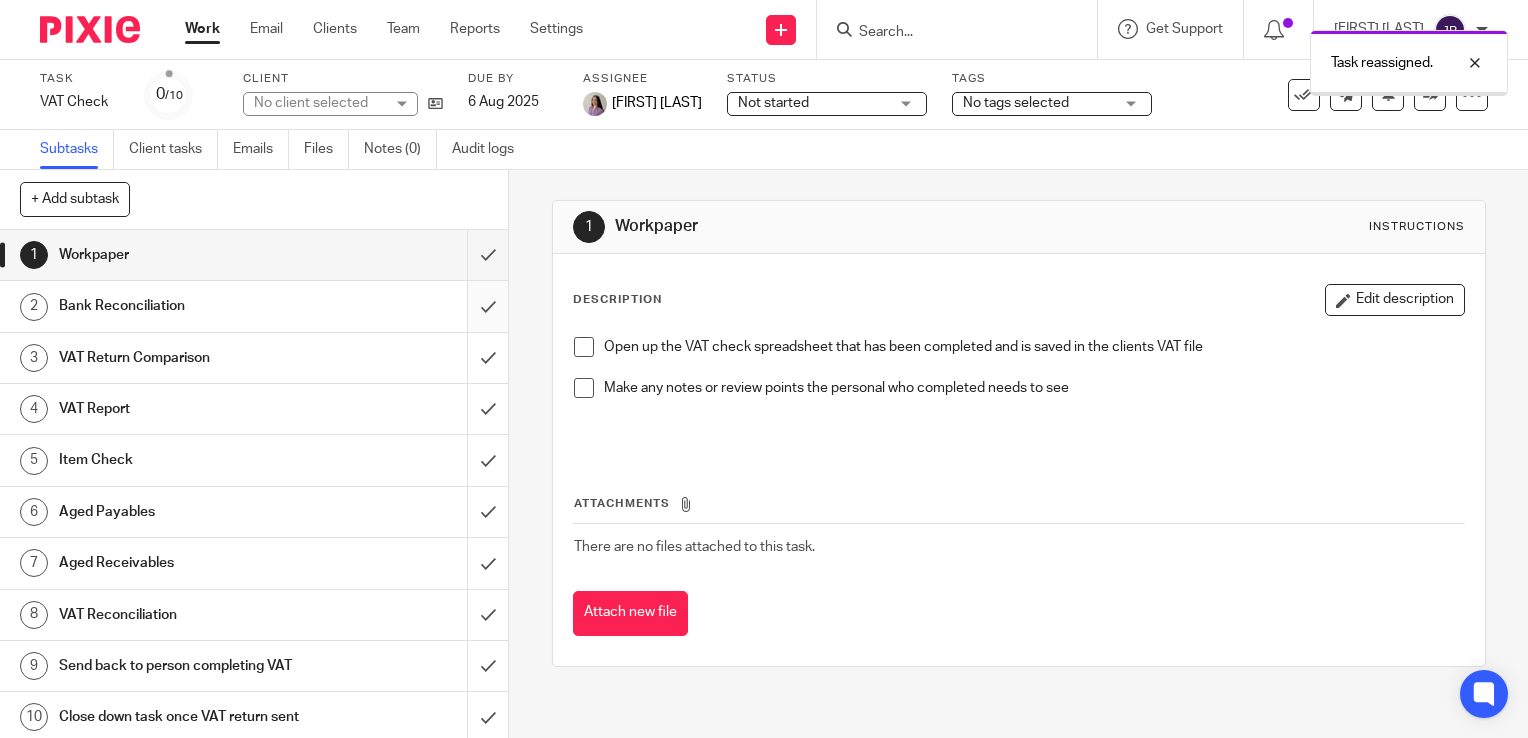scroll, scrollTop: 0, scrollLeft: 0, axis: both 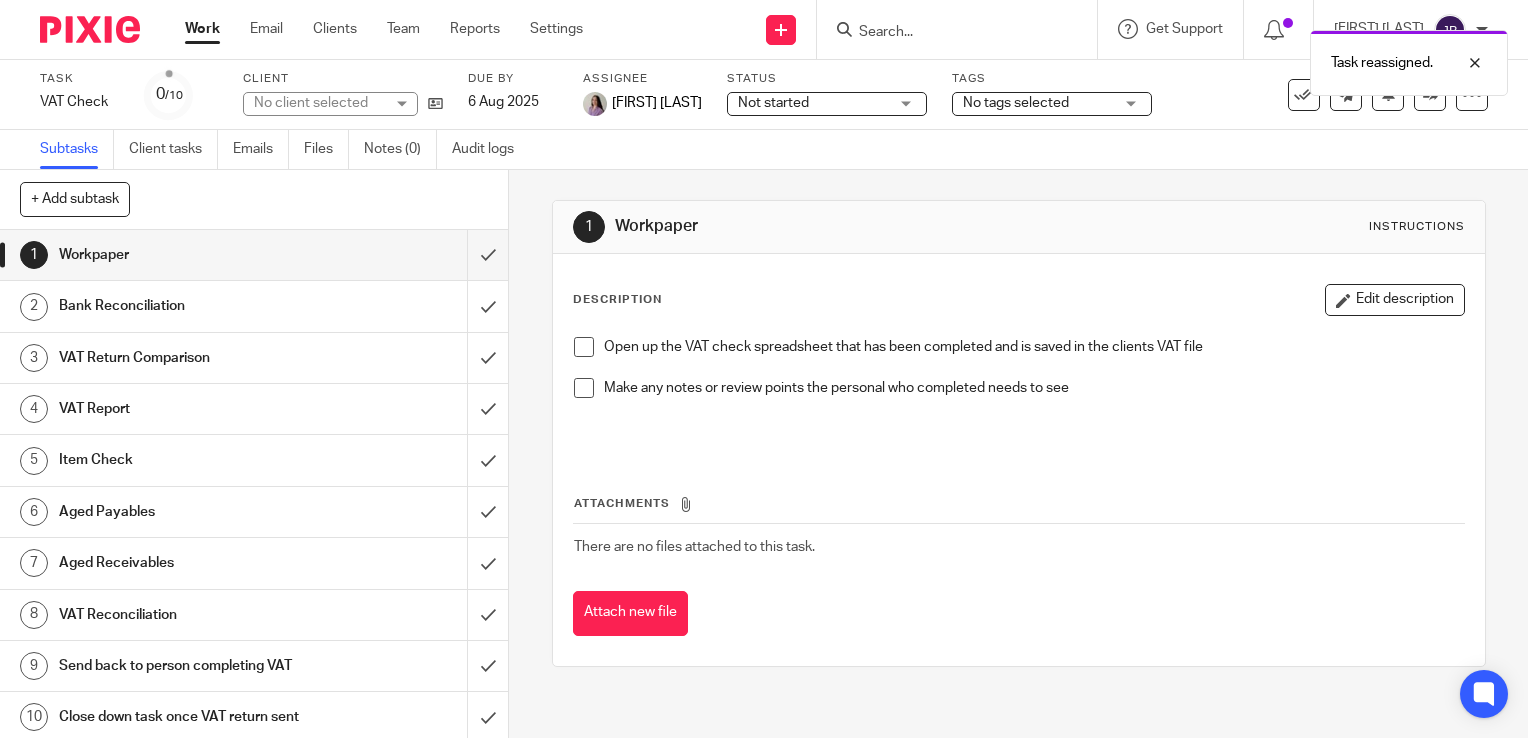 click on "Work" at bounding box center [202, 29] 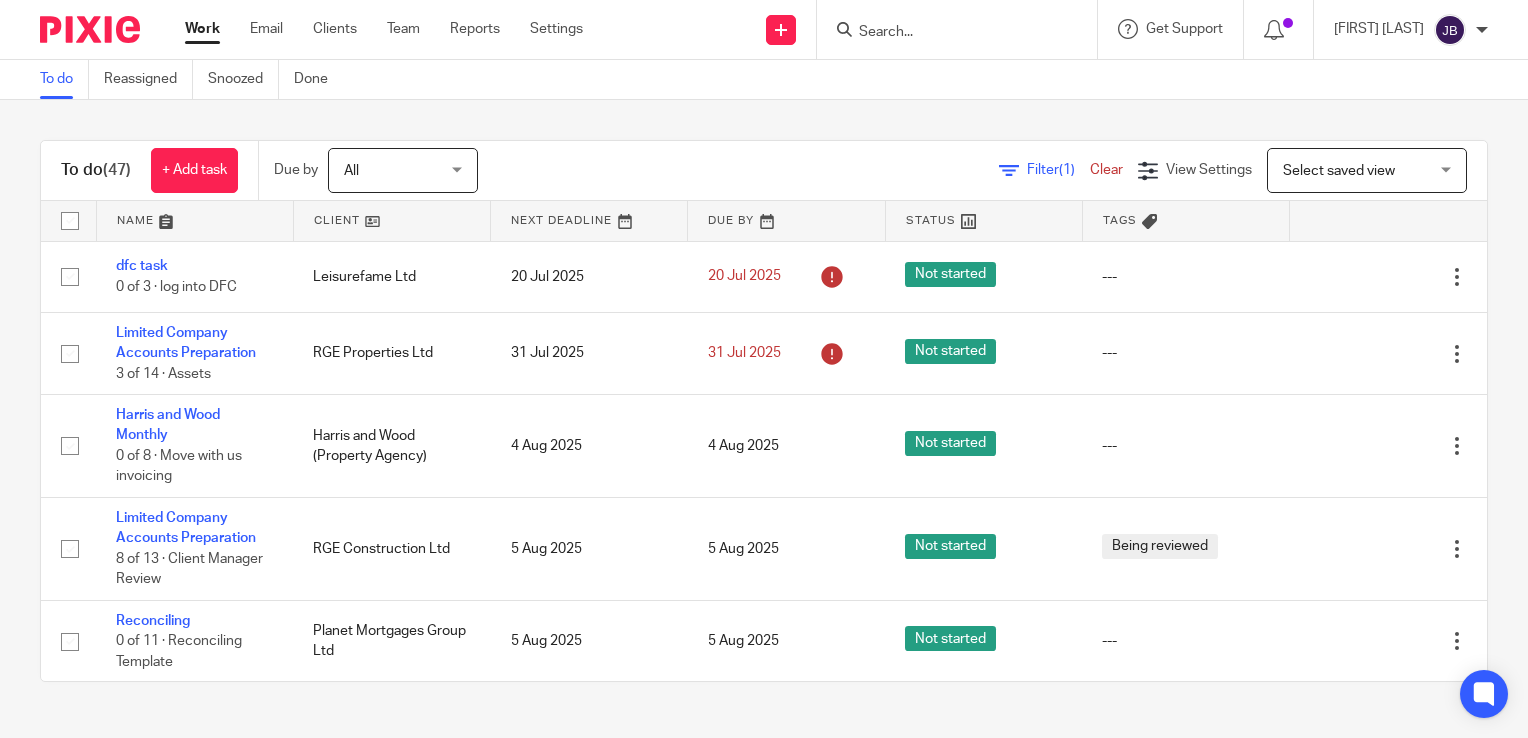 scroll, scrollTop: 0, scrollLeft: 0, axis: both 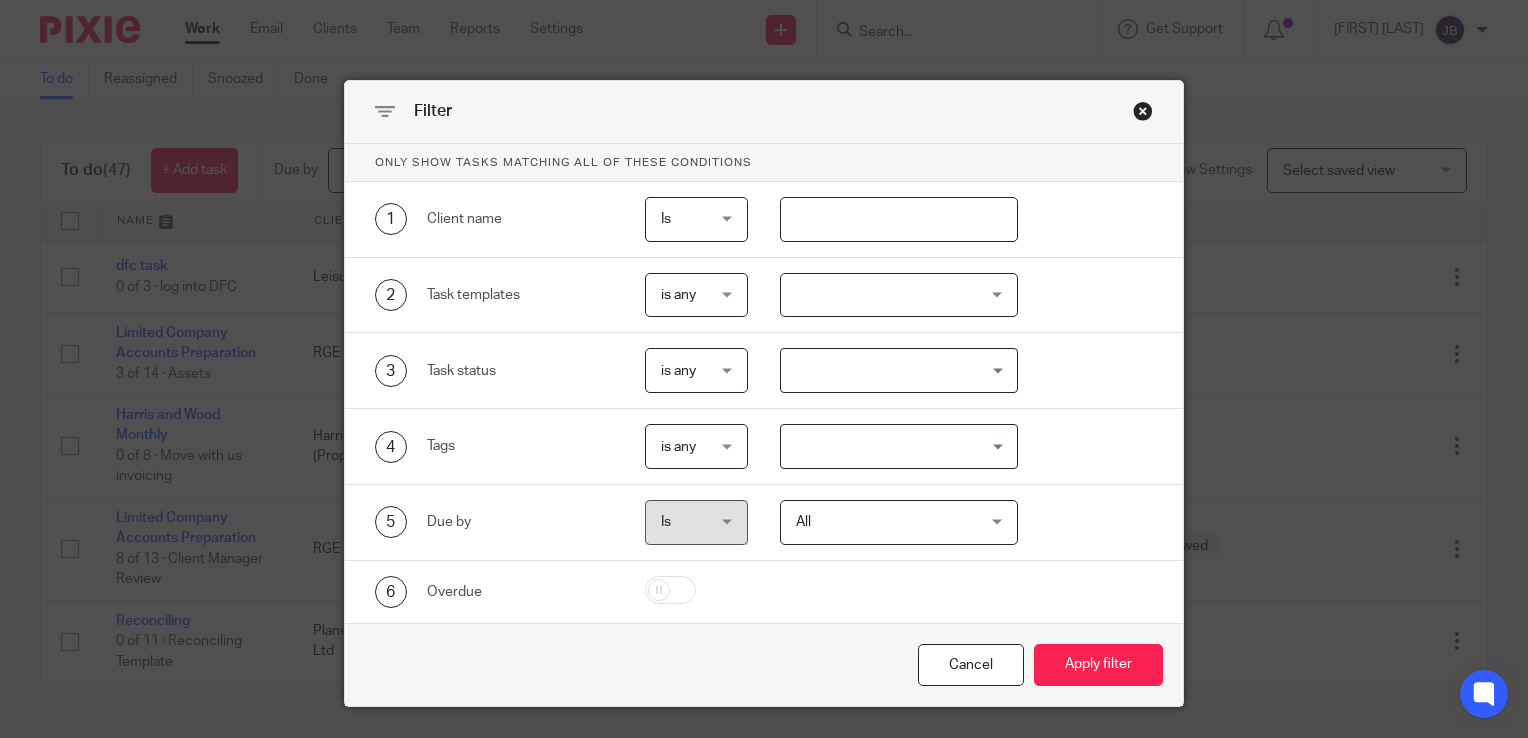 click at bounding box center (899, 219) 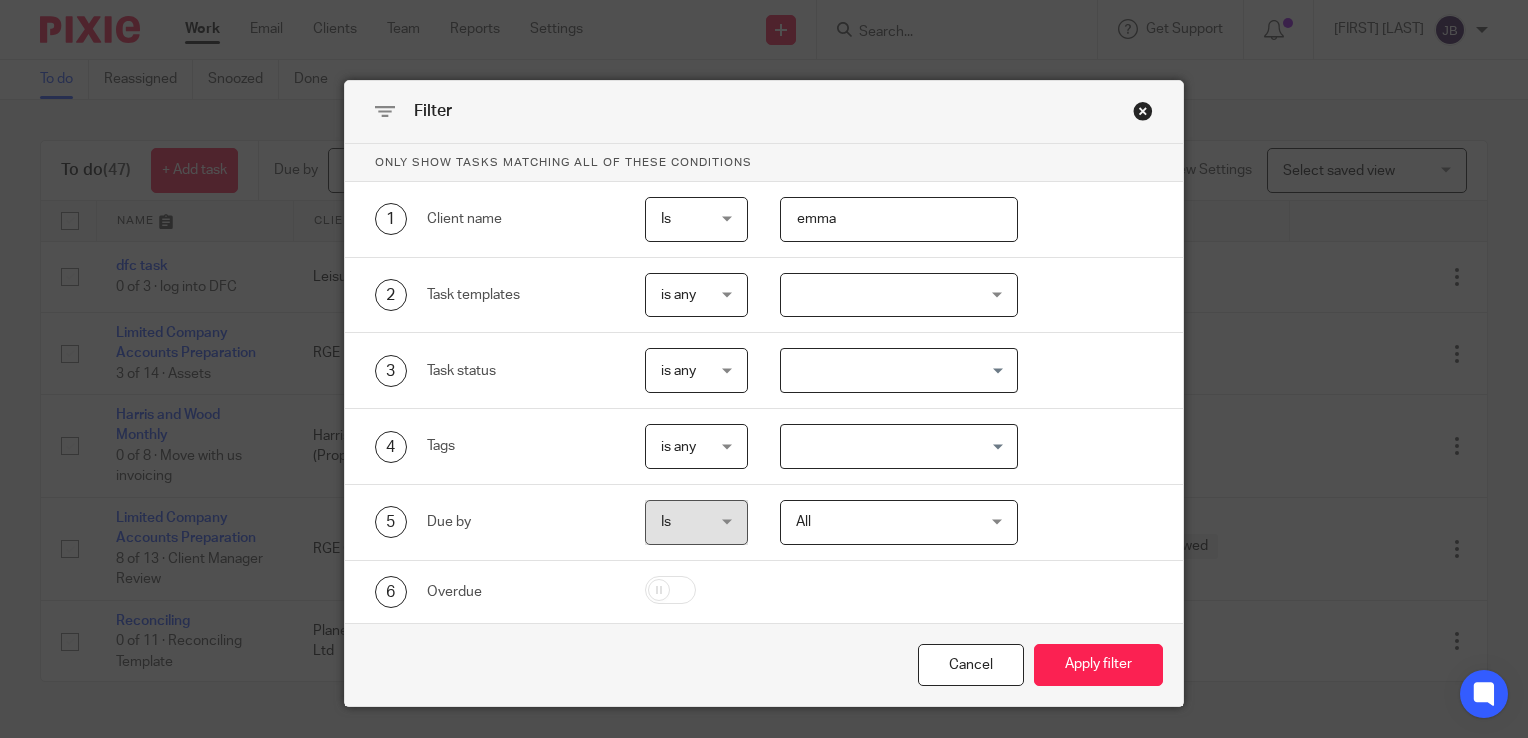 type on "emma" 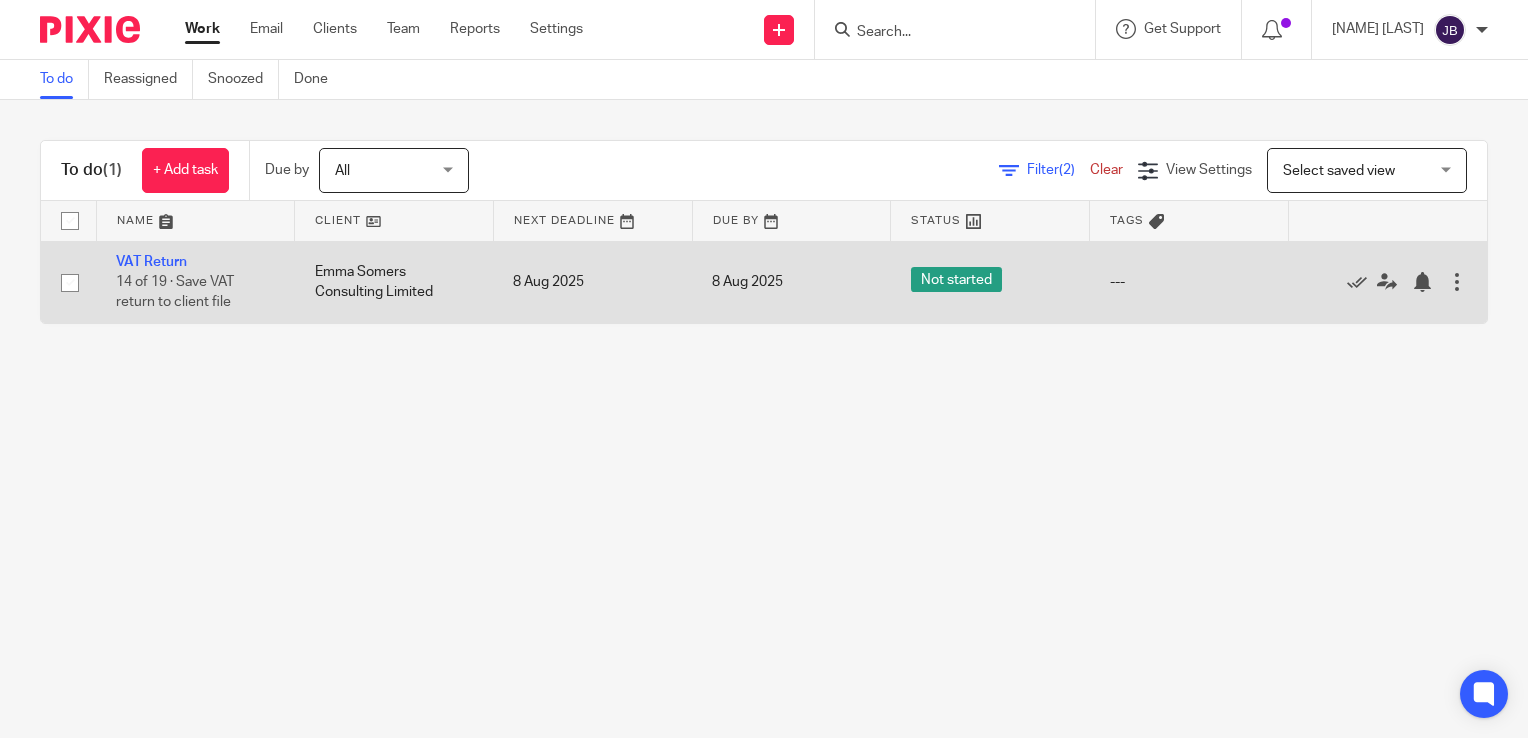 scroll, scrollTop: 0, scrollLeft: 0, axis: both 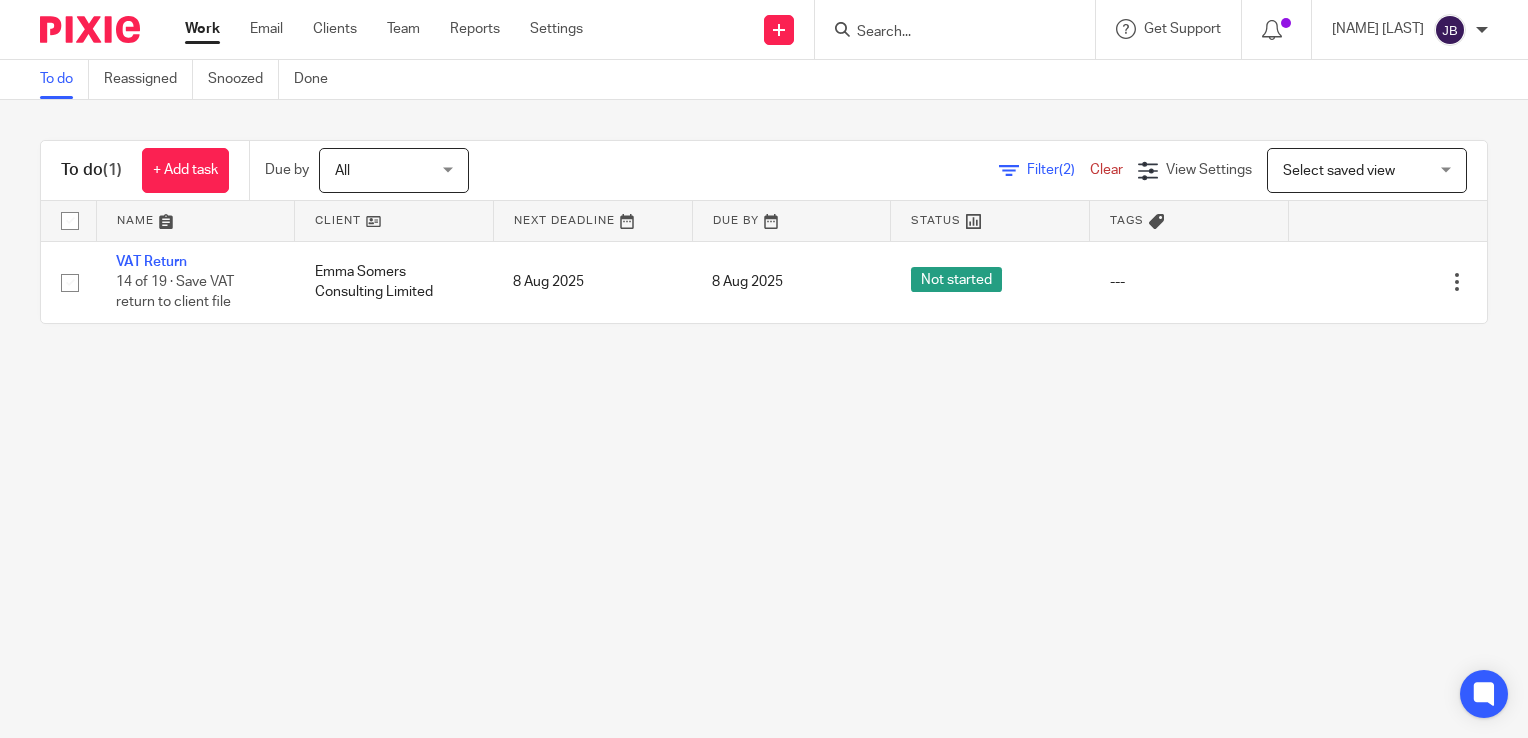 click on "Work
Email
Clients
Team
Reports
Settings
Work
Email
Clients
Team
Reports
Settings" at bounding box center [389, 29] 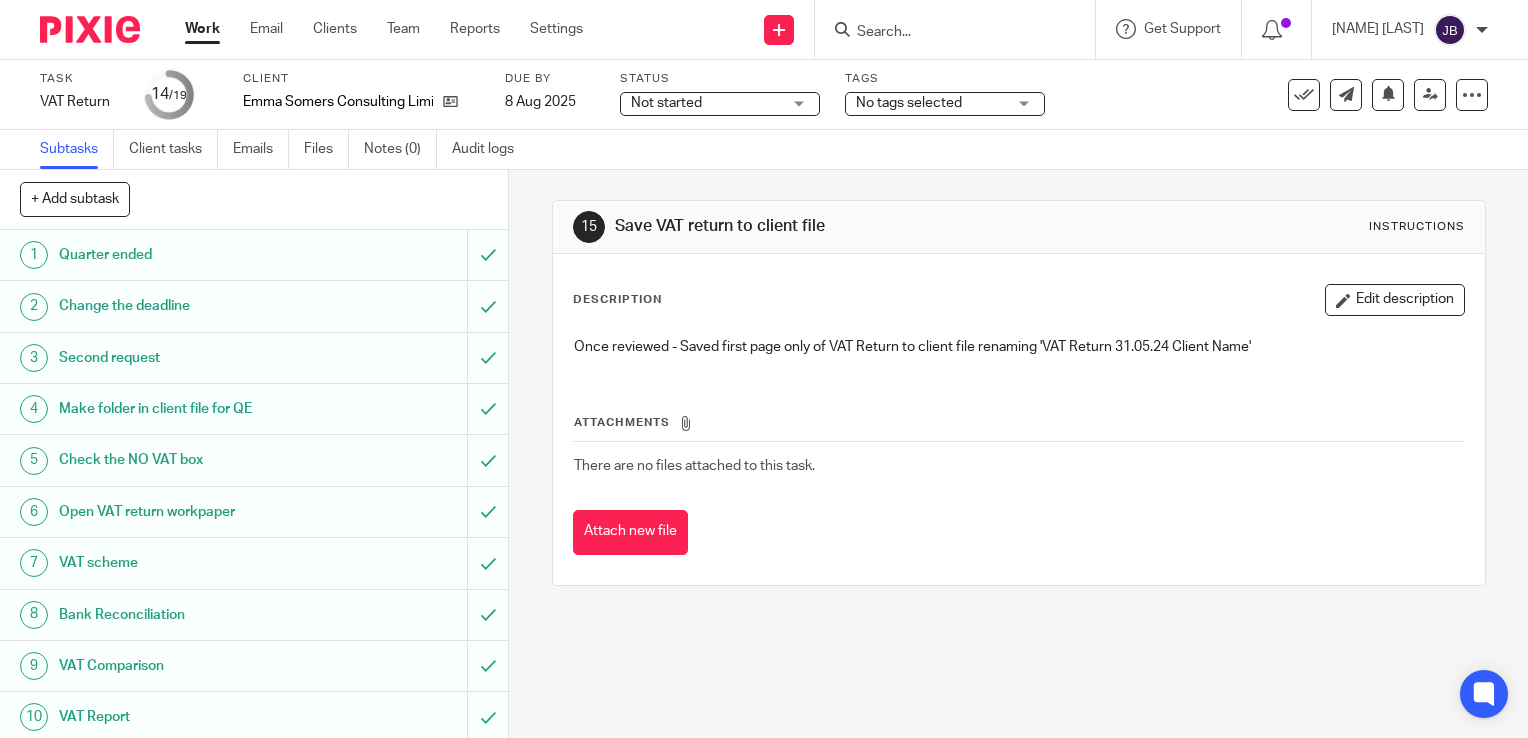 scroll, scrollTop: 0, scrollLeft: 0, axis: both 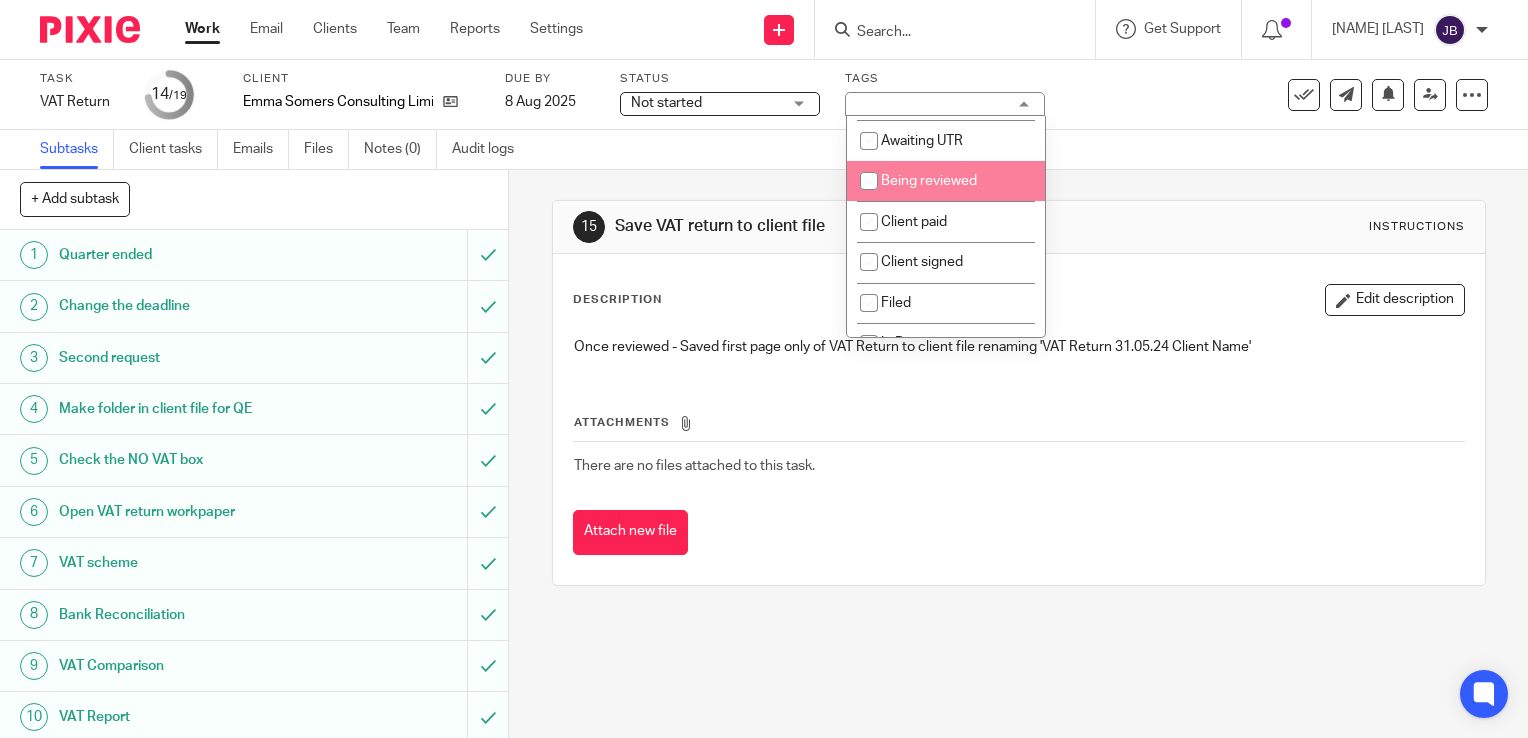 click at bounding box center [869, 181] 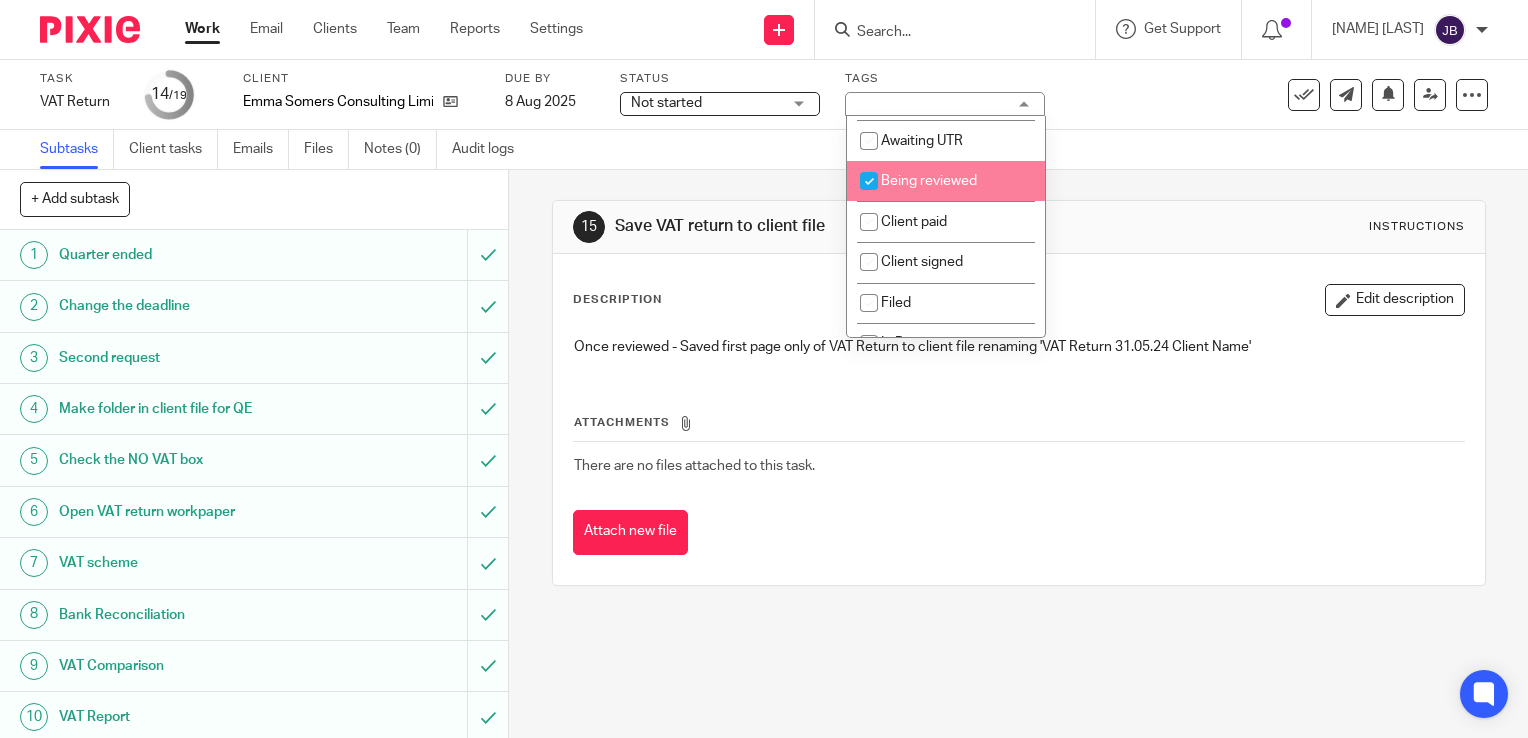 checkbox on "true" 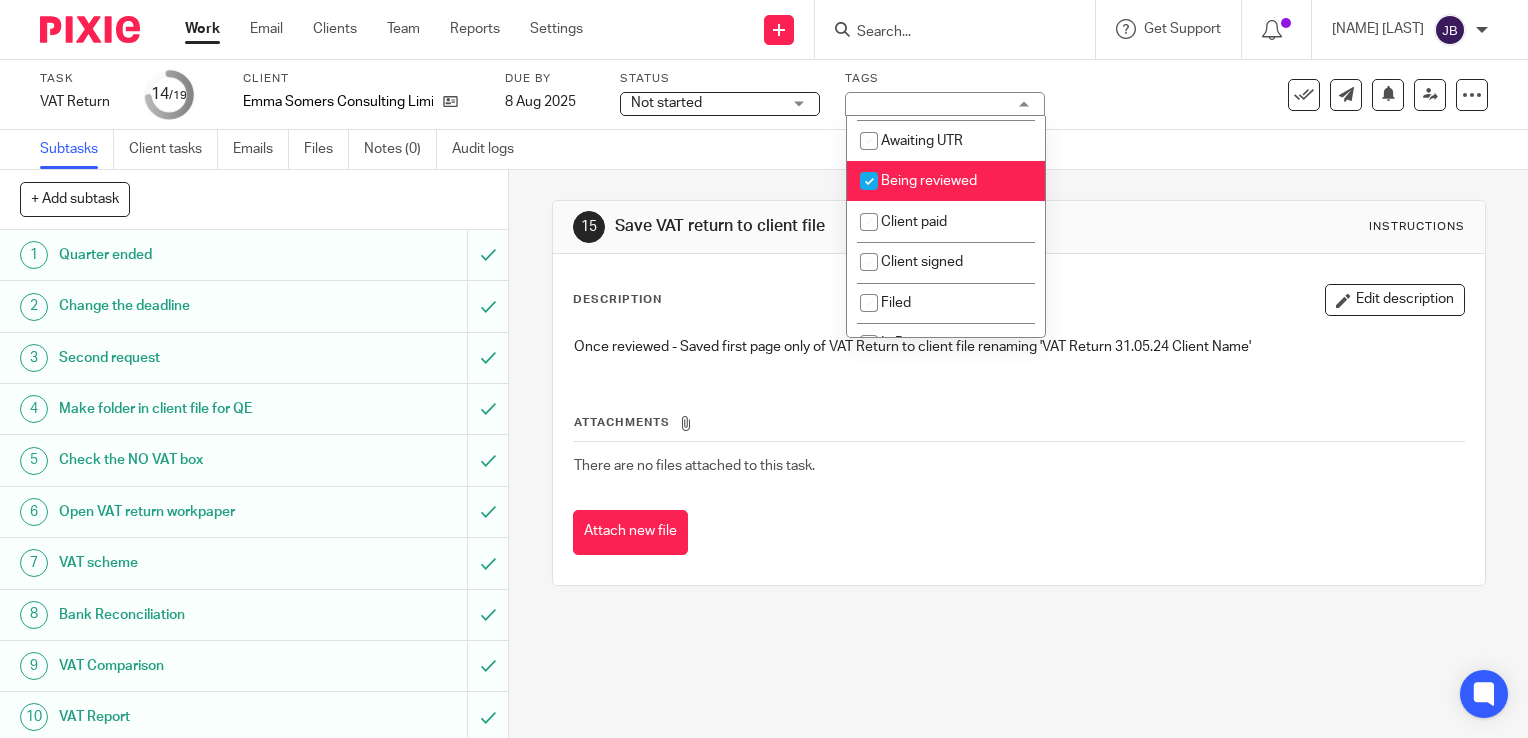 click on "Subtasks
Client tasks
Emails
Files
Notes (0)
Audit logs" at bounding box center (764, 150) 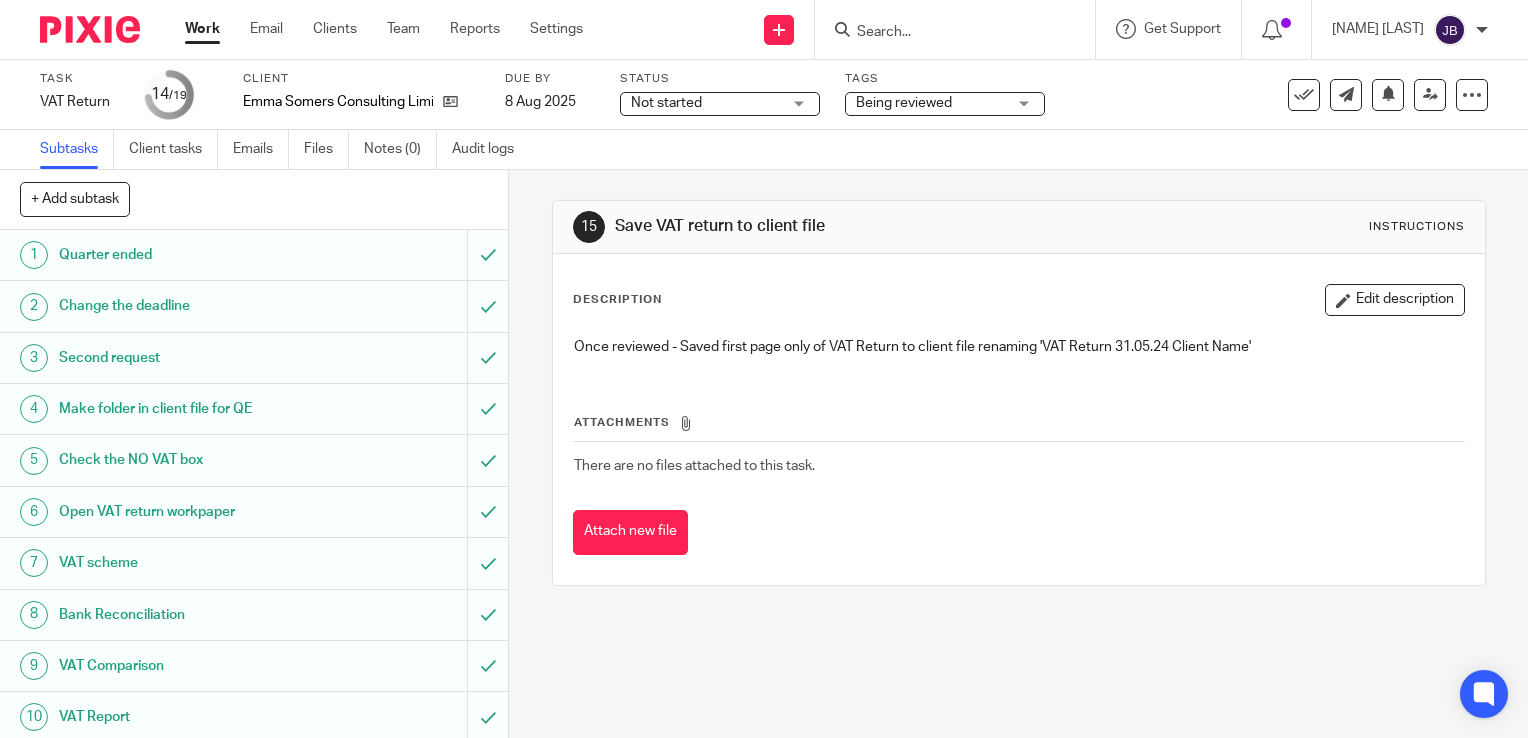 click on "Work" at bounding box center (202, 29) 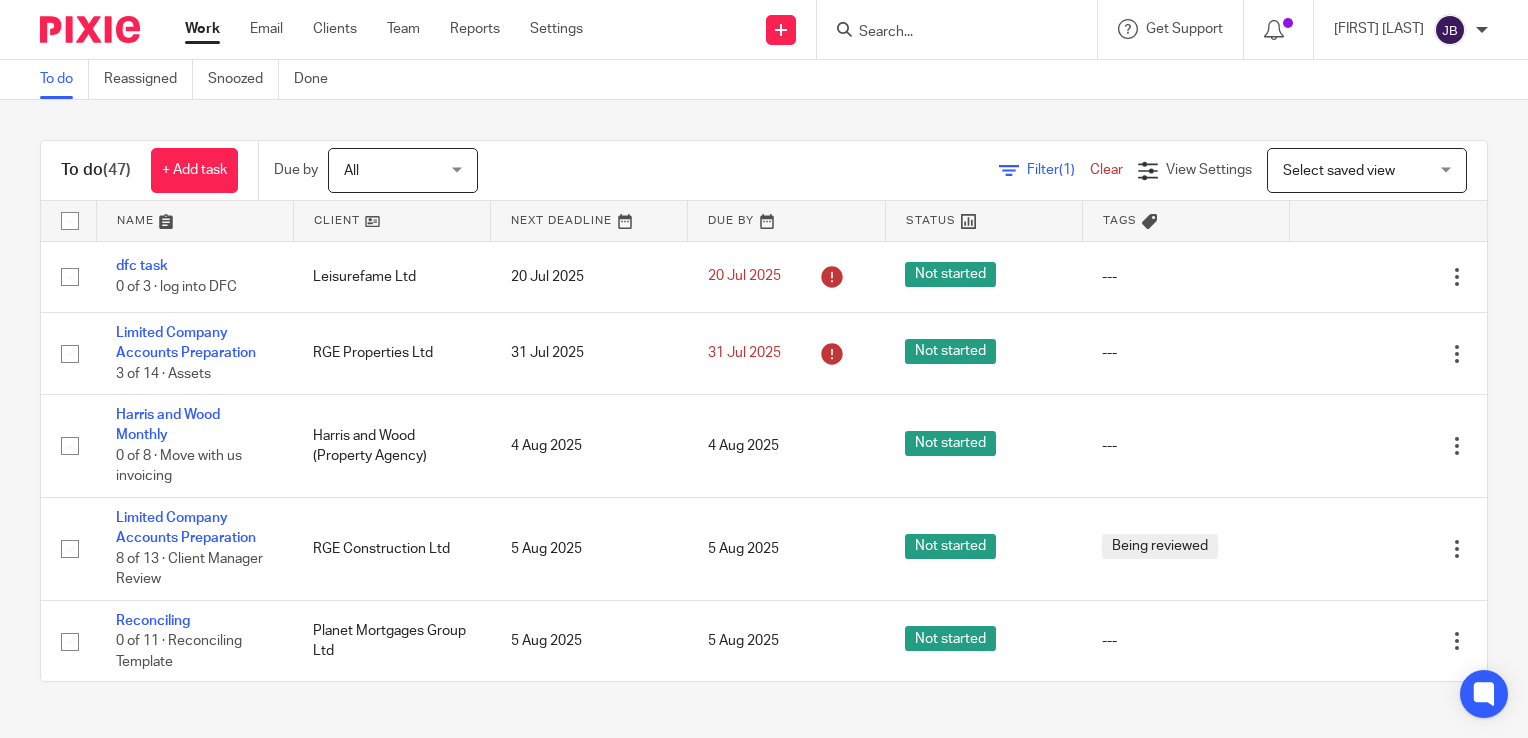 scroll, scrollTop: 0, scrollLeft: 0, axis: both 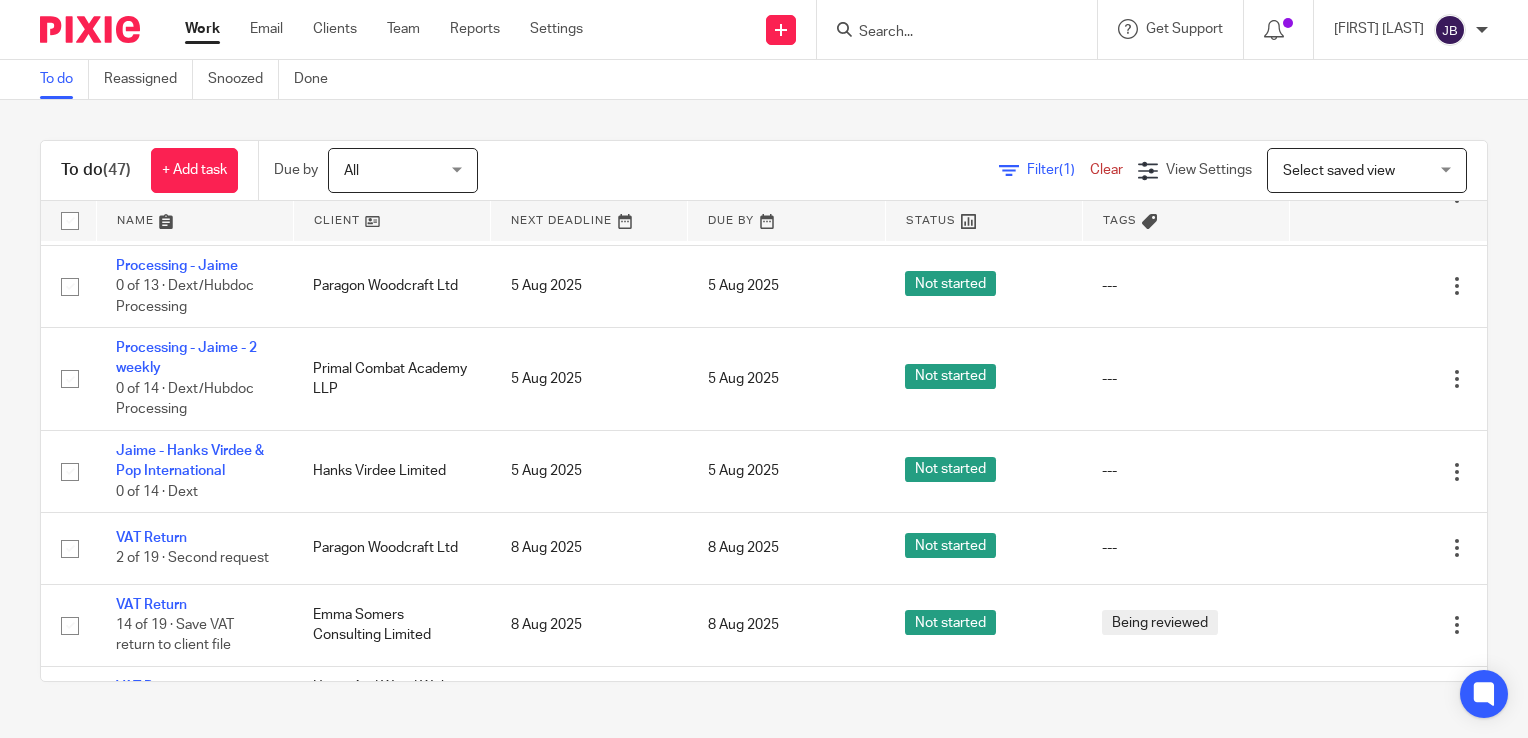 click at bounding box center [1009, 171] 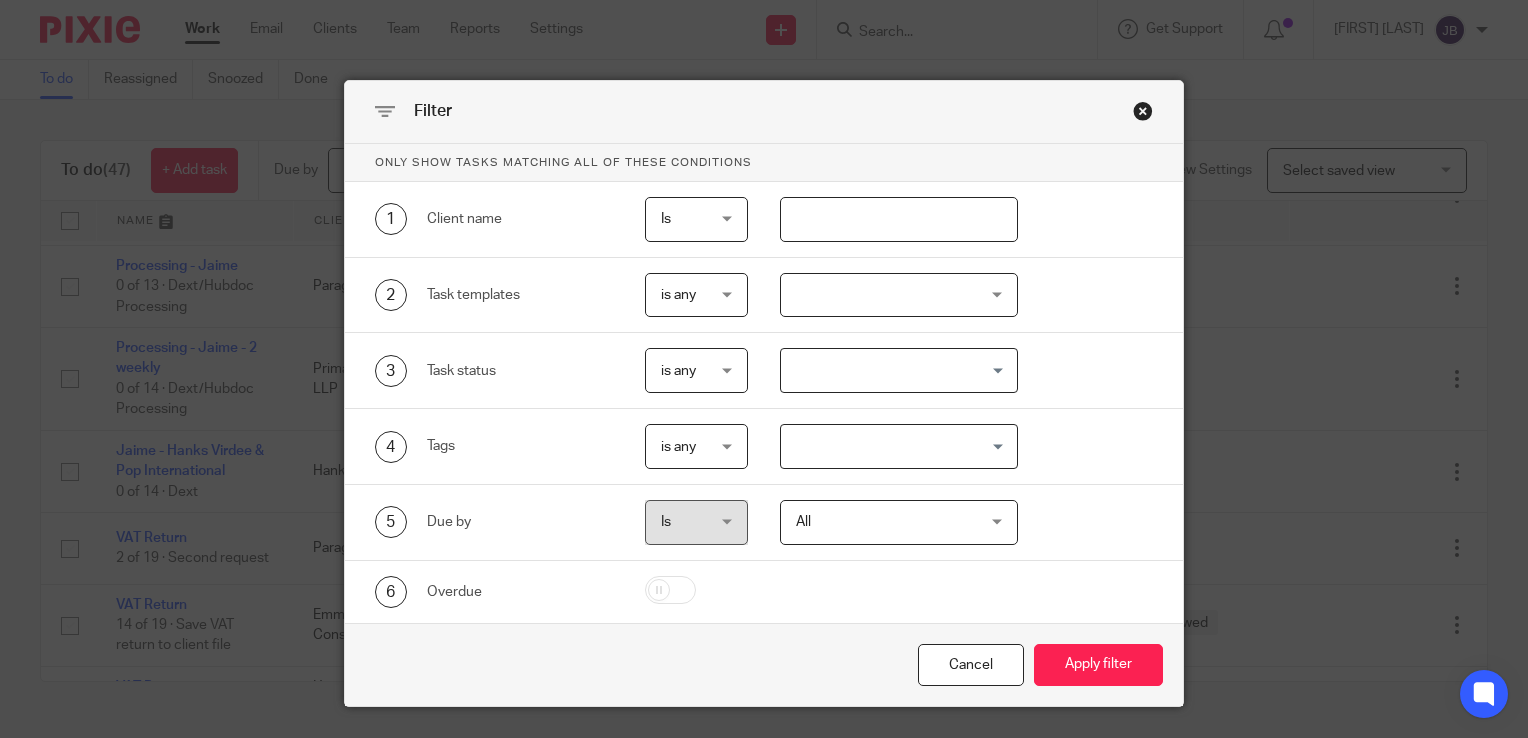 click at bounding box center [899, 219] 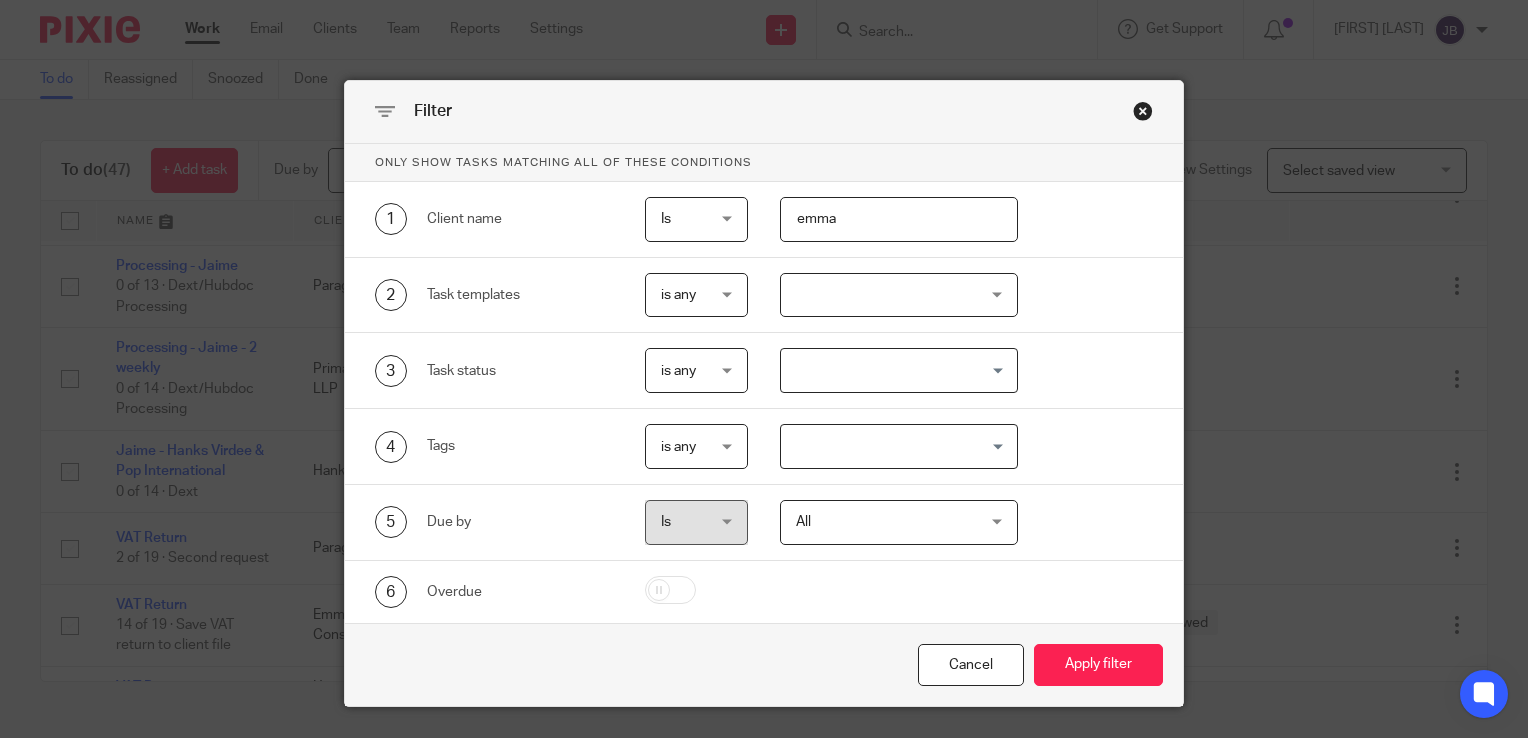 type on "emma" 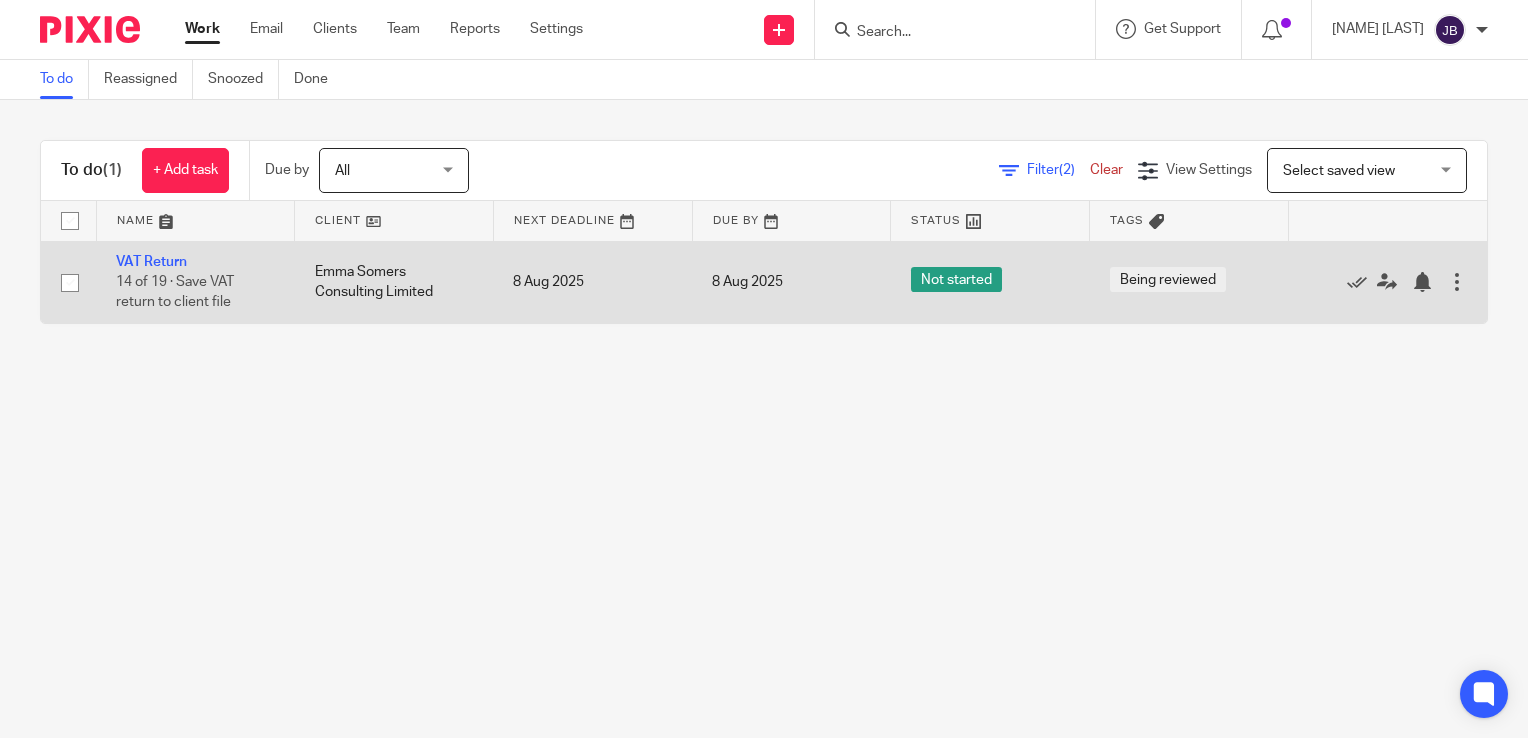 scroll, scrollTop: 0, scrollLeft: 0, axis: both 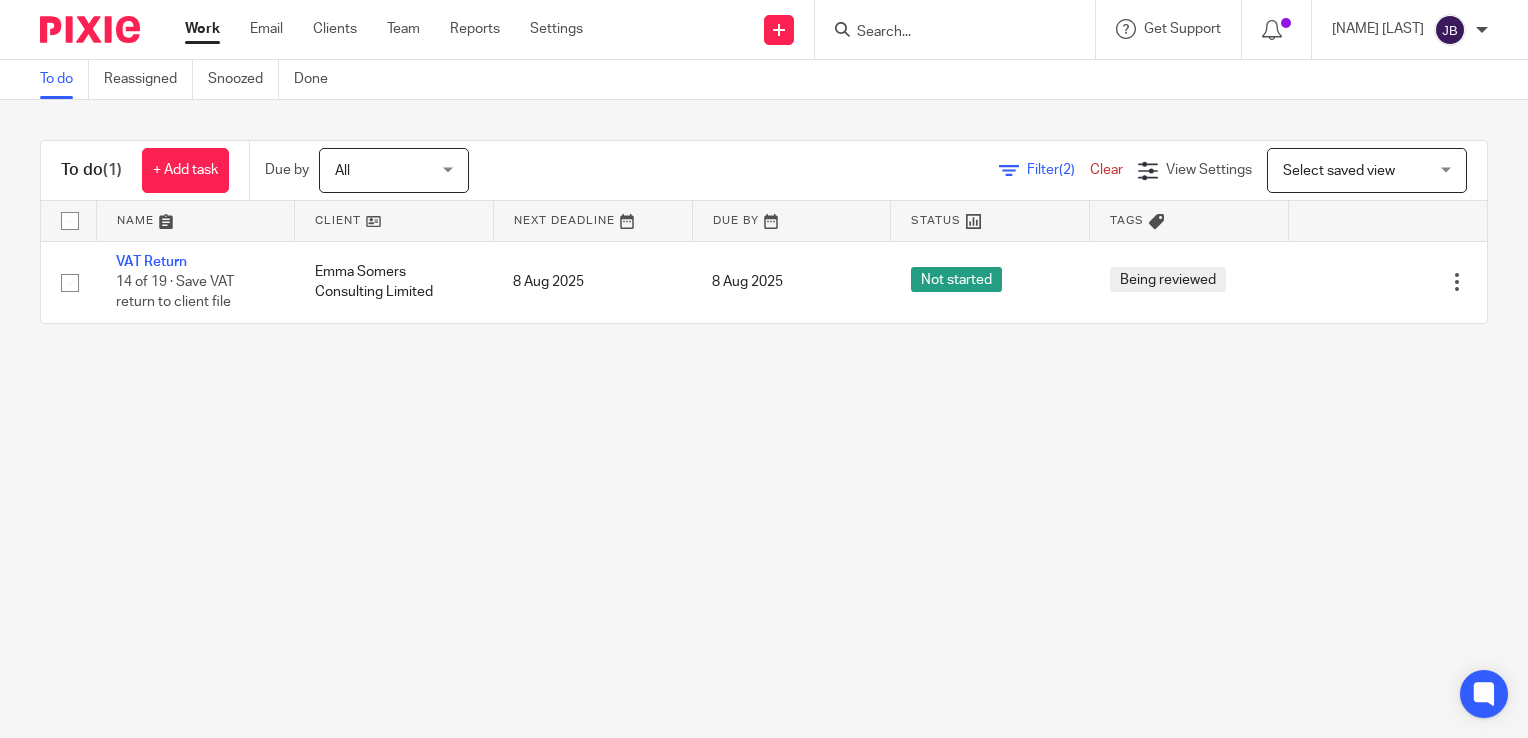 click on "Work" at bounding box center [202, 29] 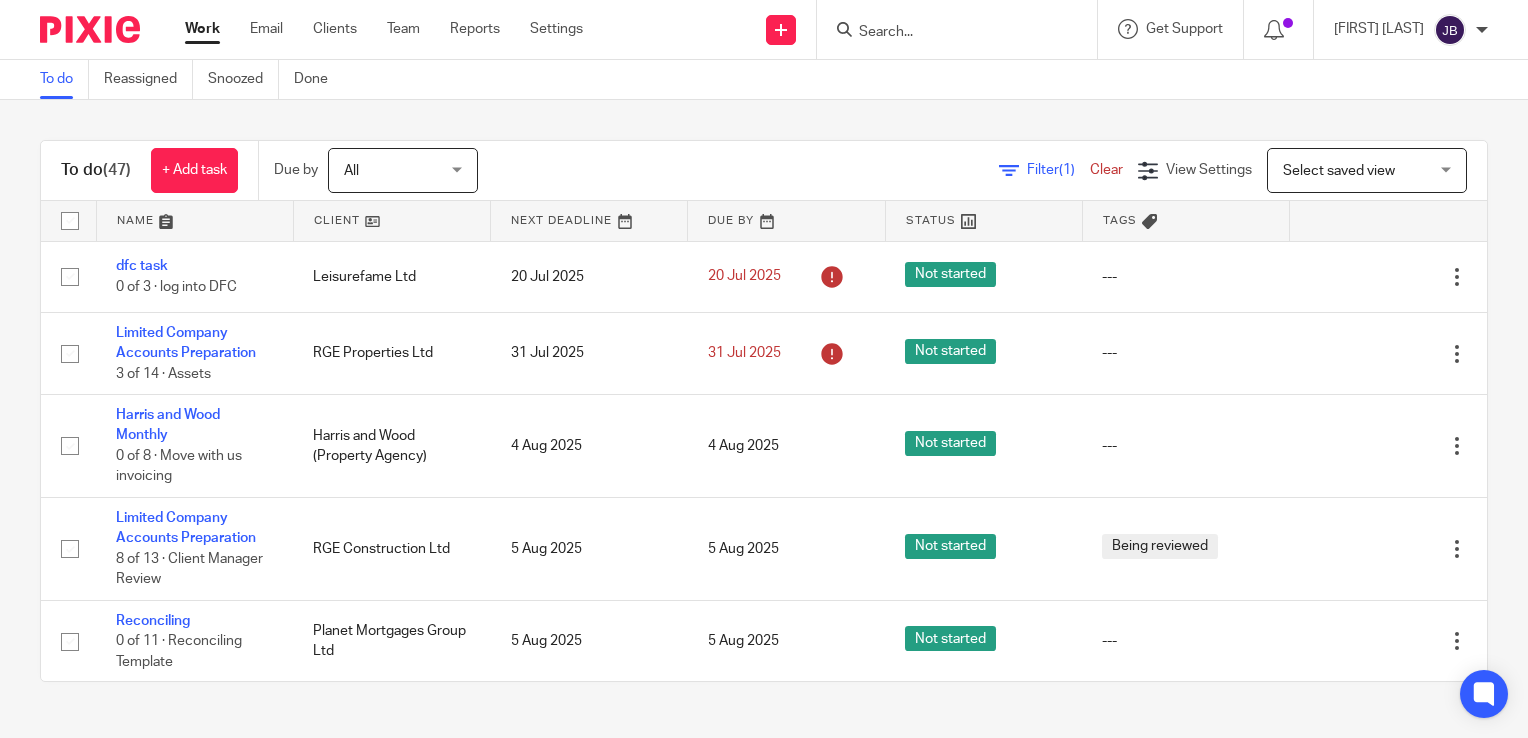 scroll, scrollTop: 0, scrollLeft: 0, axis: both 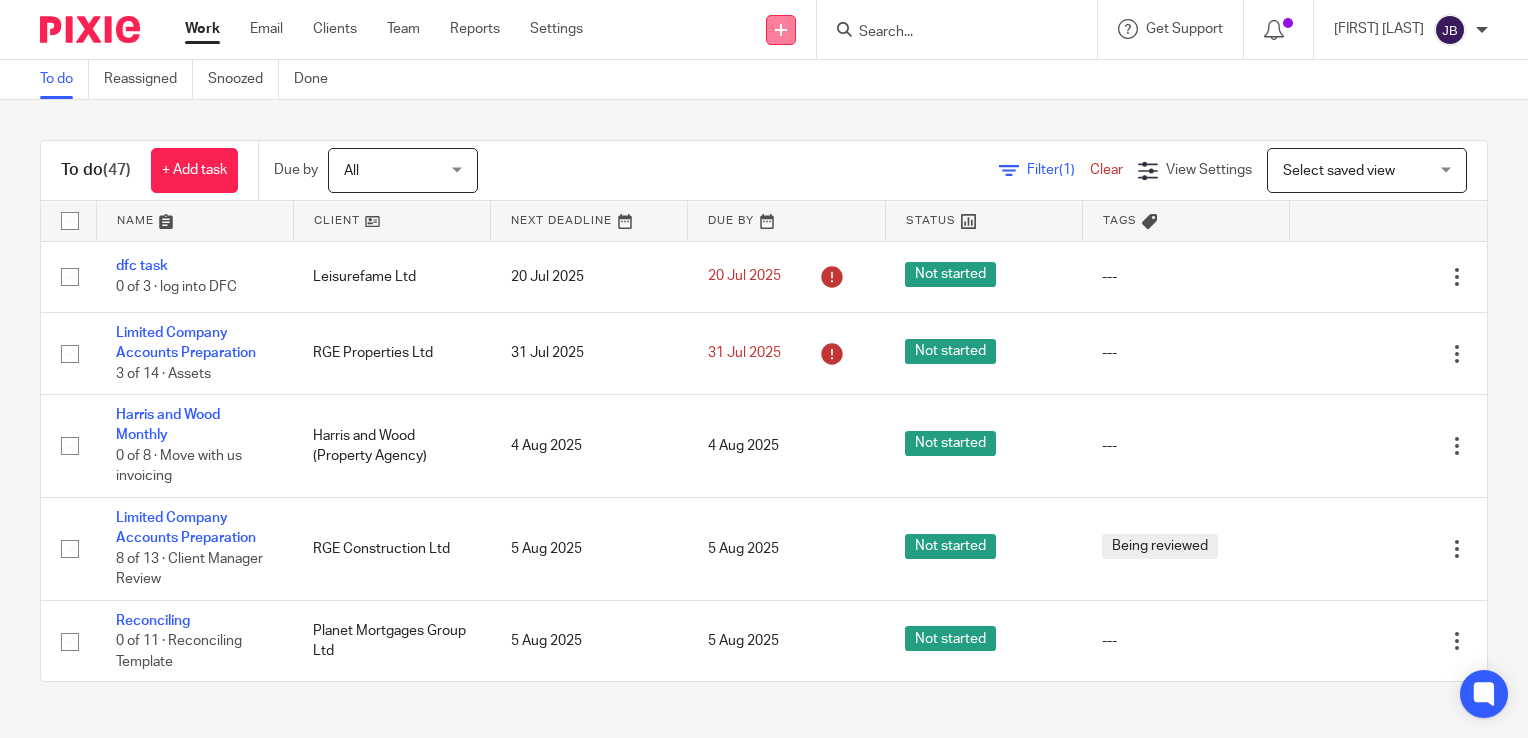 click at bounding box center (781, 30) 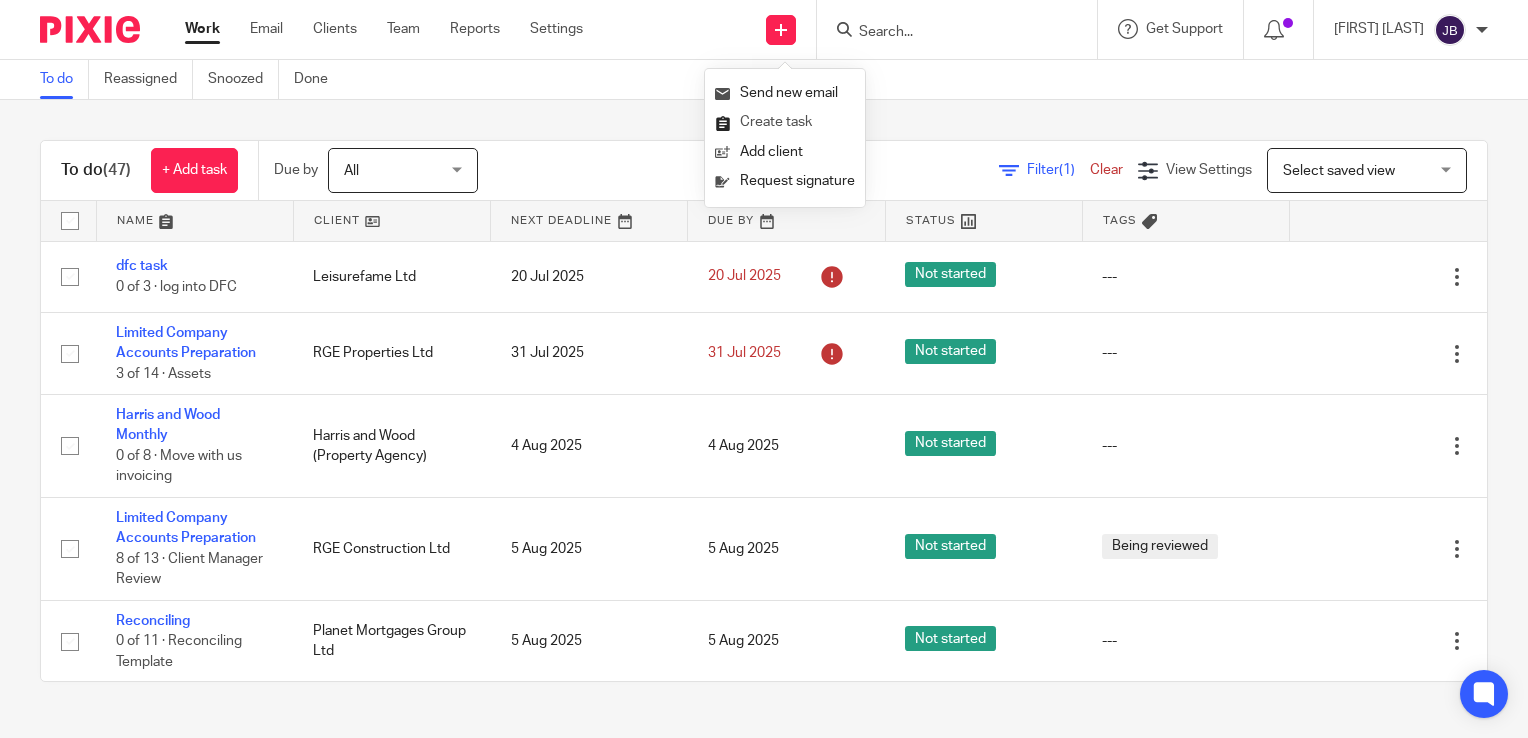 click on "Create task" at bounding box center (785, 122) 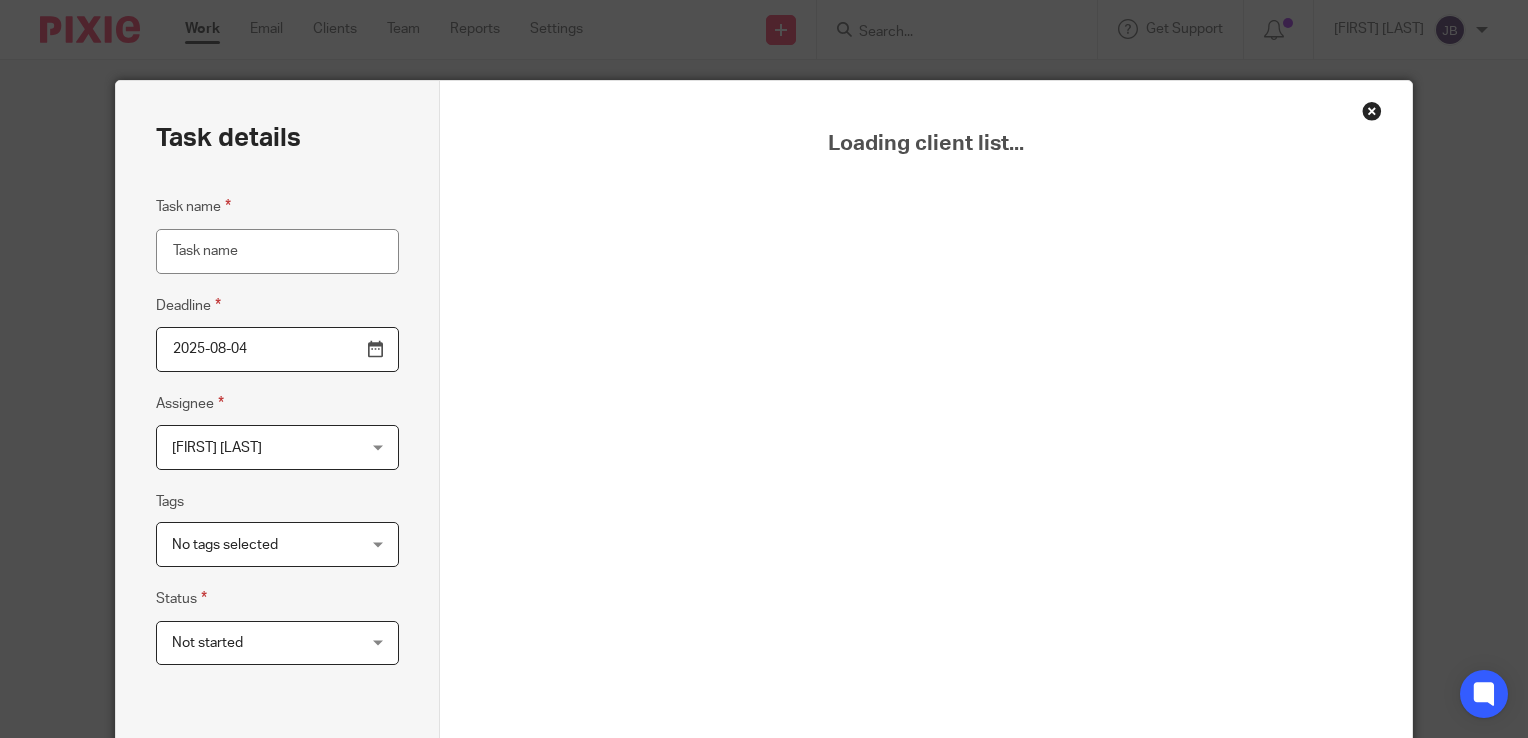 scroll, scrollTop: 0, scrollLeft: 0, axis: both 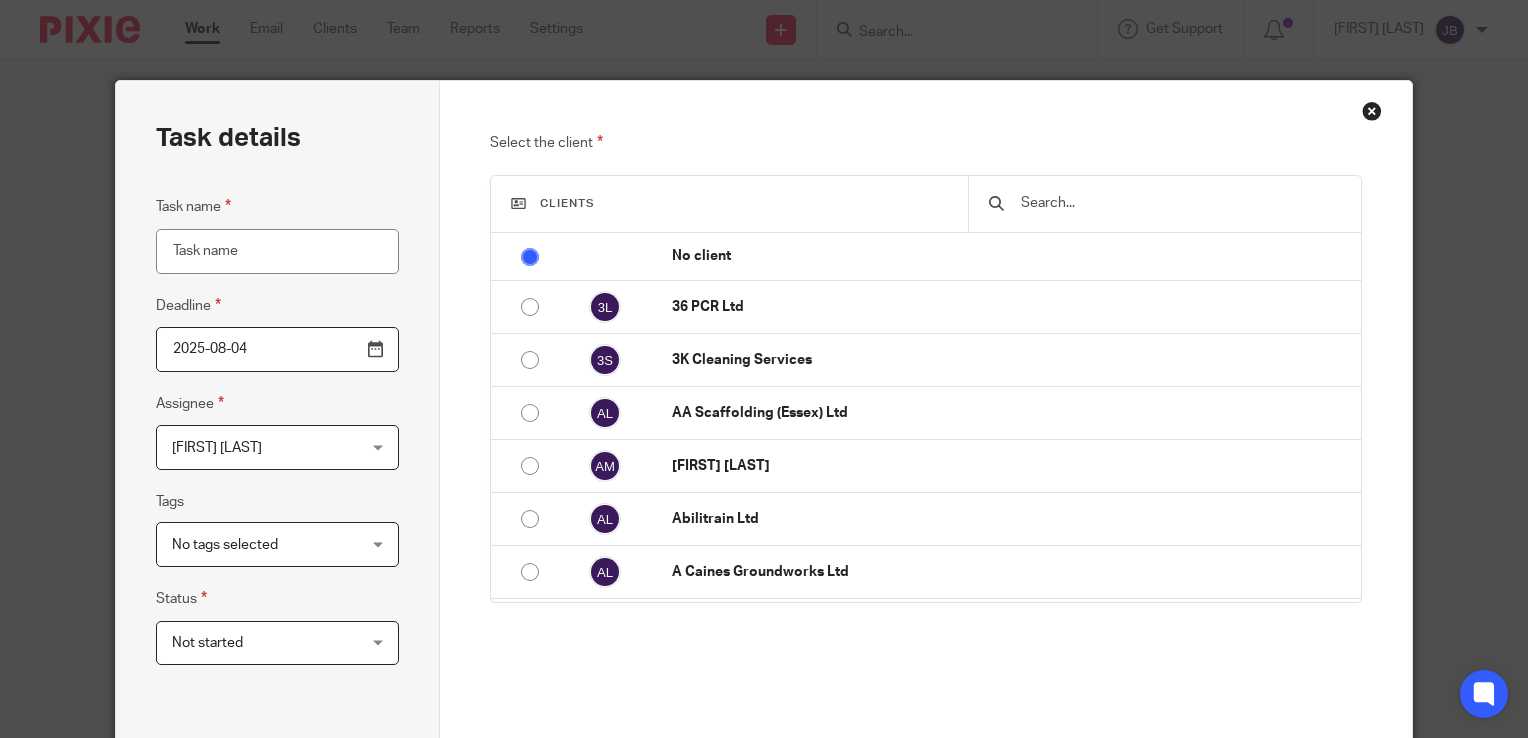 click at bounding box center (1180, 203) 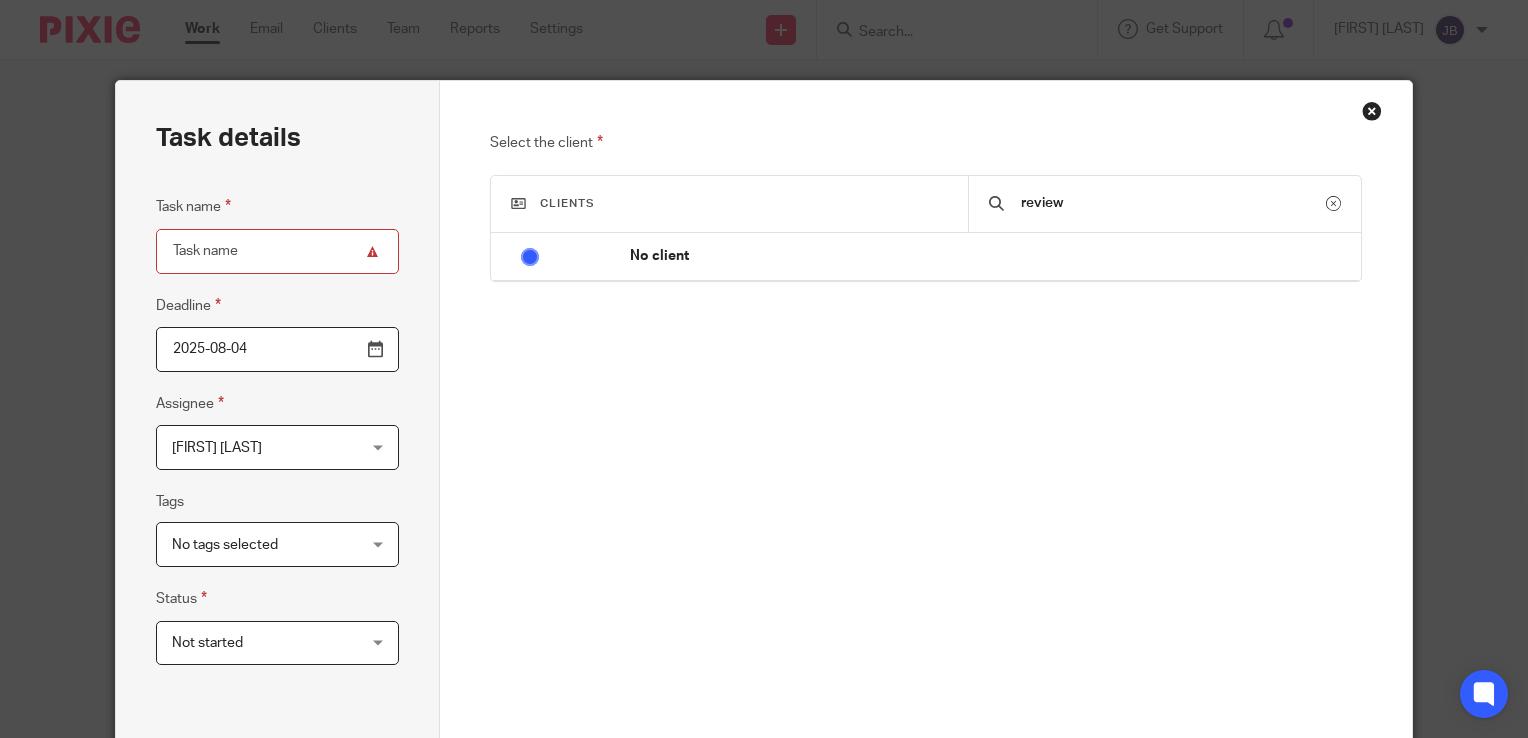 drag, startPoint x: 1064, startPoint y: 200, endPoint x: 977, endPoint y: 209, distance: 87.46428 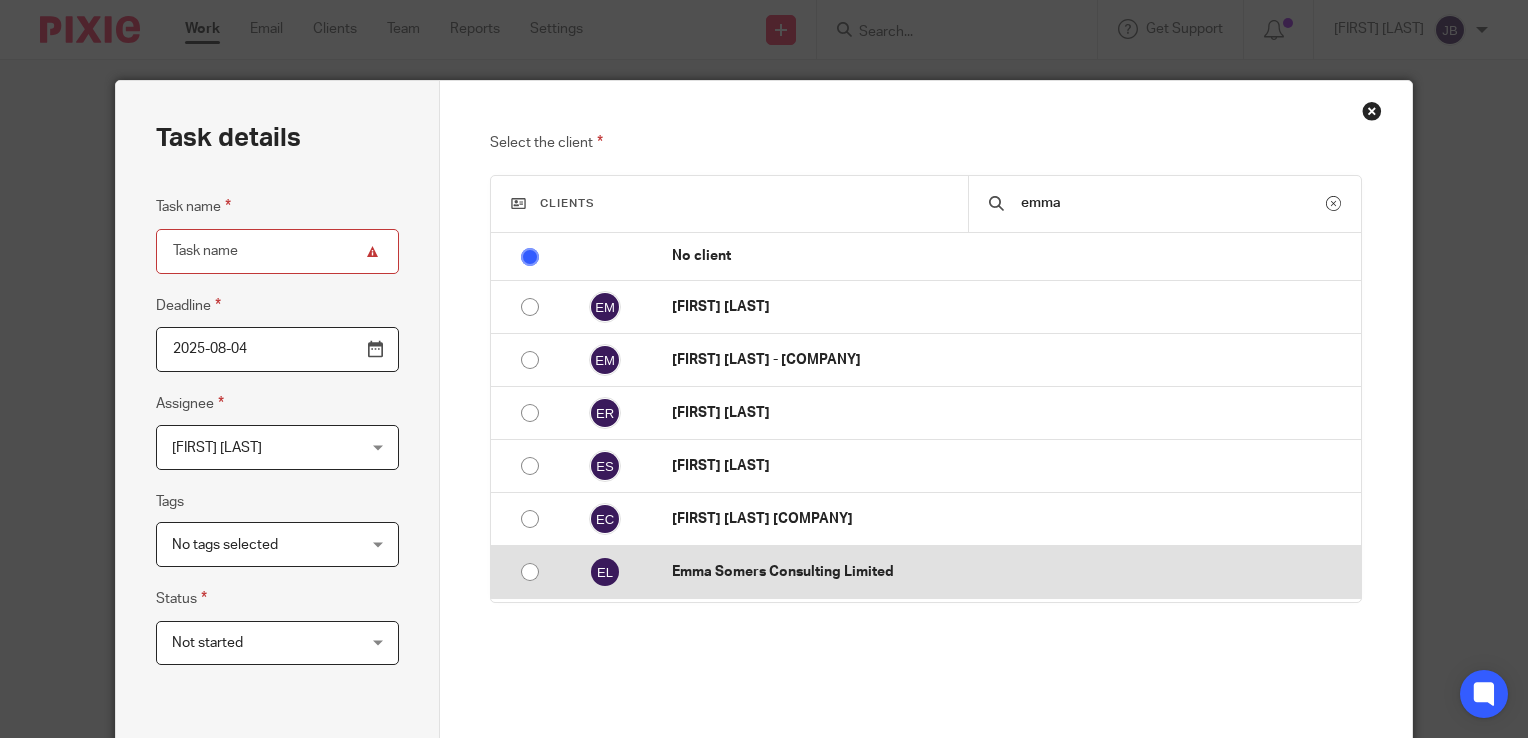 type on "emma" 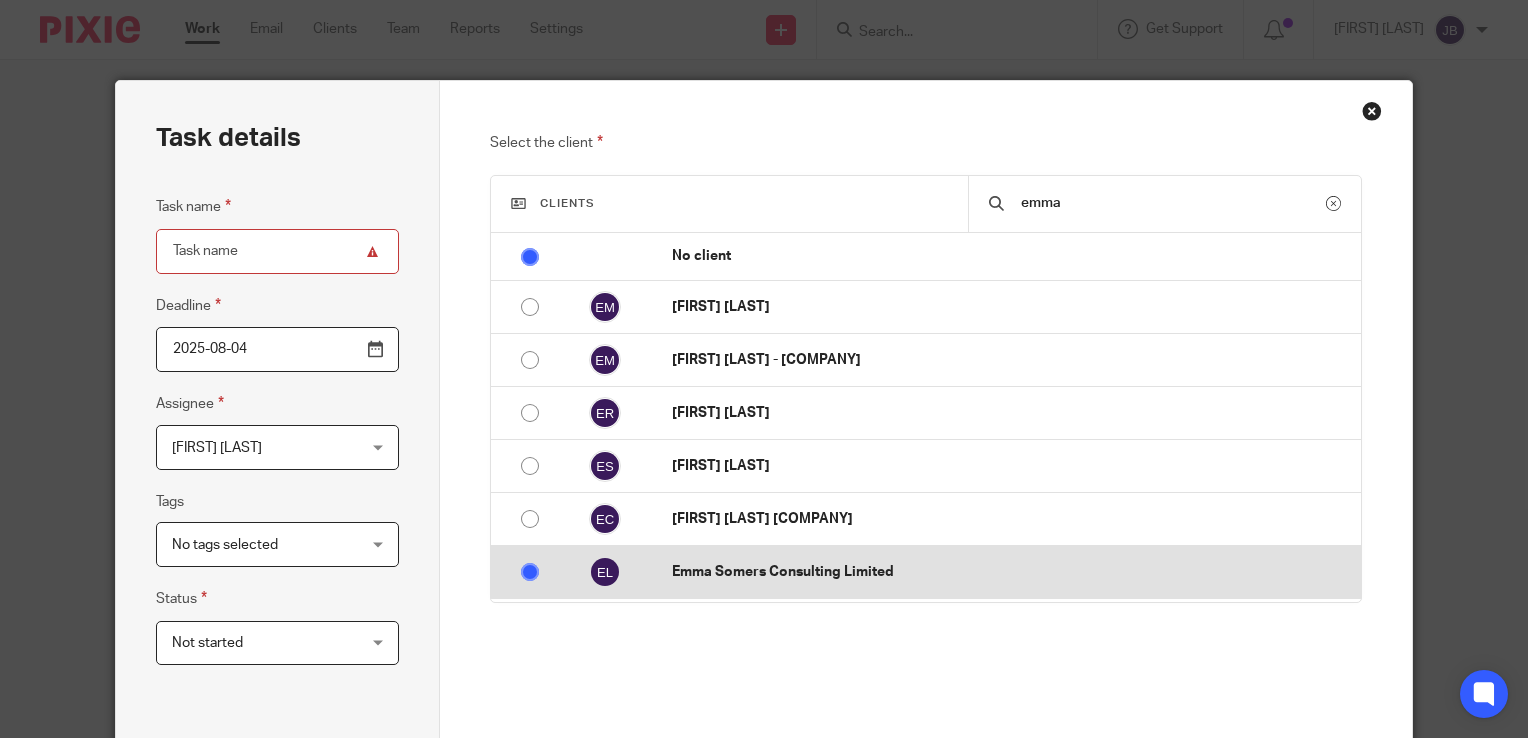 radio on "false" 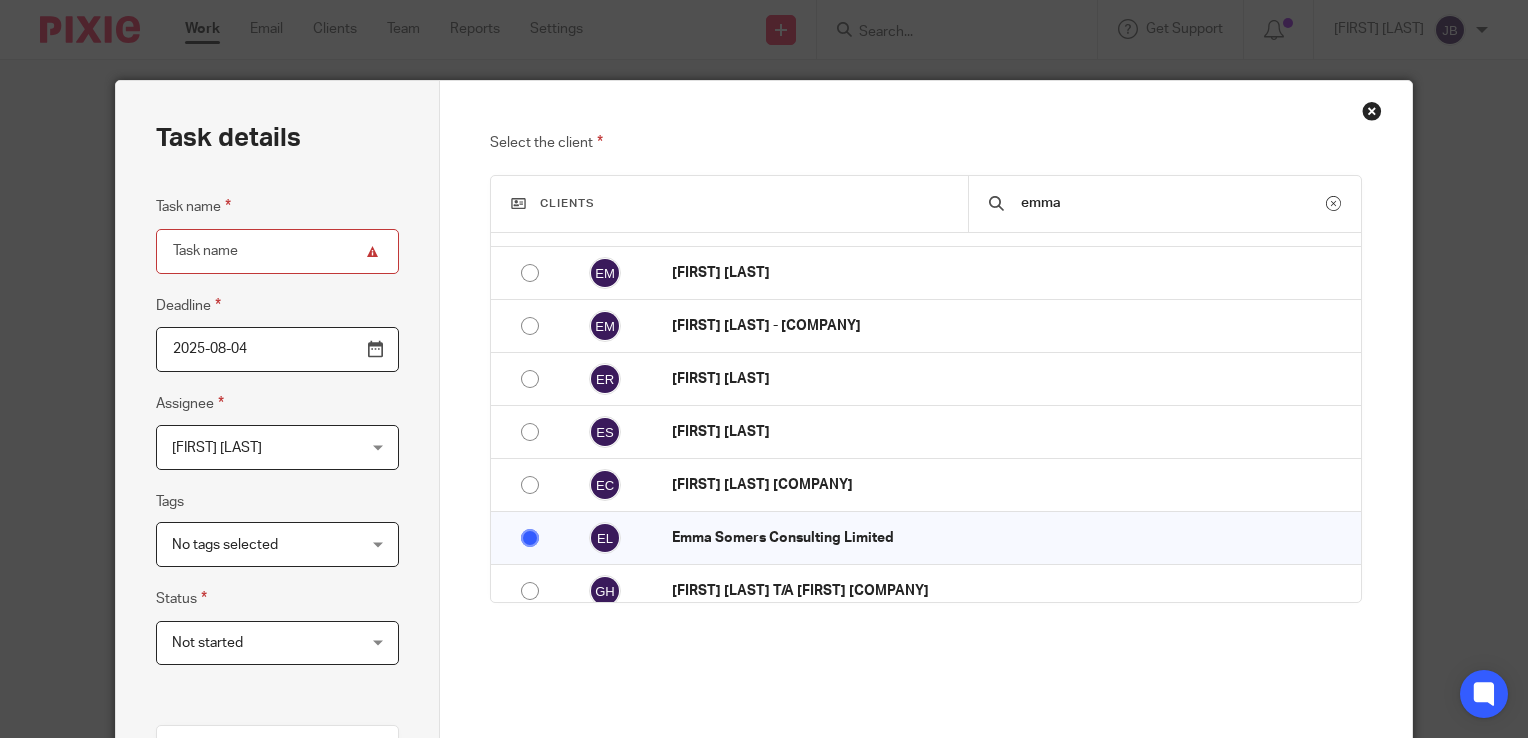 scroll, scrollTop: 48, scrollLeft: 0, axis: vertical 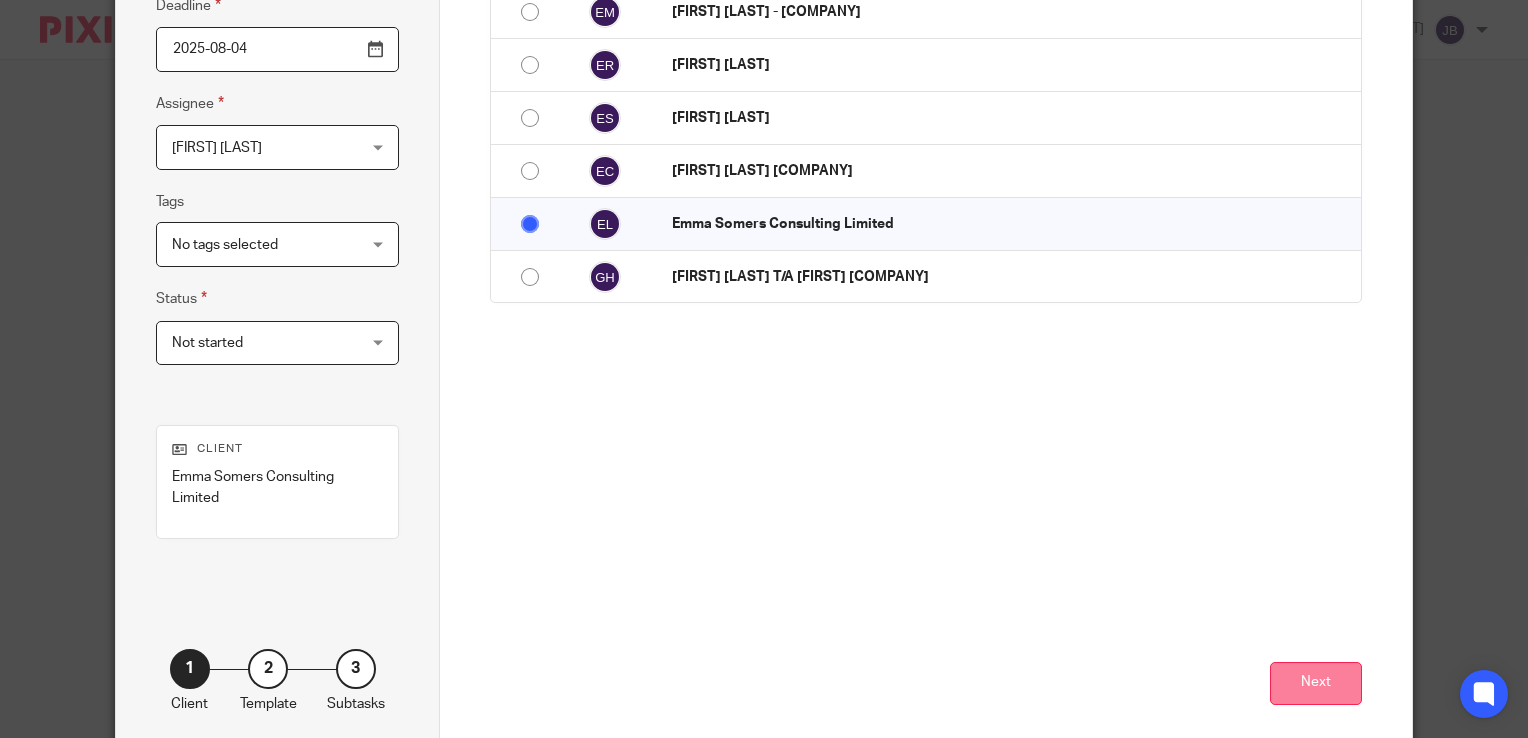 click on "Next" at bounding box center [1316, 683] 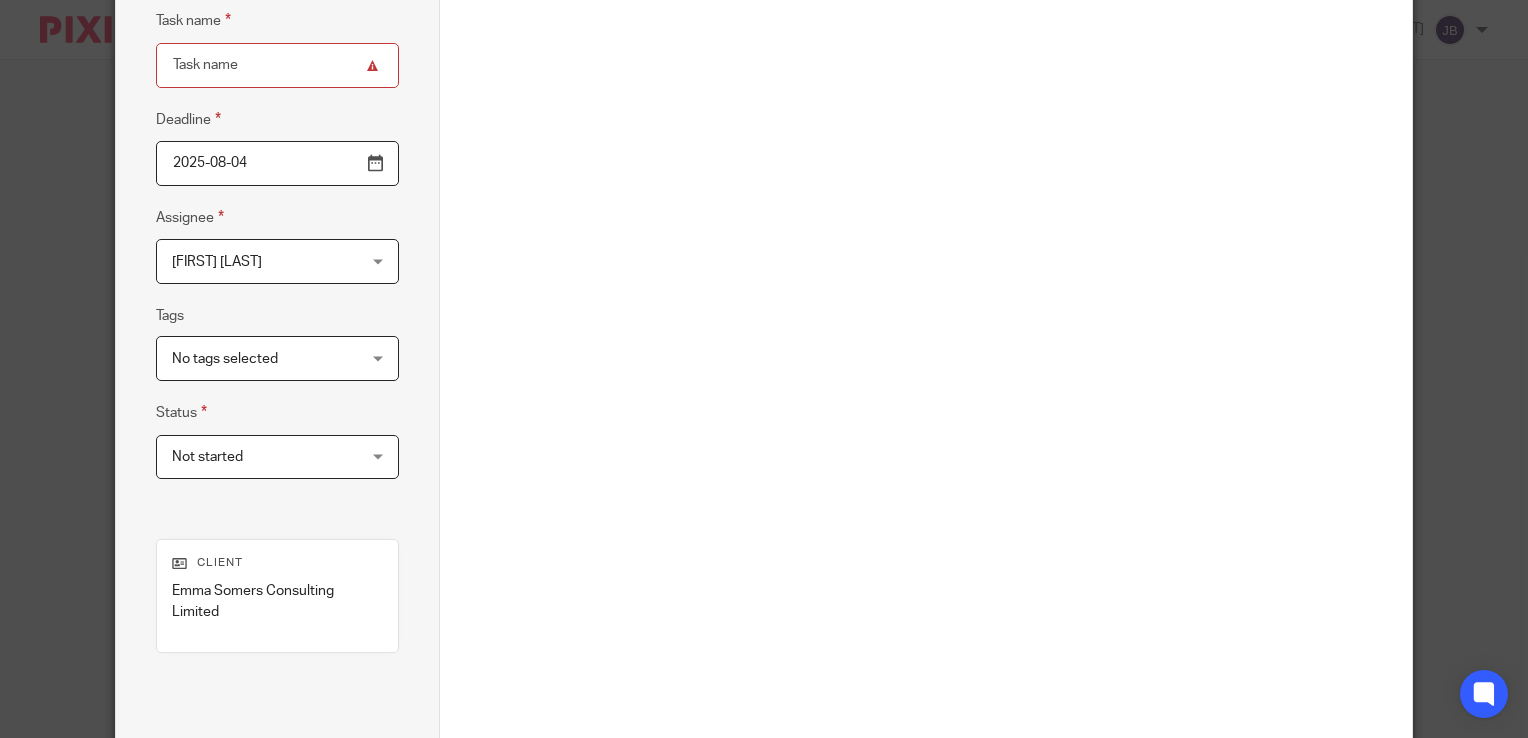 scroll, scrollTop: 100, scrollLeft: 0, axis: vertical 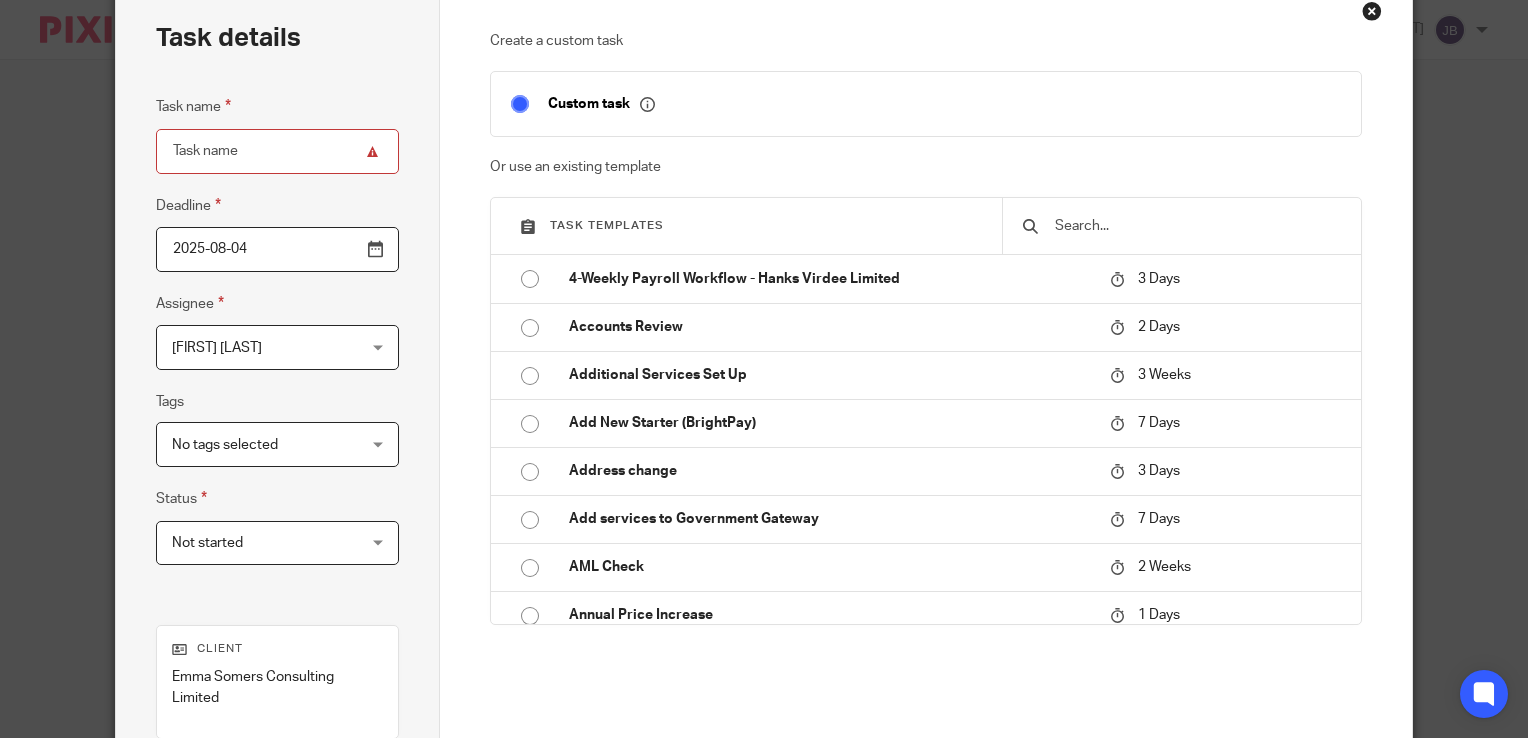 click at bounding box center (1197, 226) 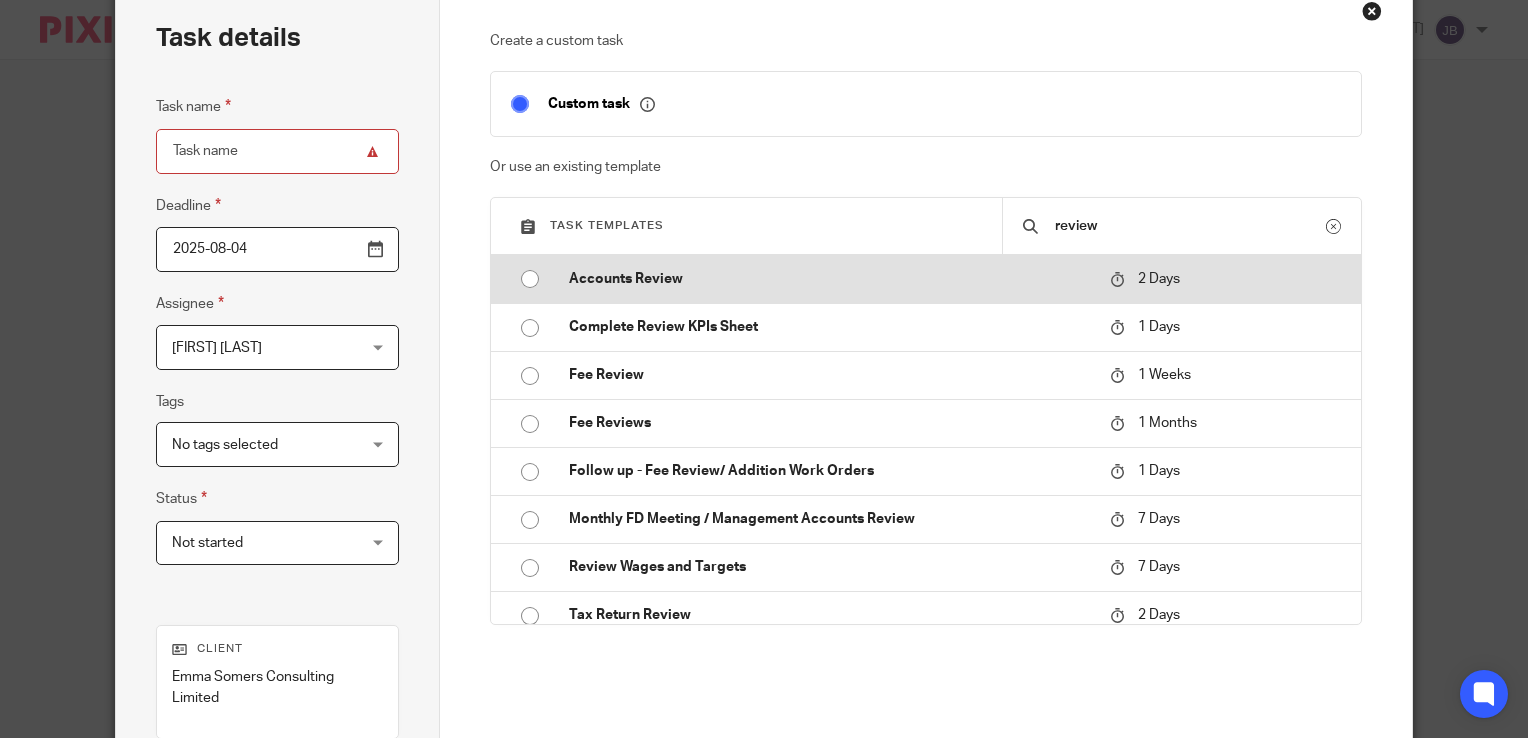 type on "review" 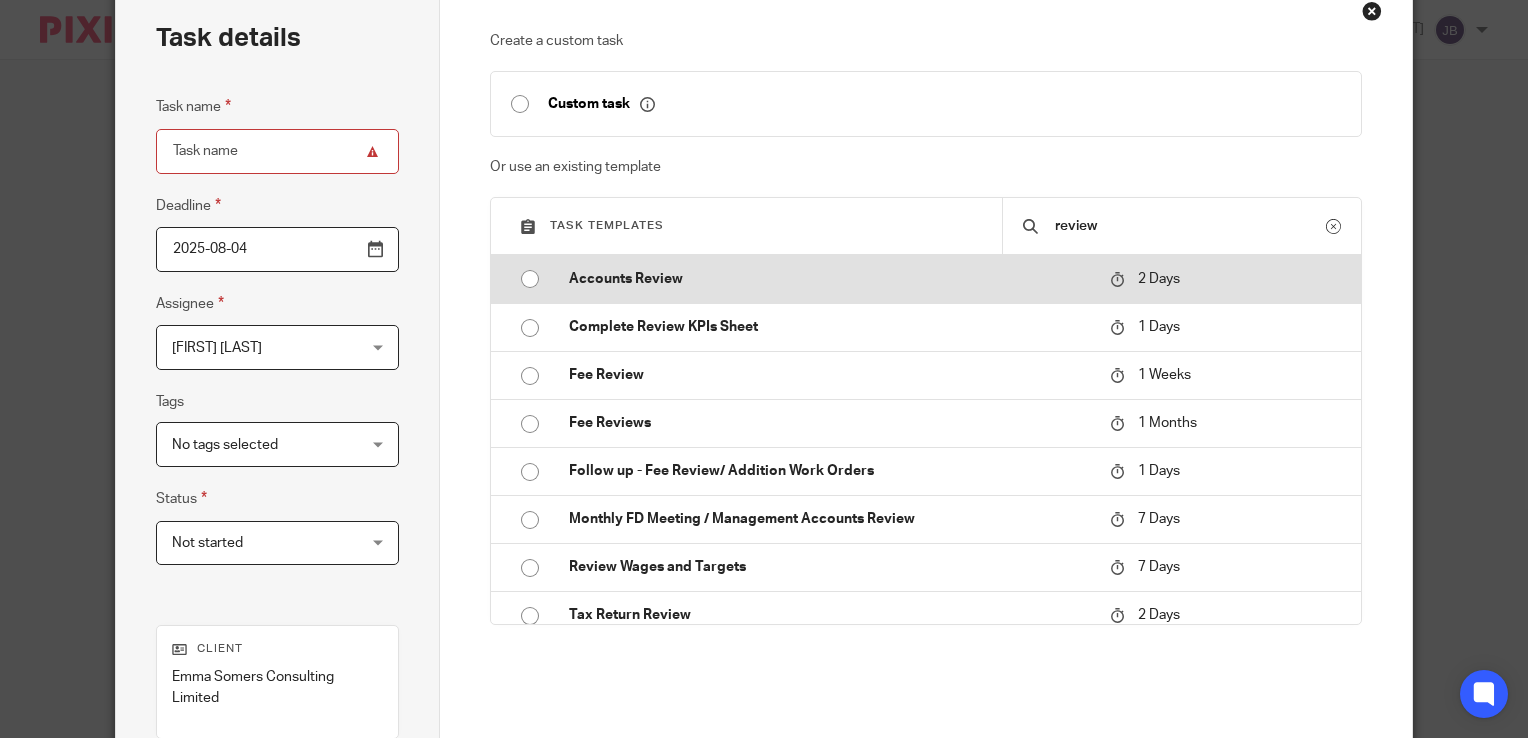 type on "2025-08-06" 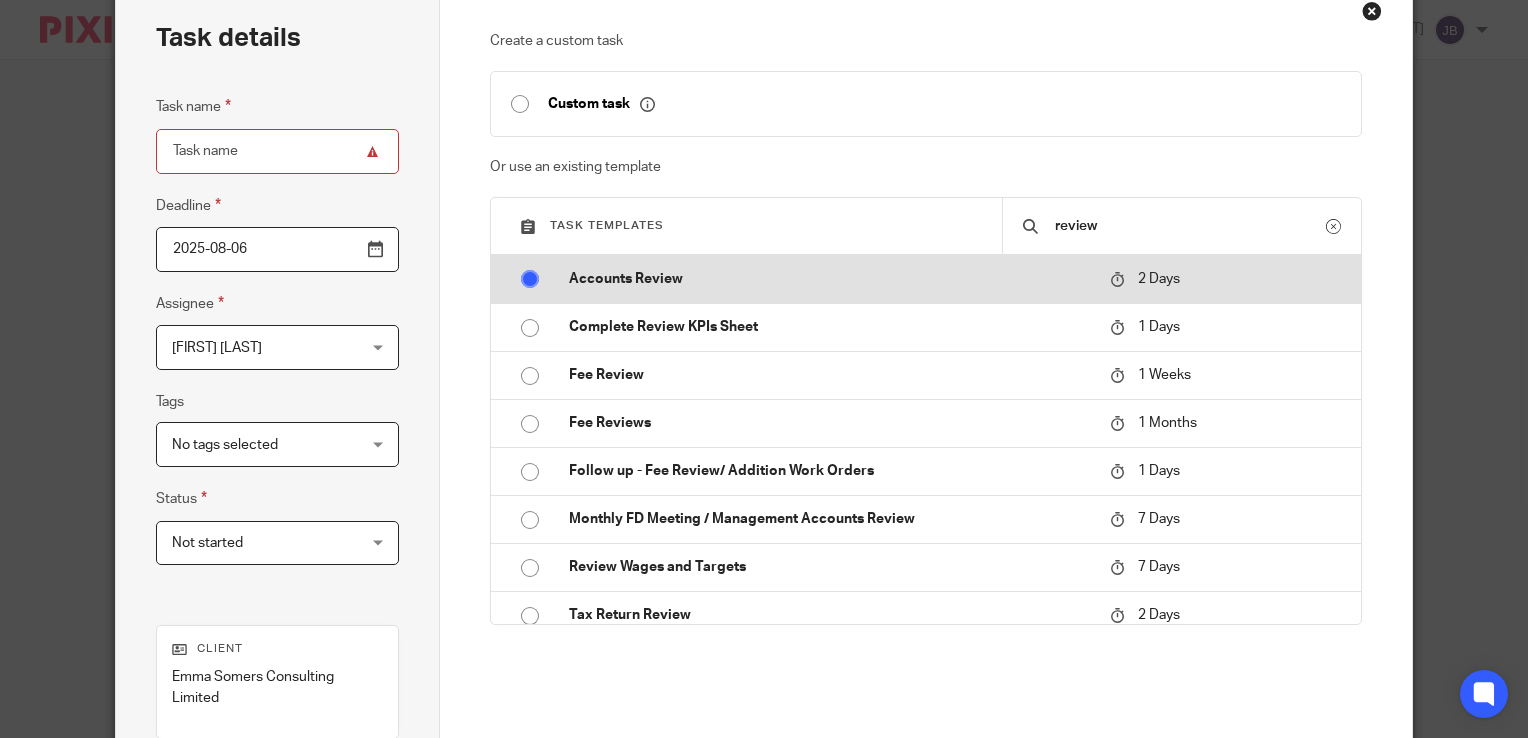 type on "Accounts Review" 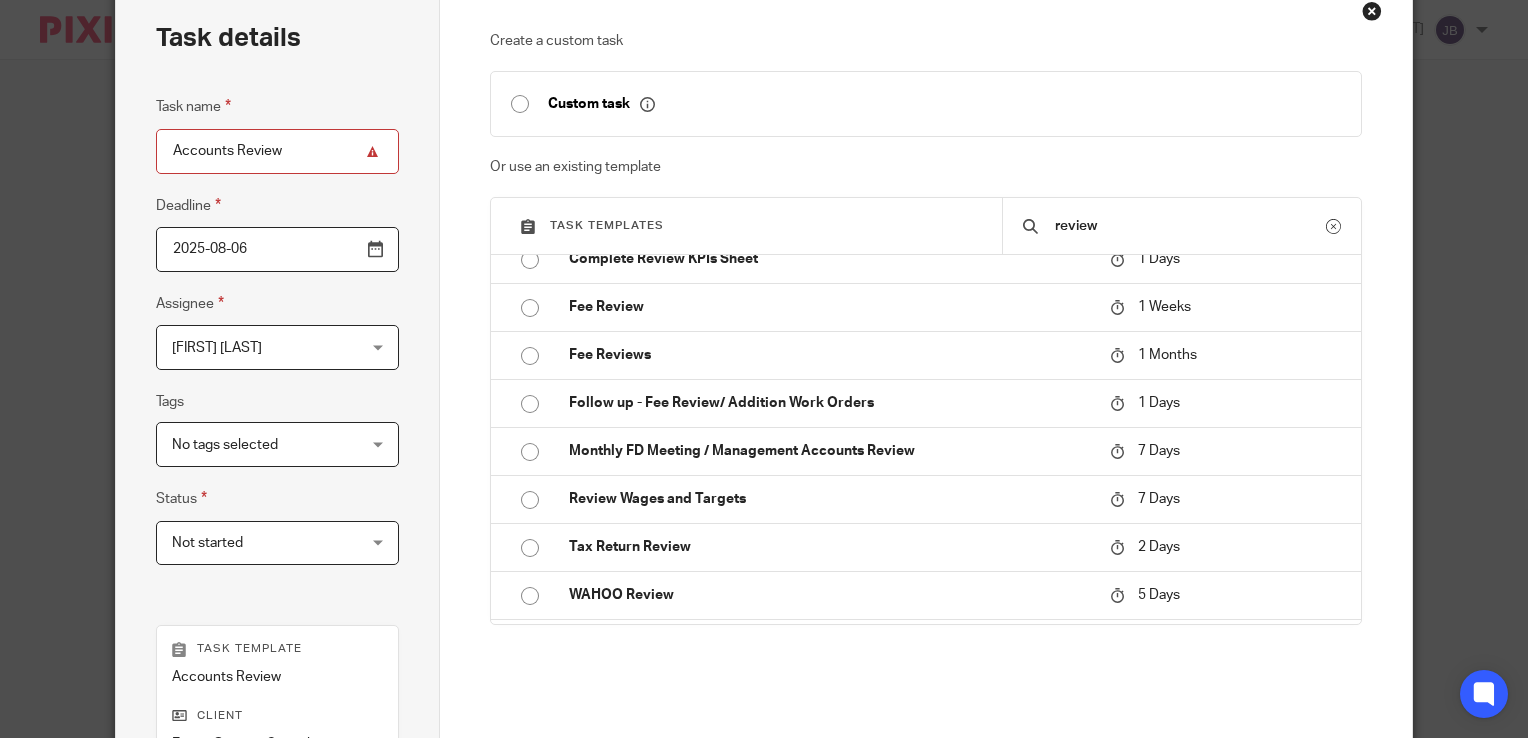scroll, scrollTop: 110, scrollLeft: 0, axis: vertical 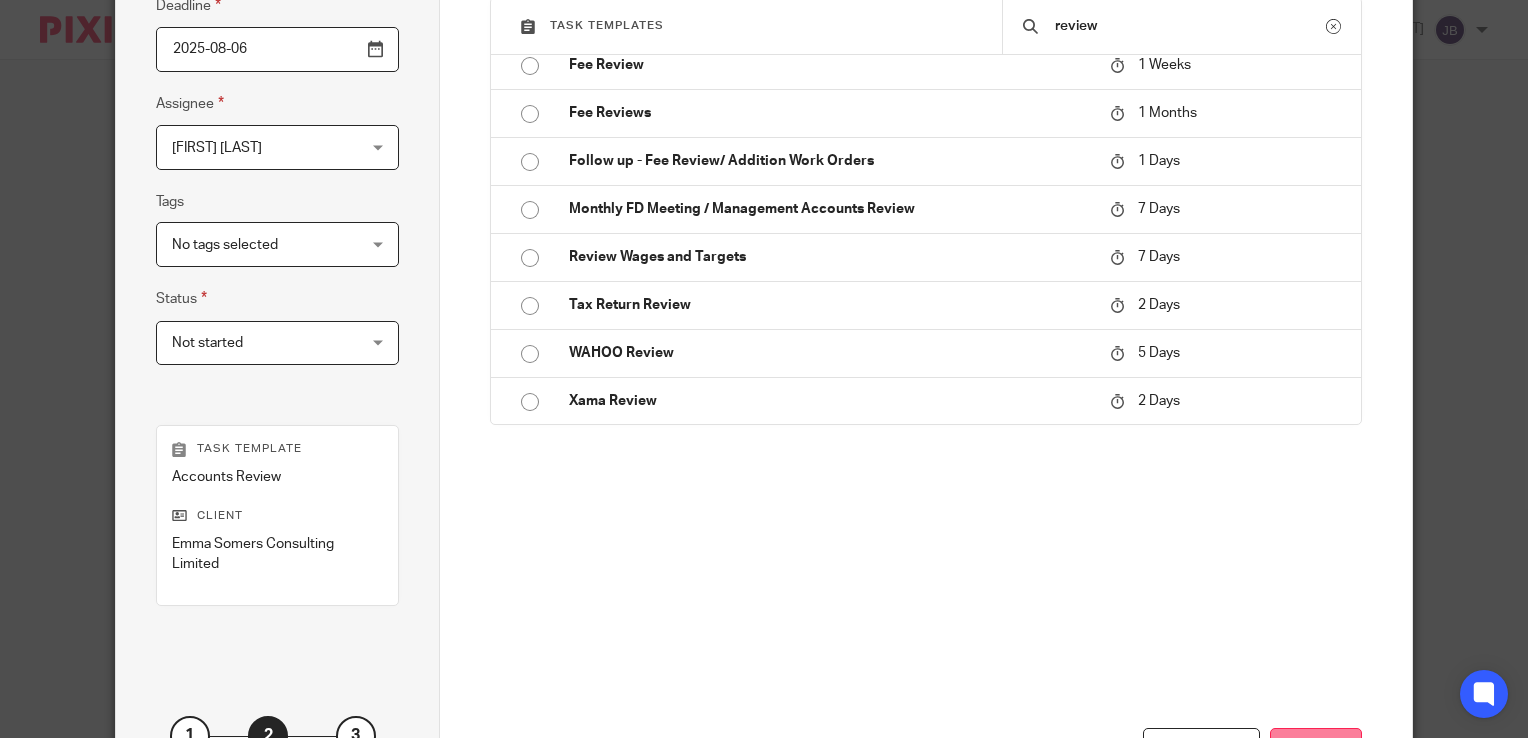 click on "Next" at bounding box center (1316, 749) 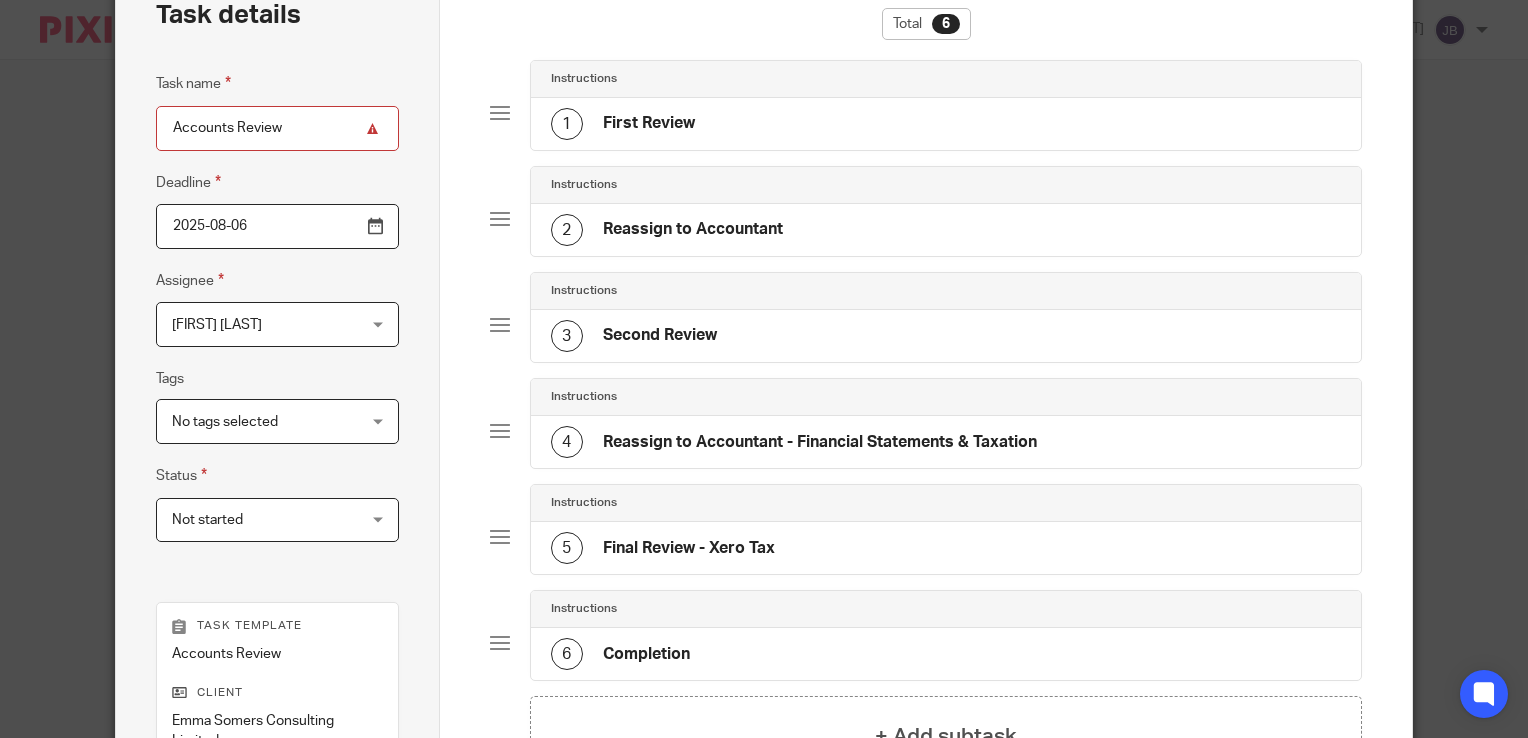 scroll, scrollTop: 400, scrollLeft: 0, axis: vertical 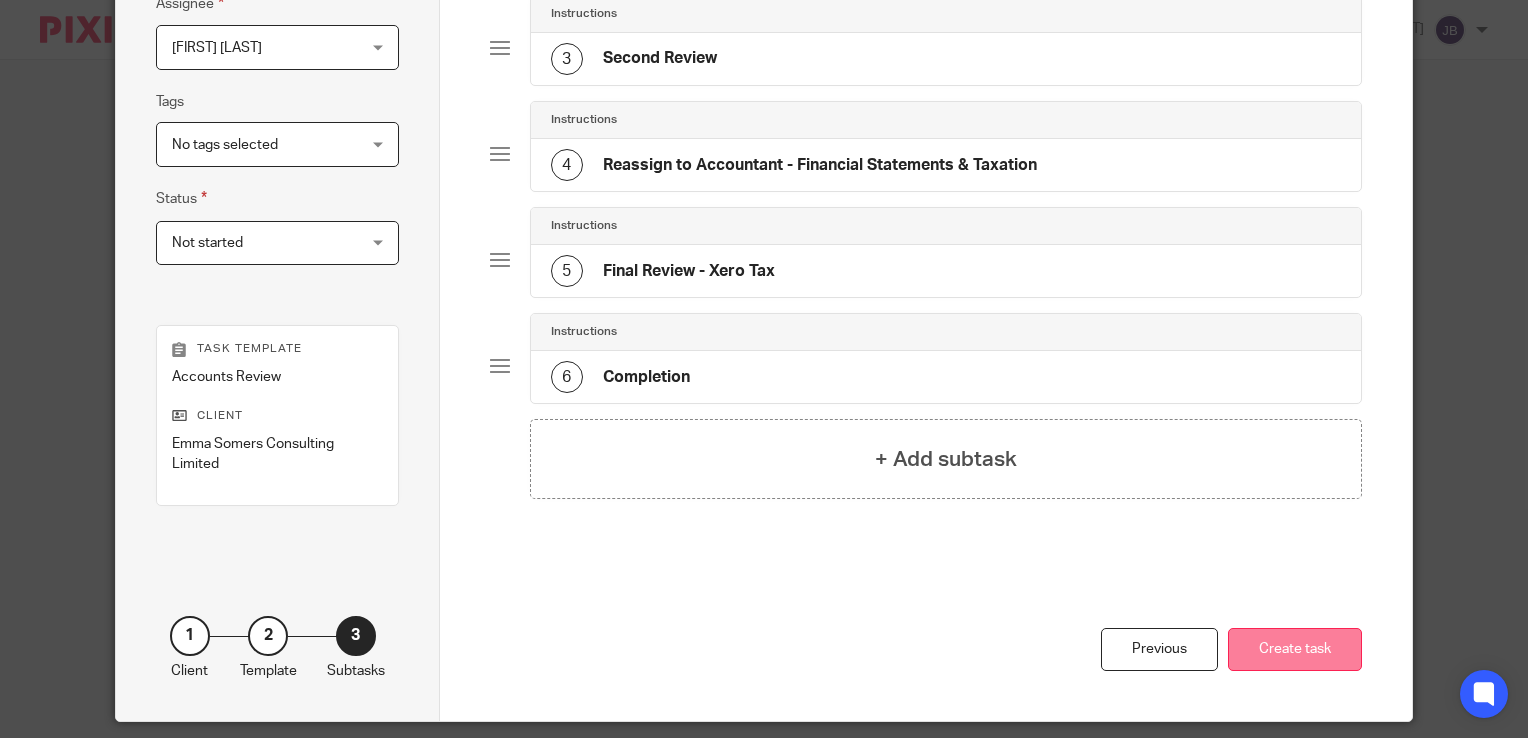 click on "Create task" at bounding box center [1295, 649] 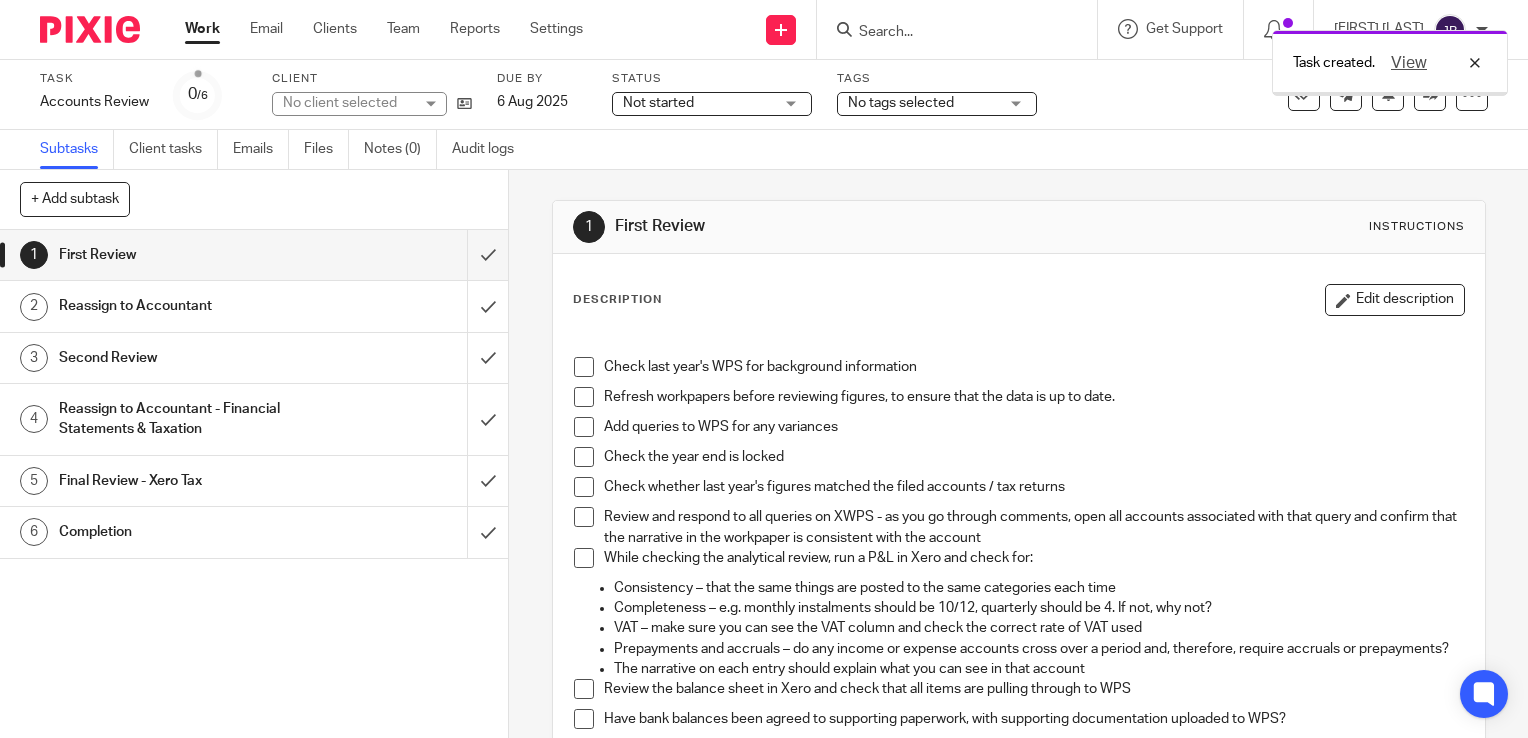 scroll, scrollTop: 0, scrollLeft: 0, axis: both 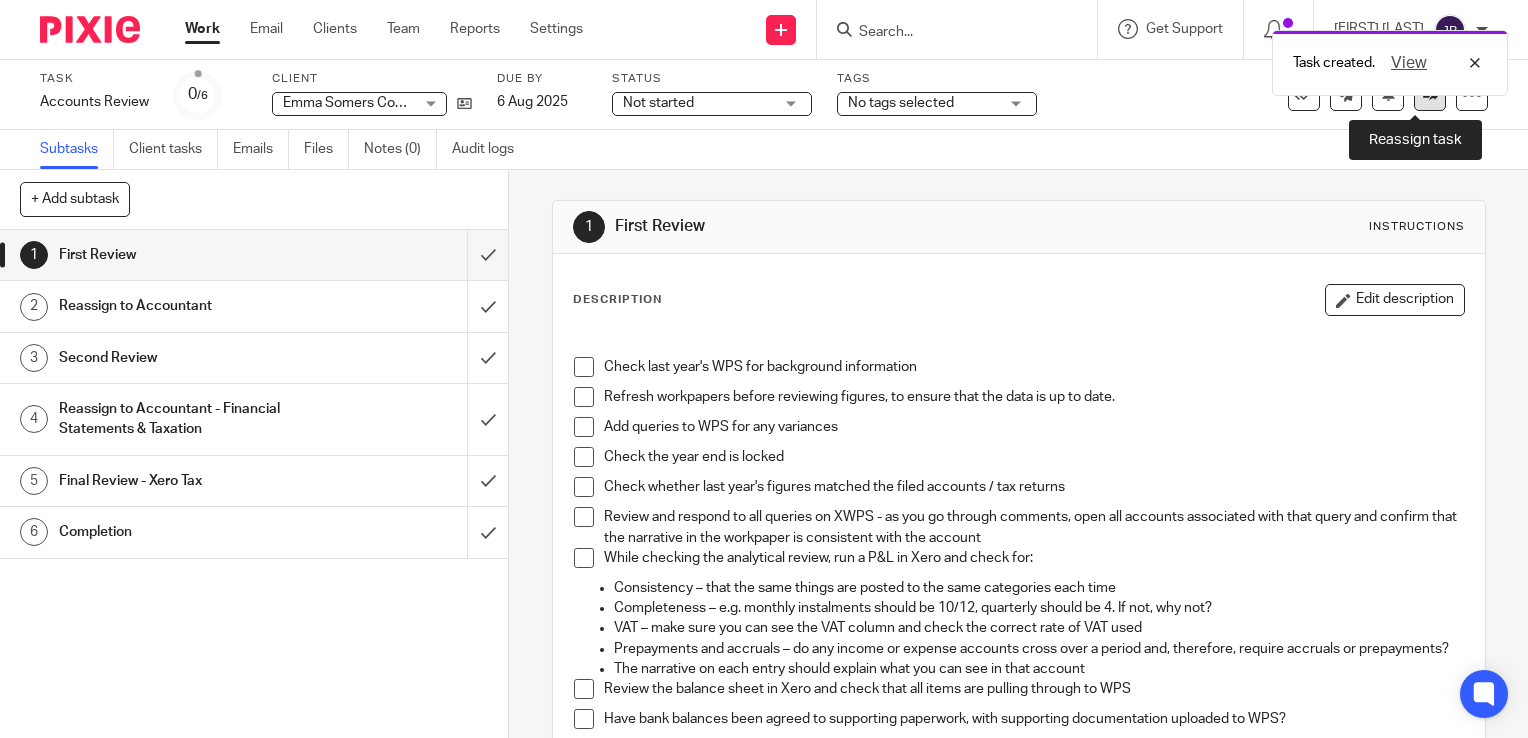 click at bounding box center [1430, 94] 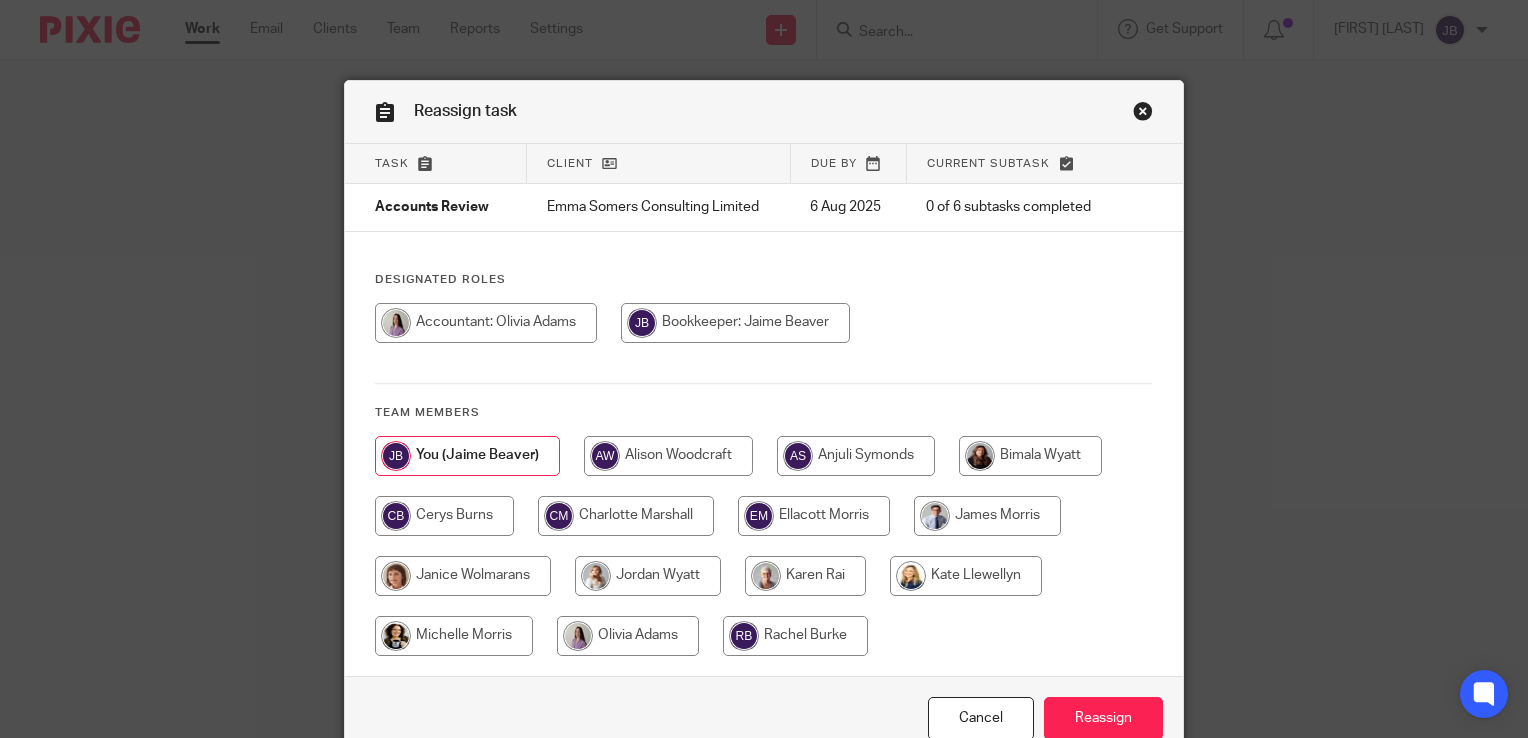 scroll, scrollTop: 0, scrollLeft: 0, axis: both 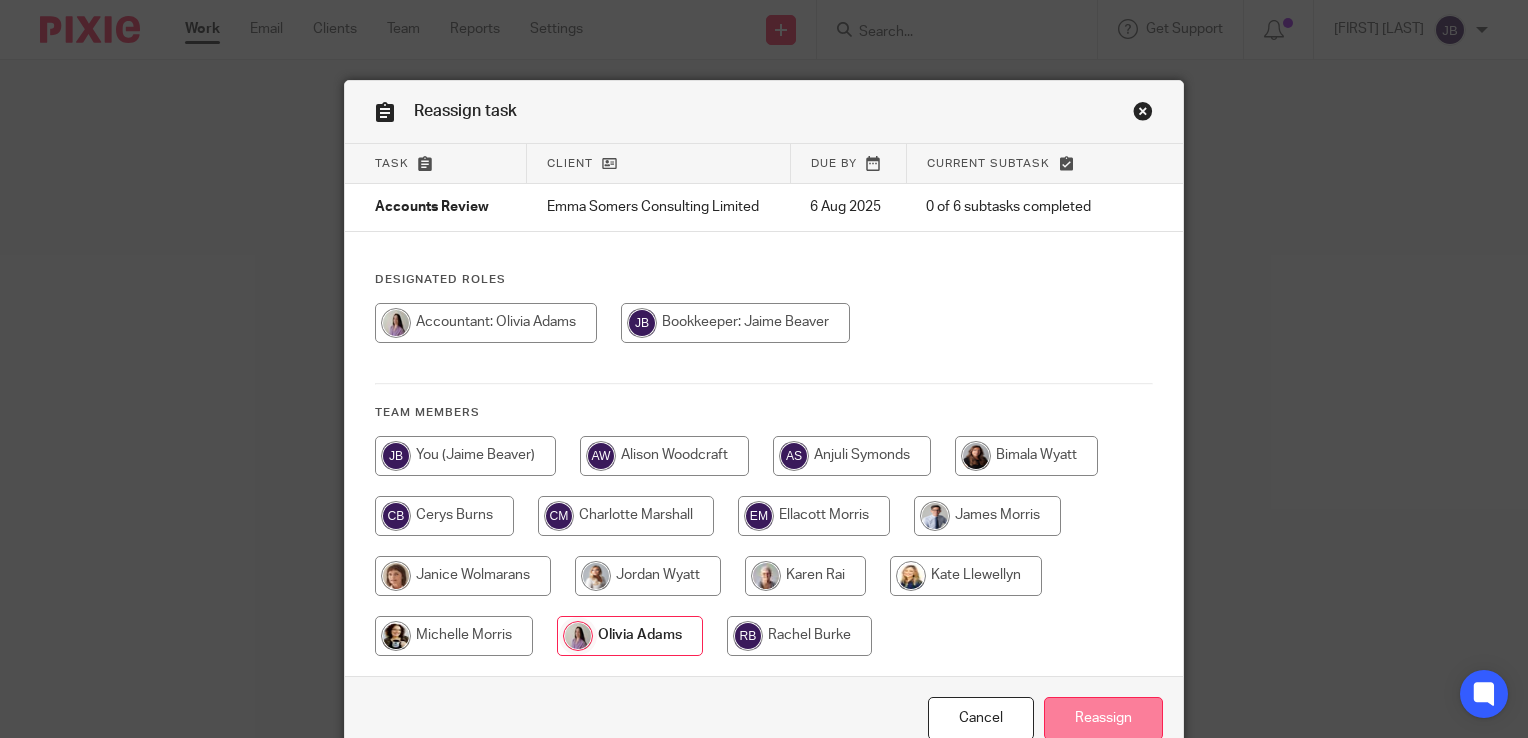click on "Reassign" at bounding box center (1103, 718) 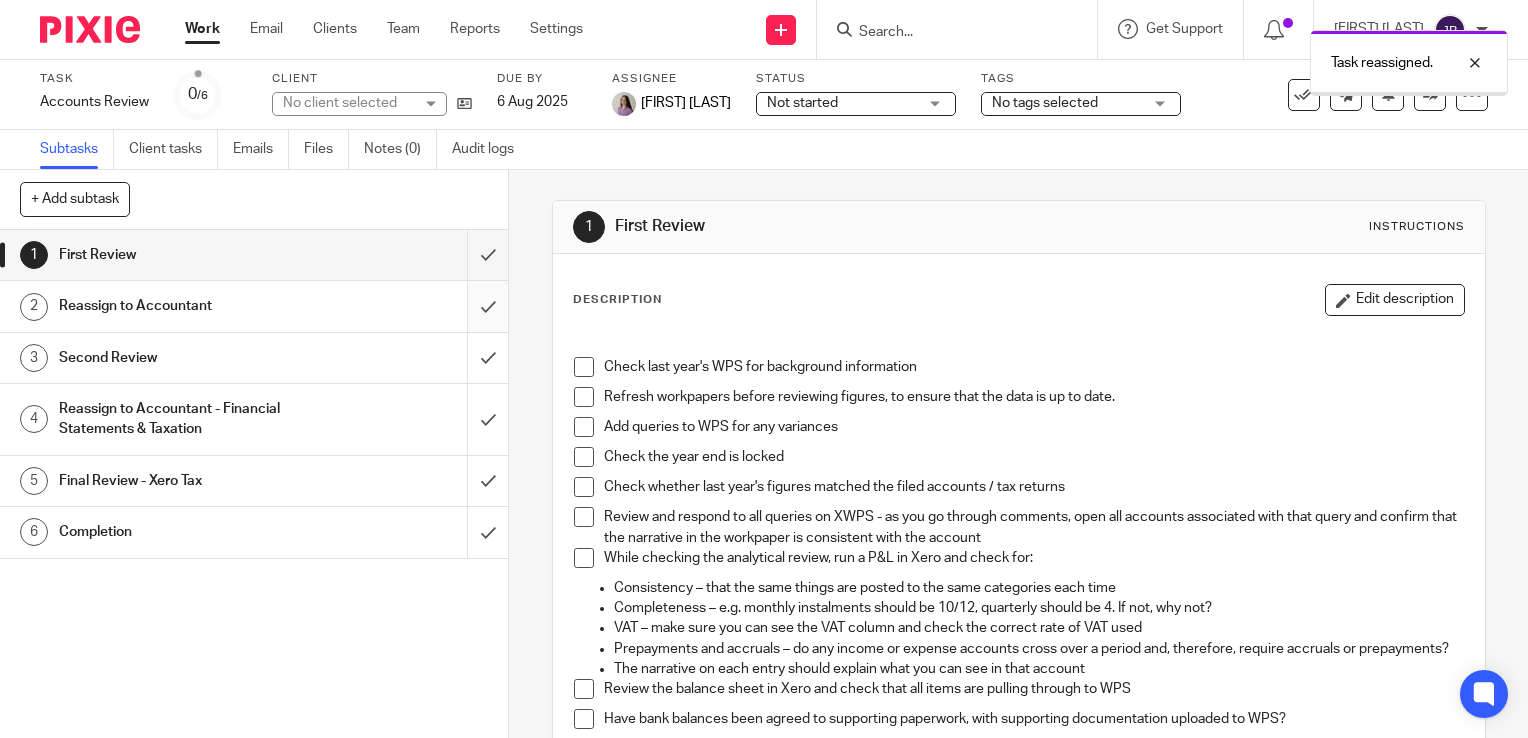 scroll, scrollTop: 0, scrollLeft: 0, axis: both 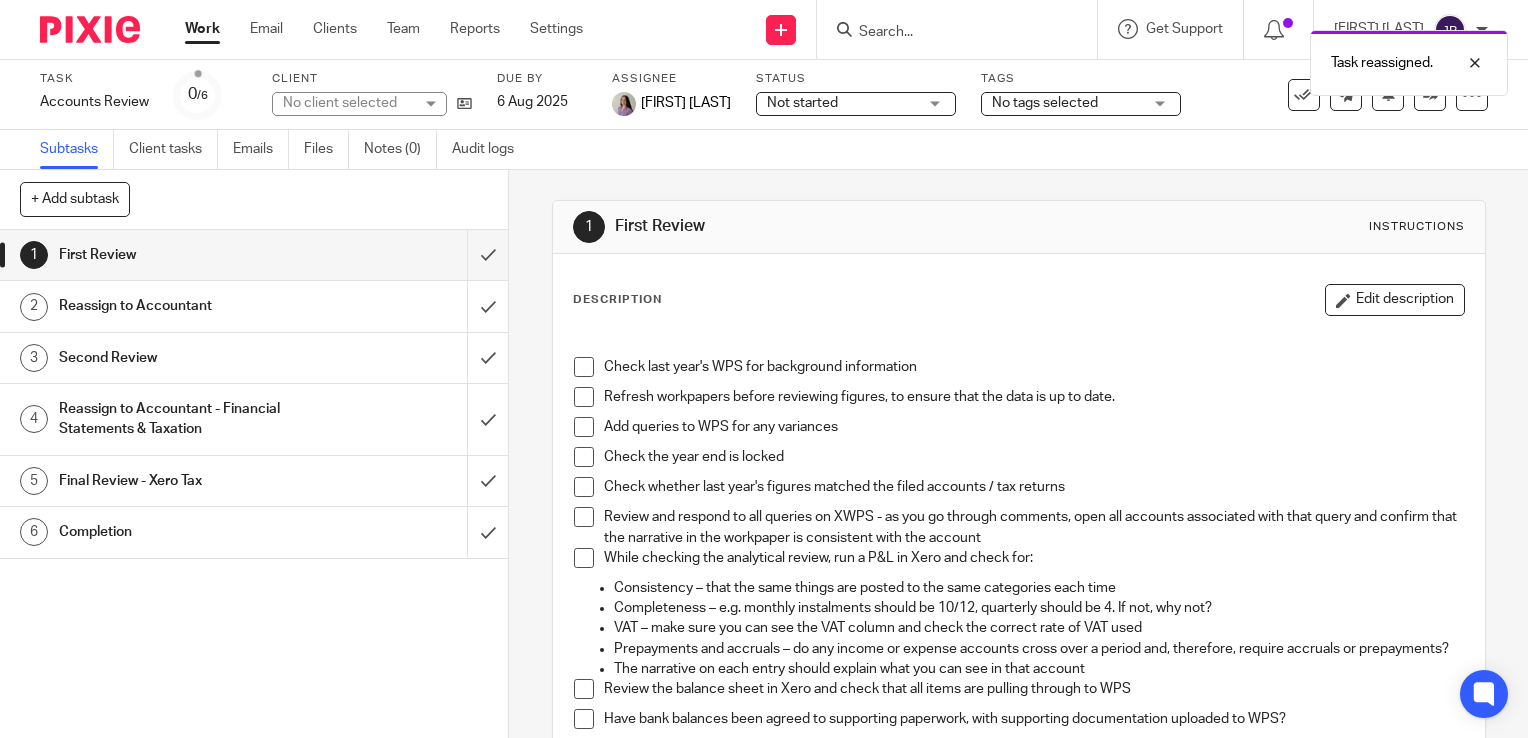 click on "Work" at bounding box center [202, 29] 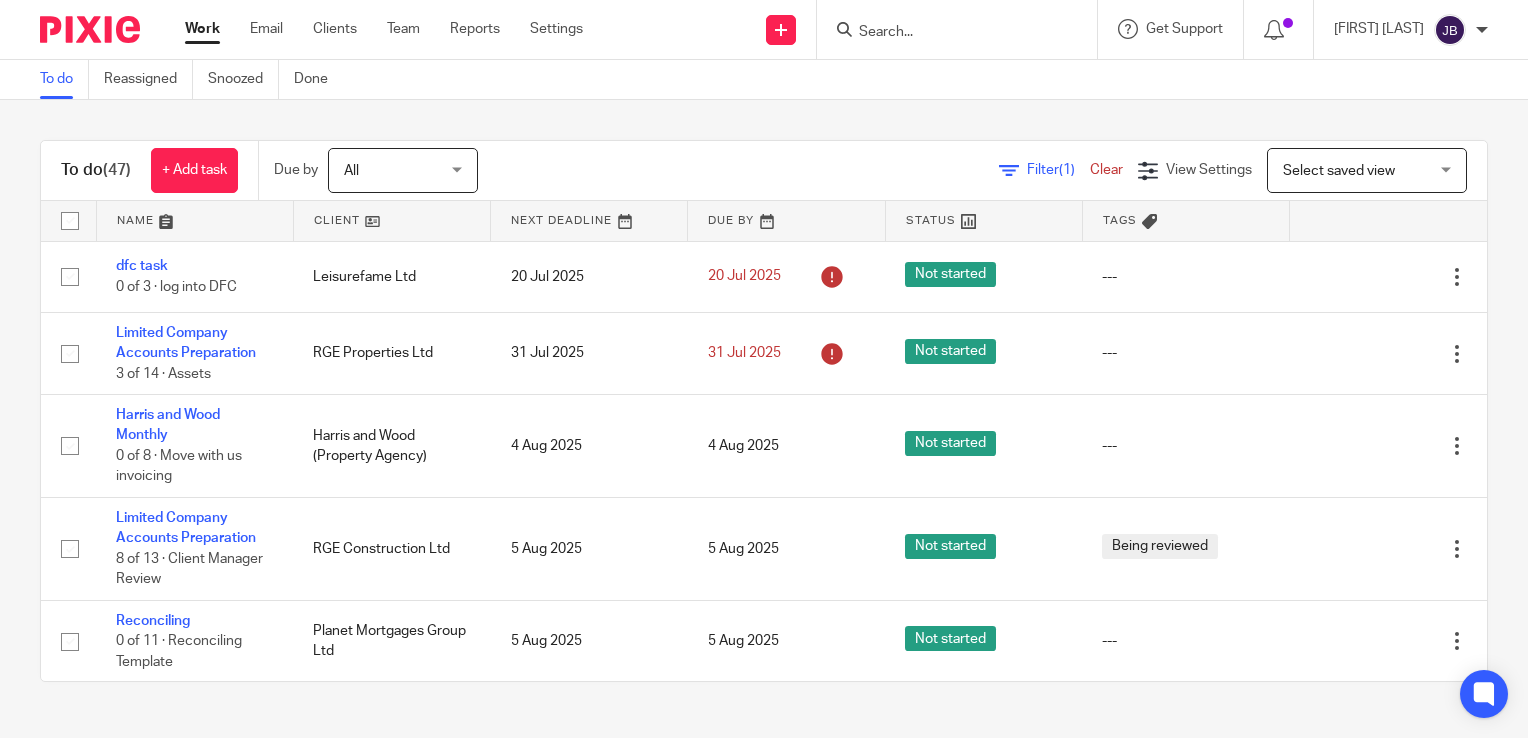 scroll, scrollTop: 0, scrollLeft: 0, axis: both 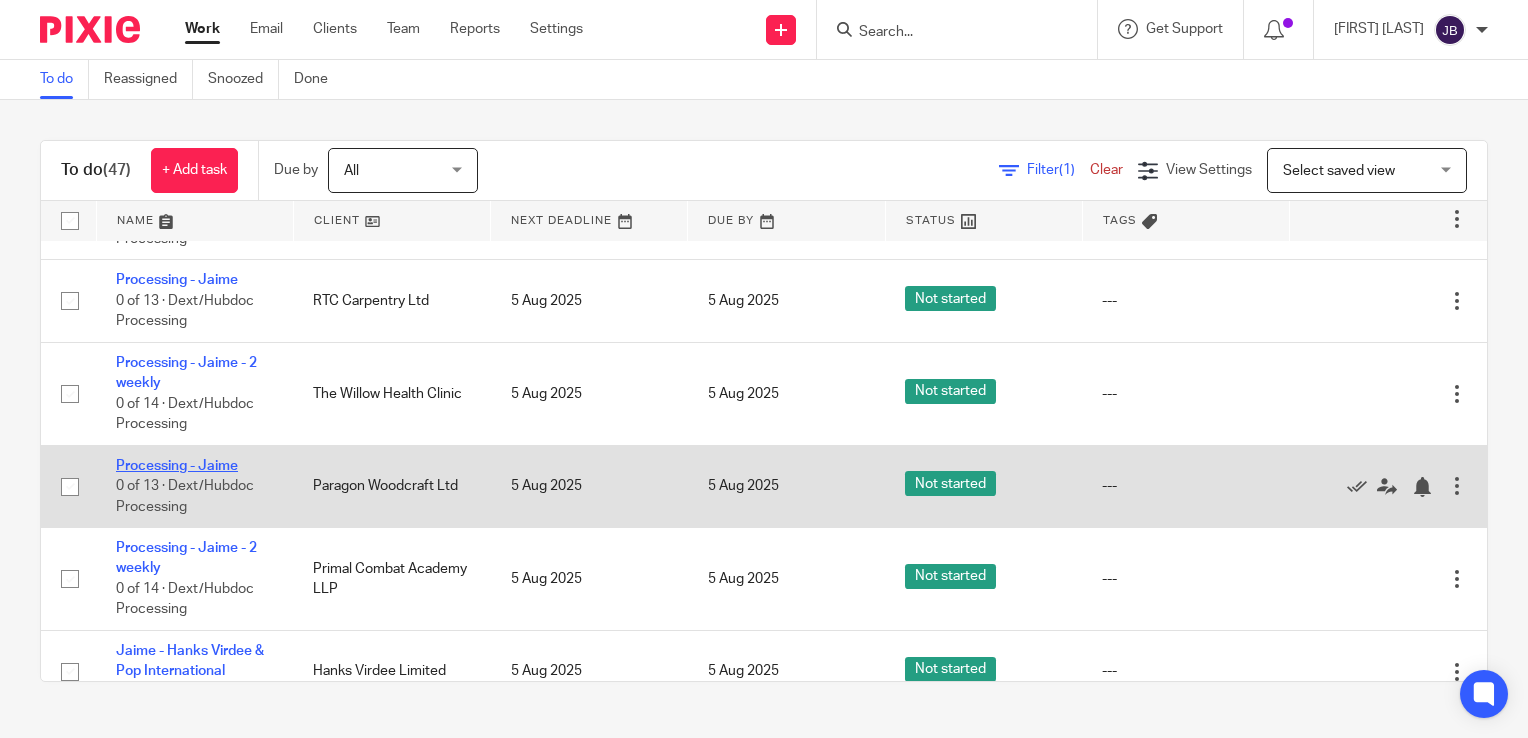 click on "Processing - Jaime" at bounding box center [177, 466] 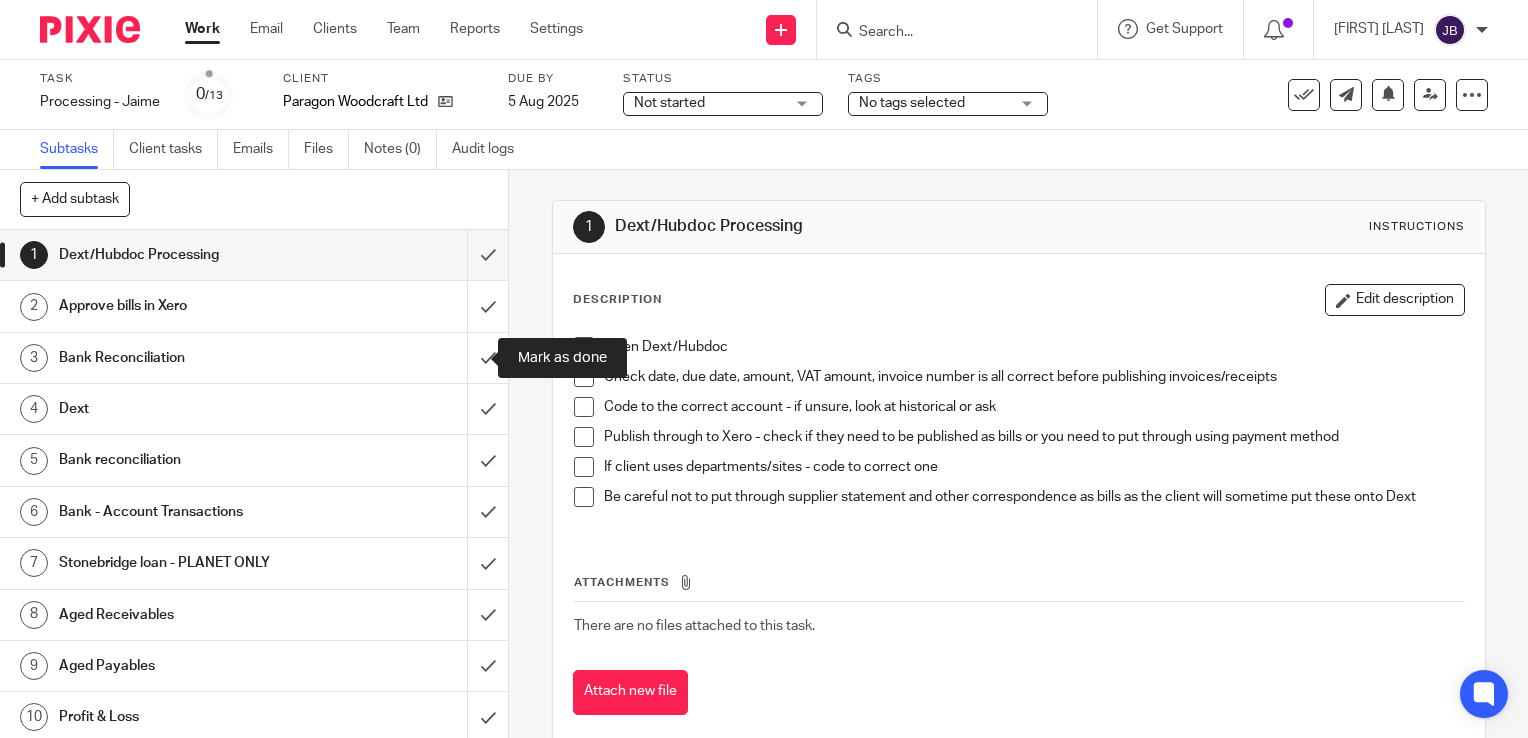 scroll, scrollTop: 0, scrollLeft: 0, axis: both 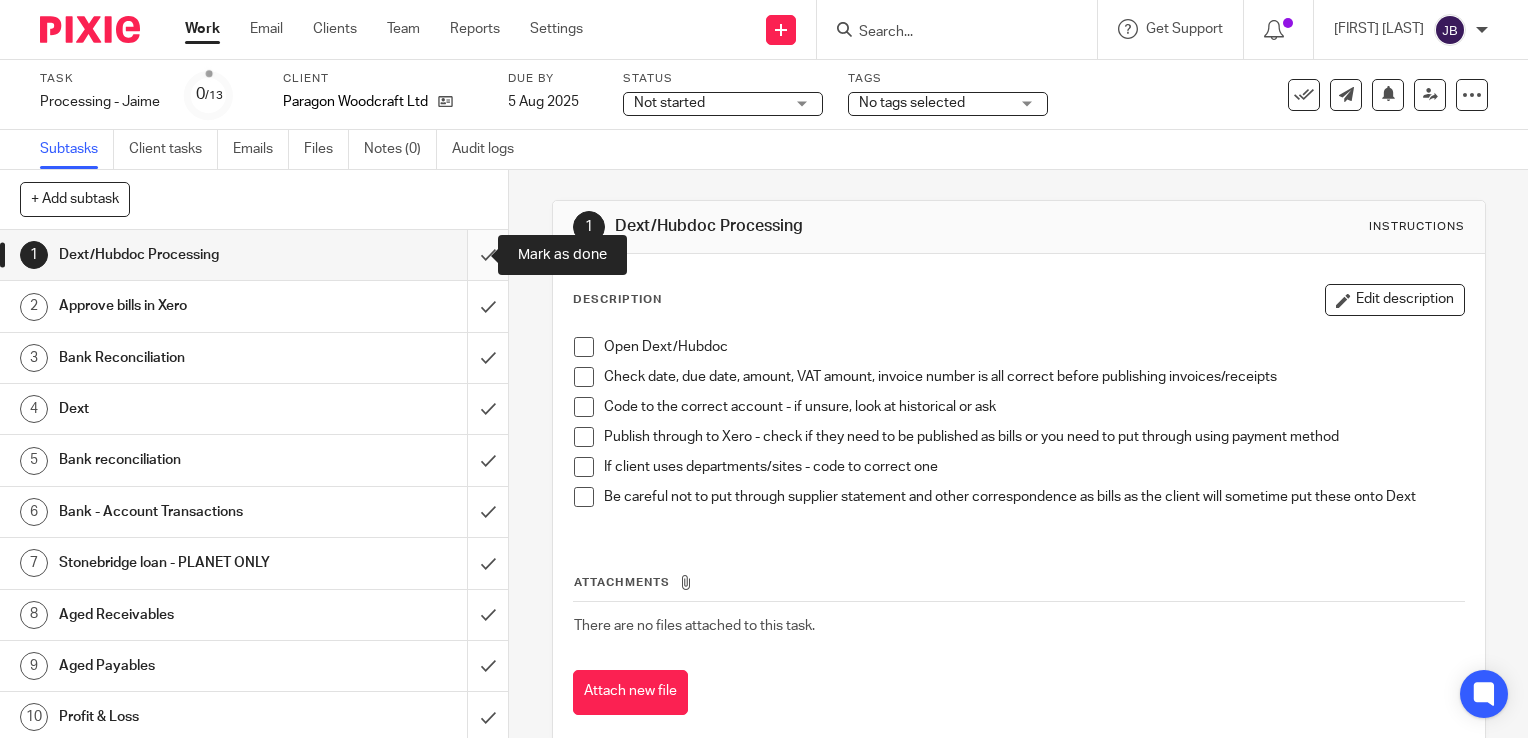 click at bounding box center [254, 255] 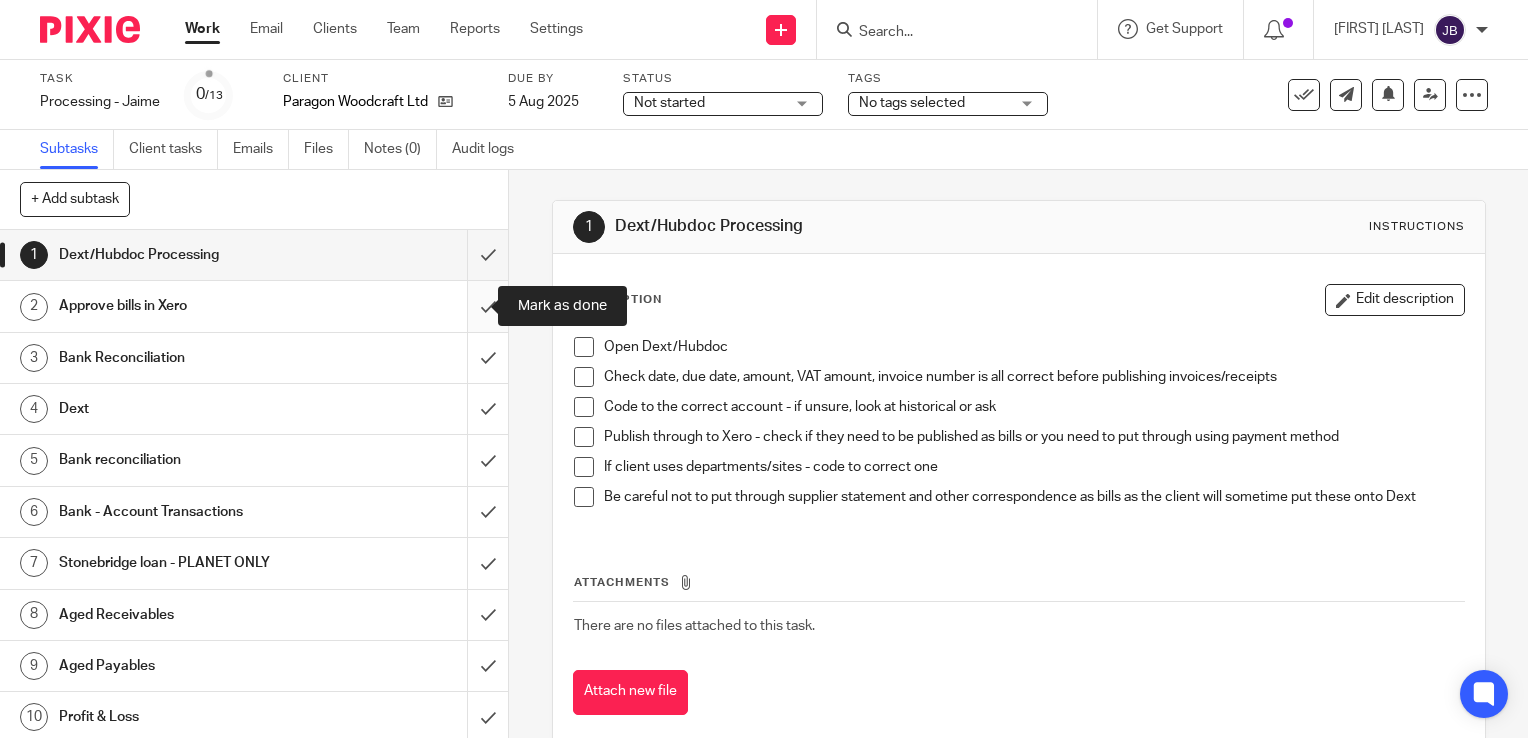 click at bounding box center (254, 306) 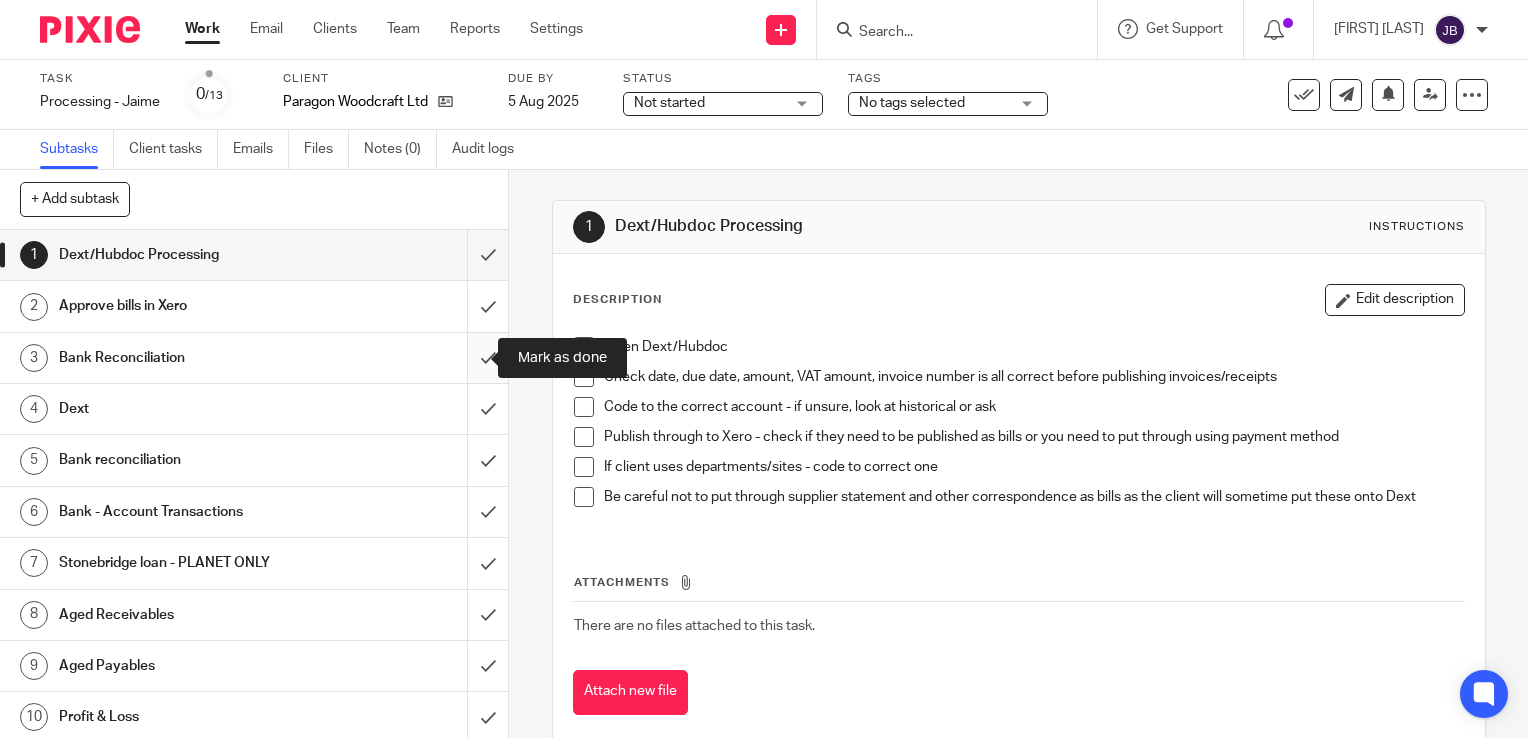 click at bounding box center [254, 358] 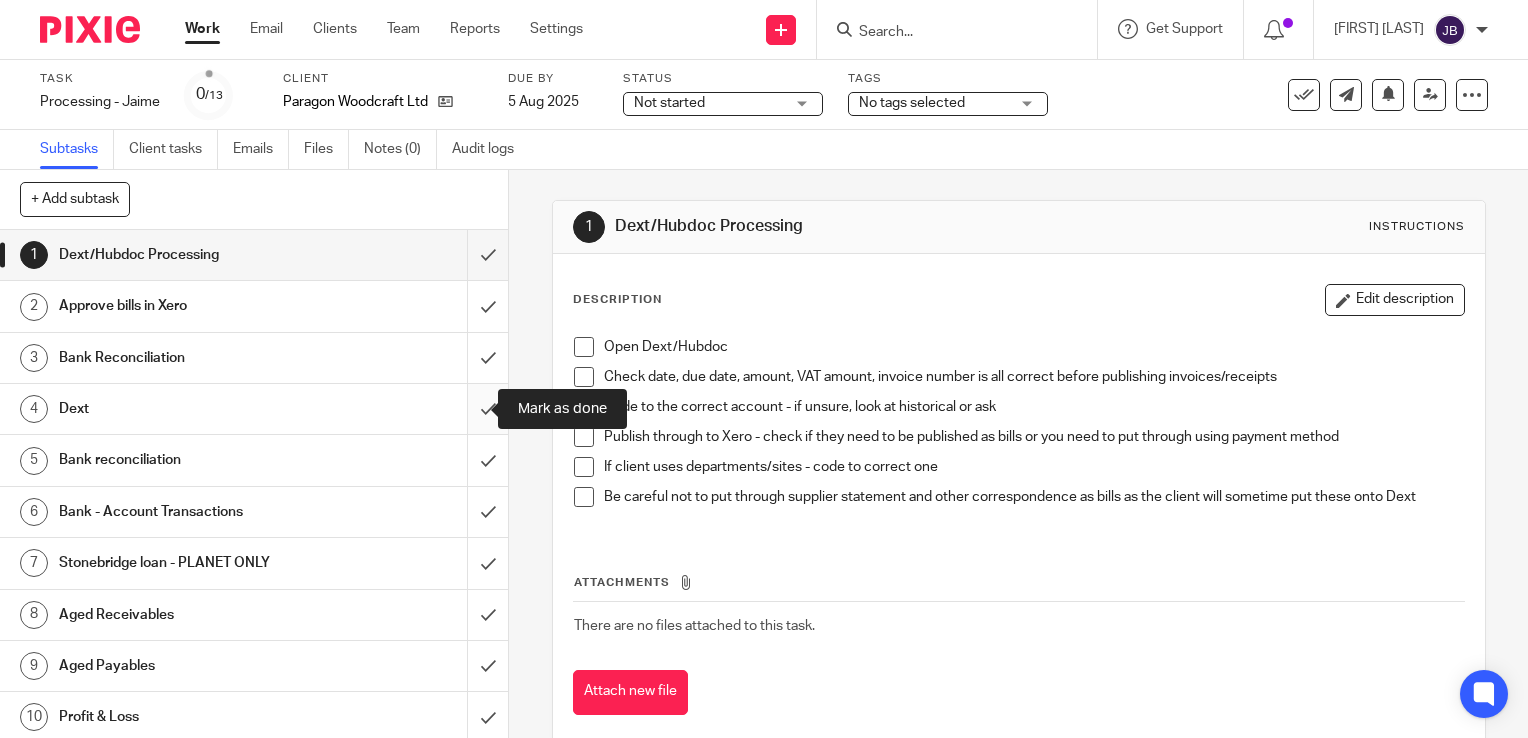 click at bounding box center (254, 409) 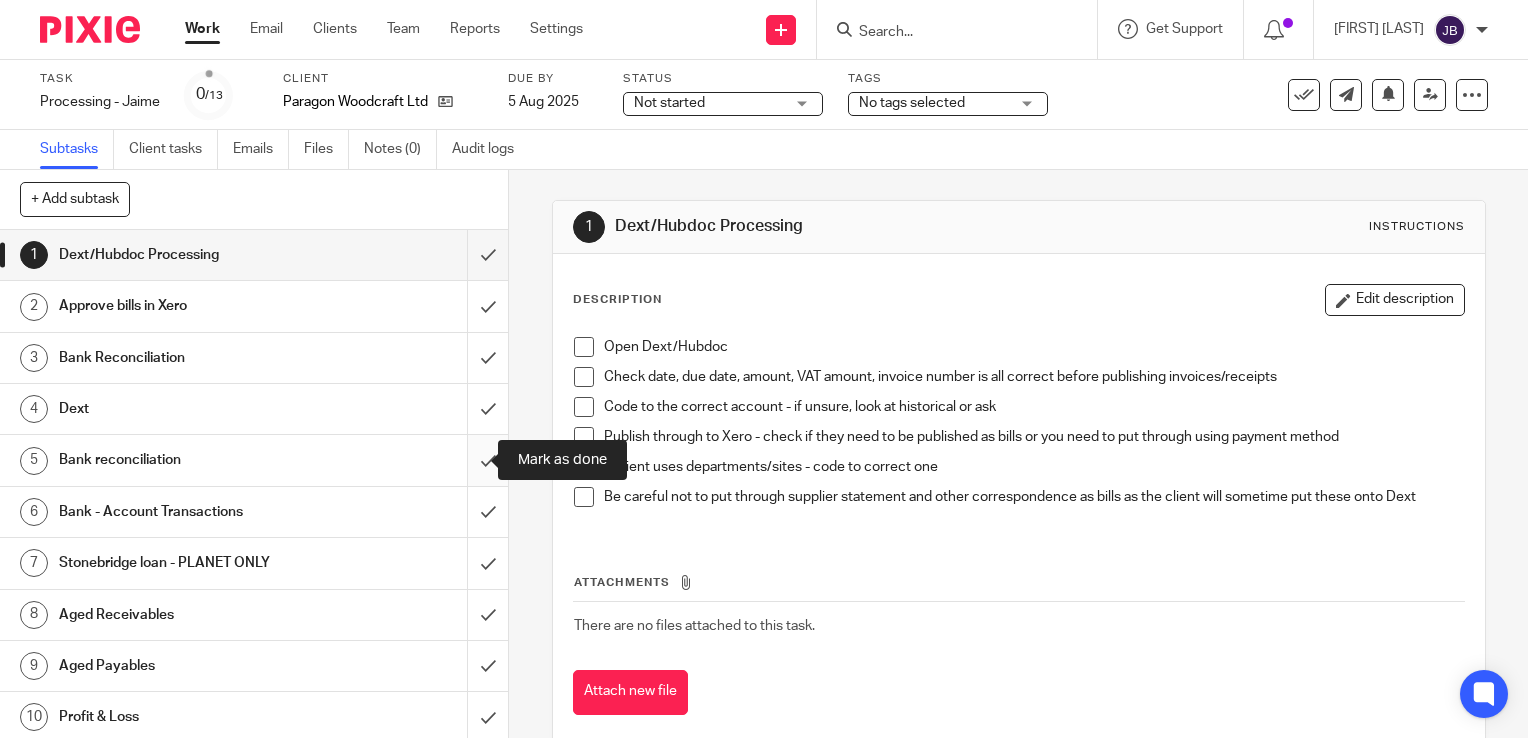click at bounding box center [254, 460] 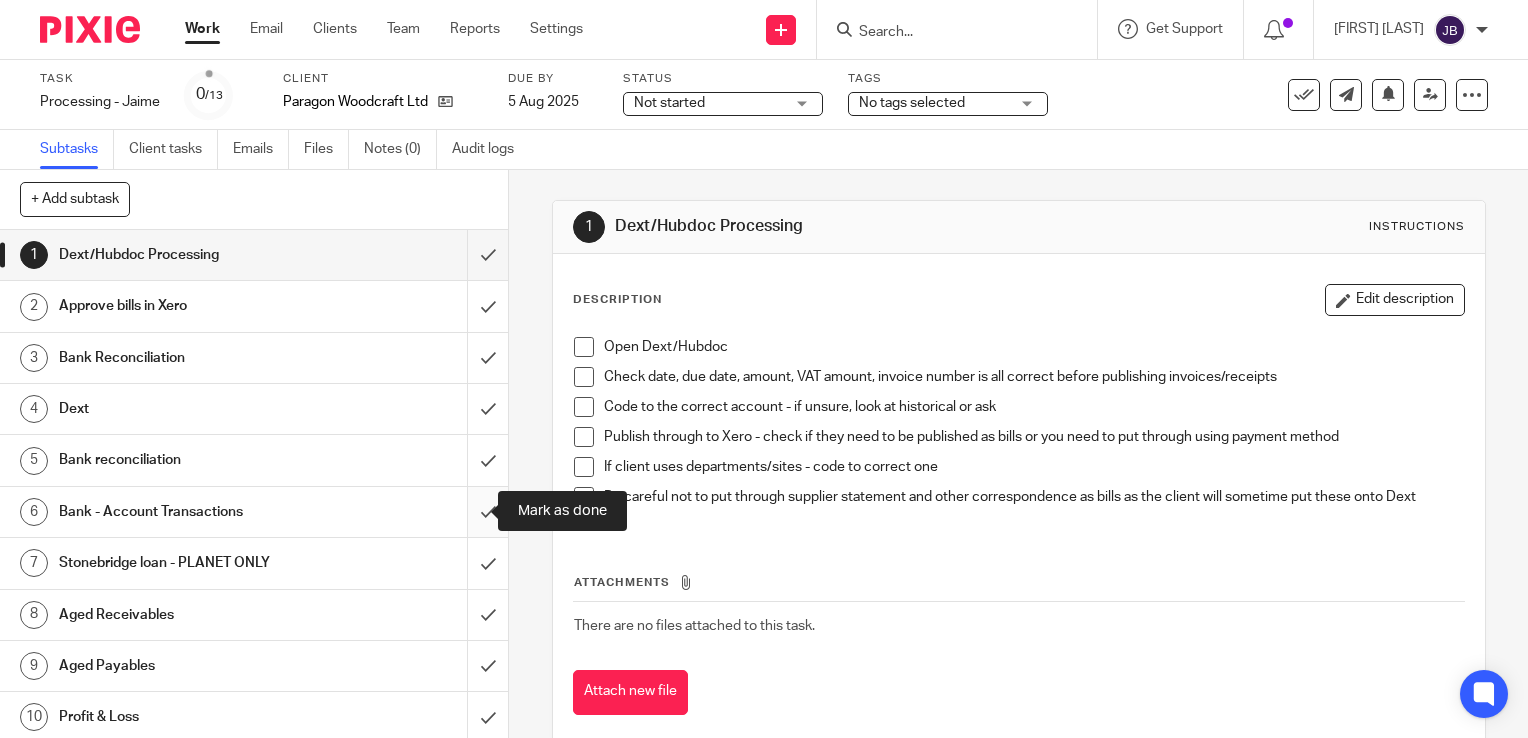 click at bounding box center [254, 512] 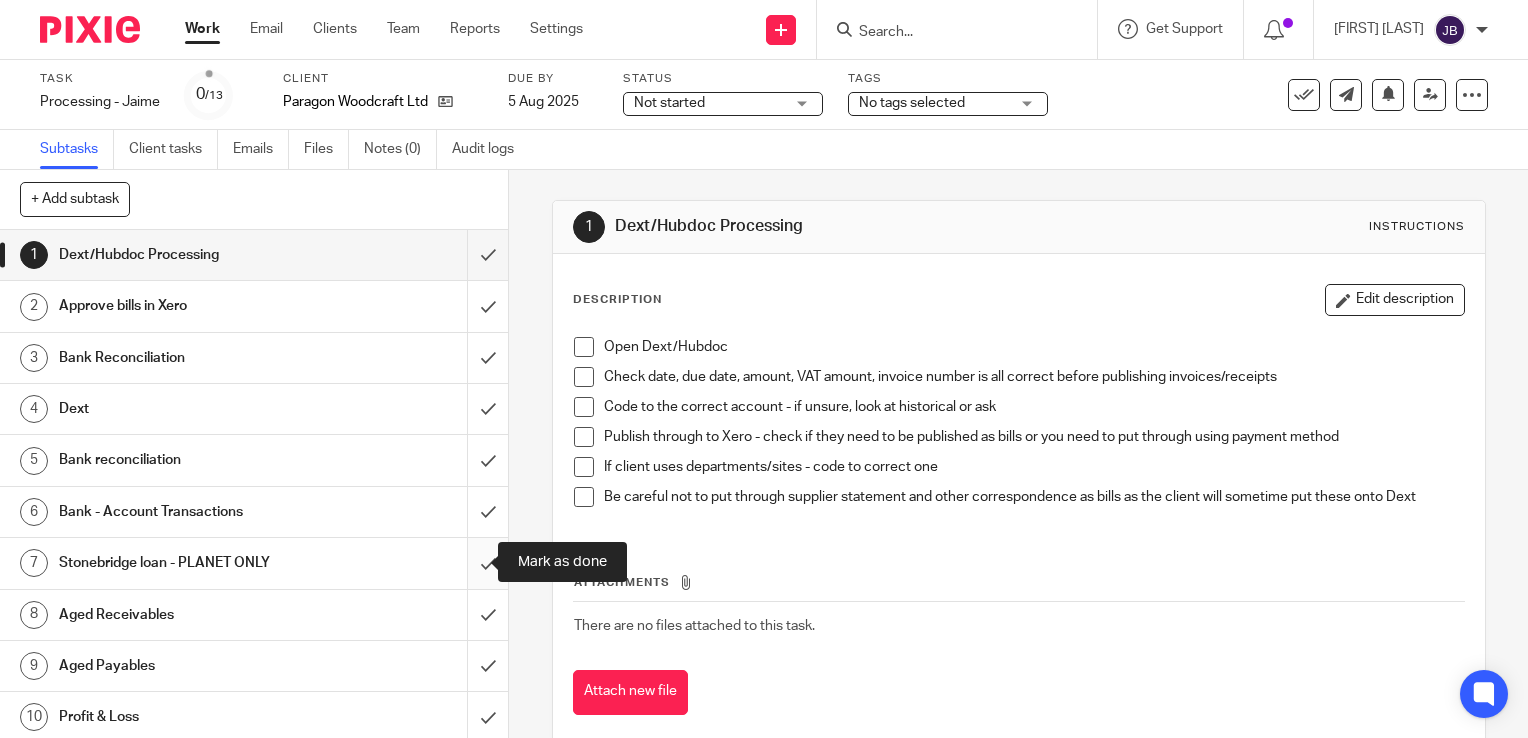 click at bounding box center [254, 563] 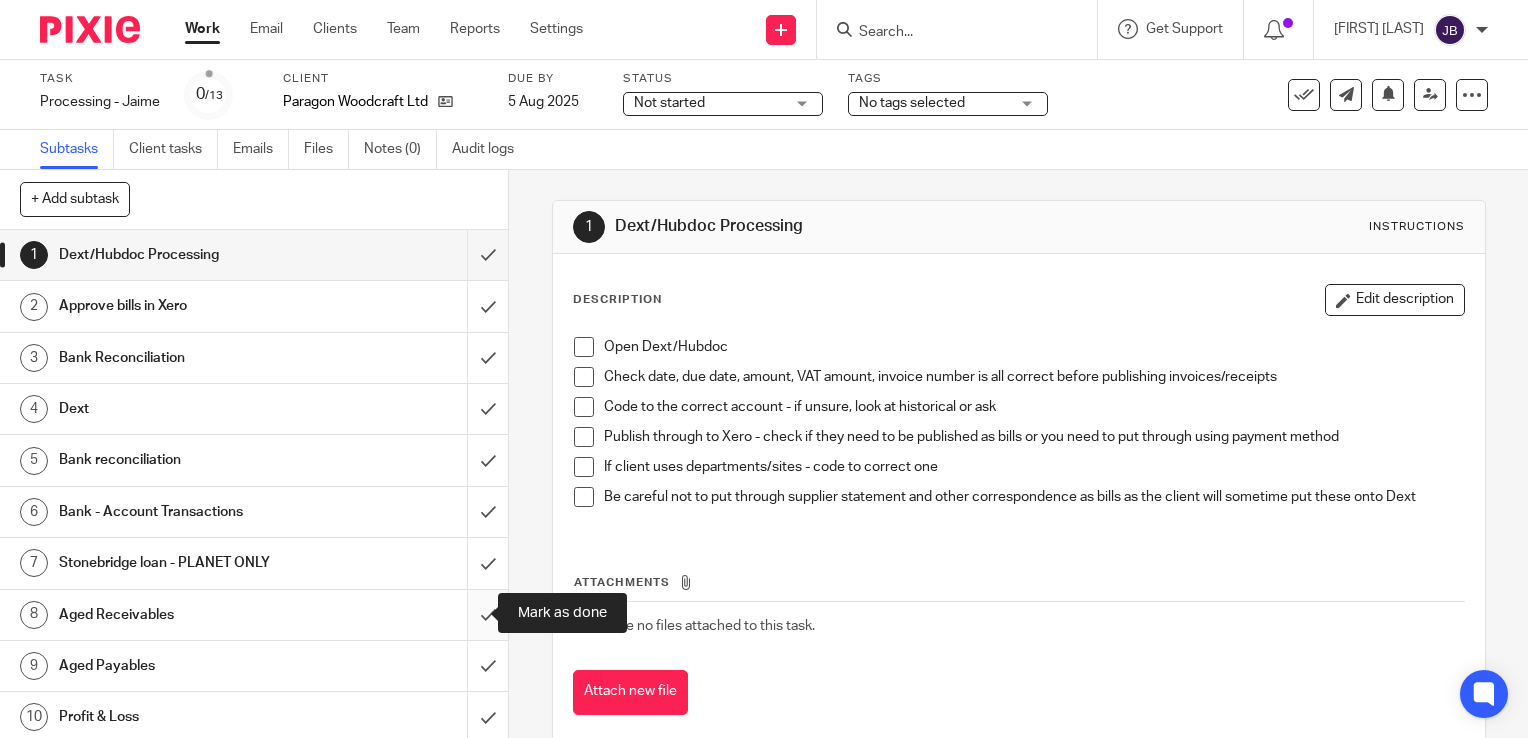 click at bounding box center (254, 615) 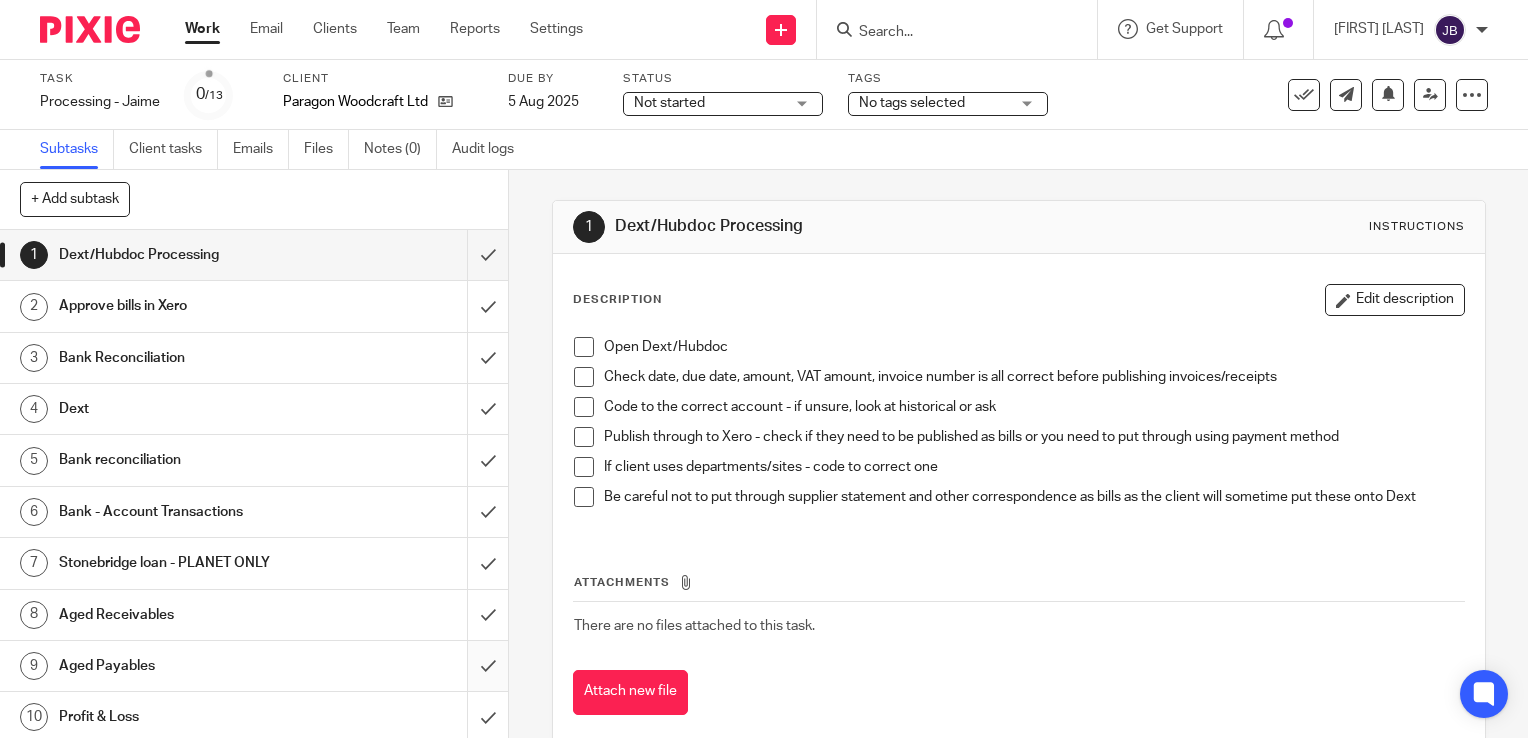 click at bounding box center [254, 666] 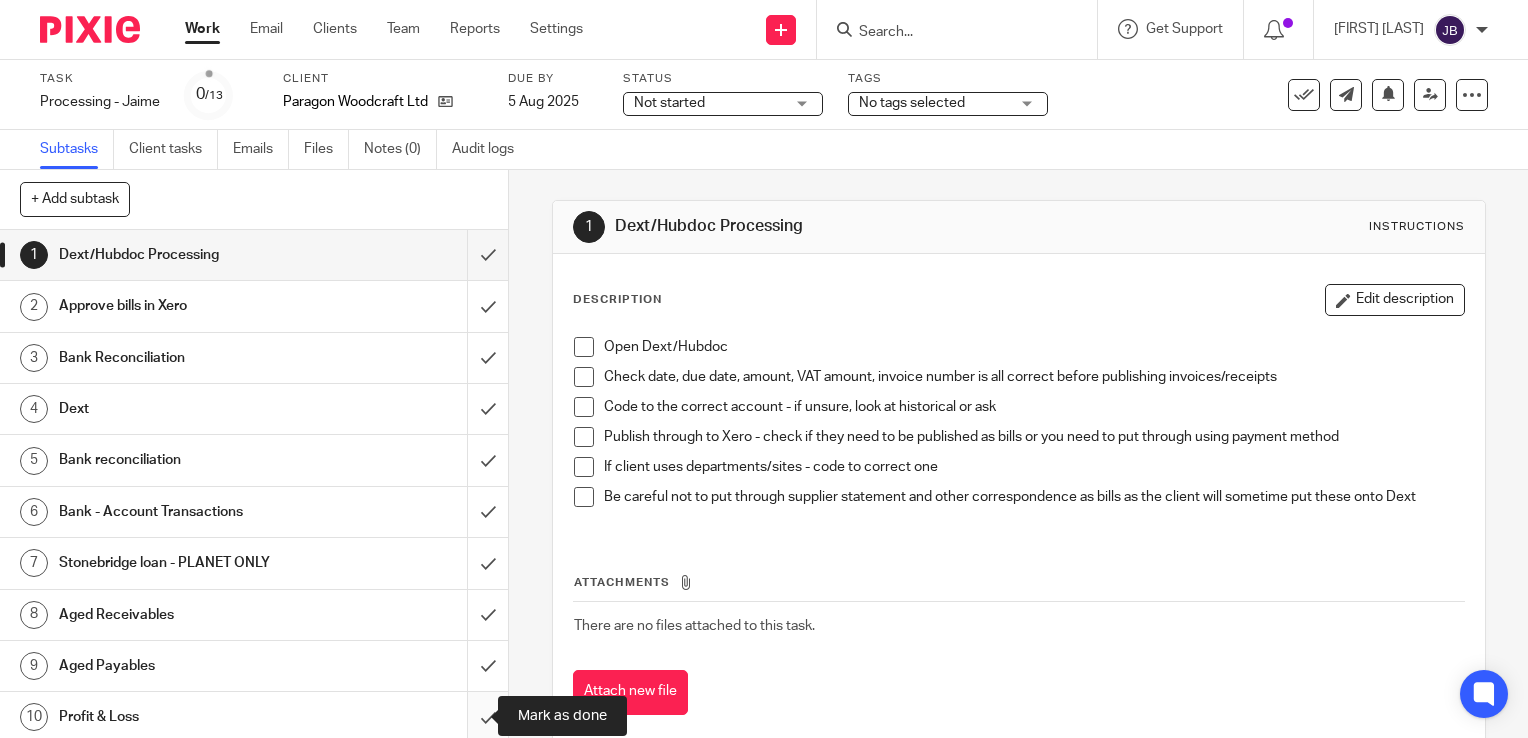 click at bounding box center (254, 717) 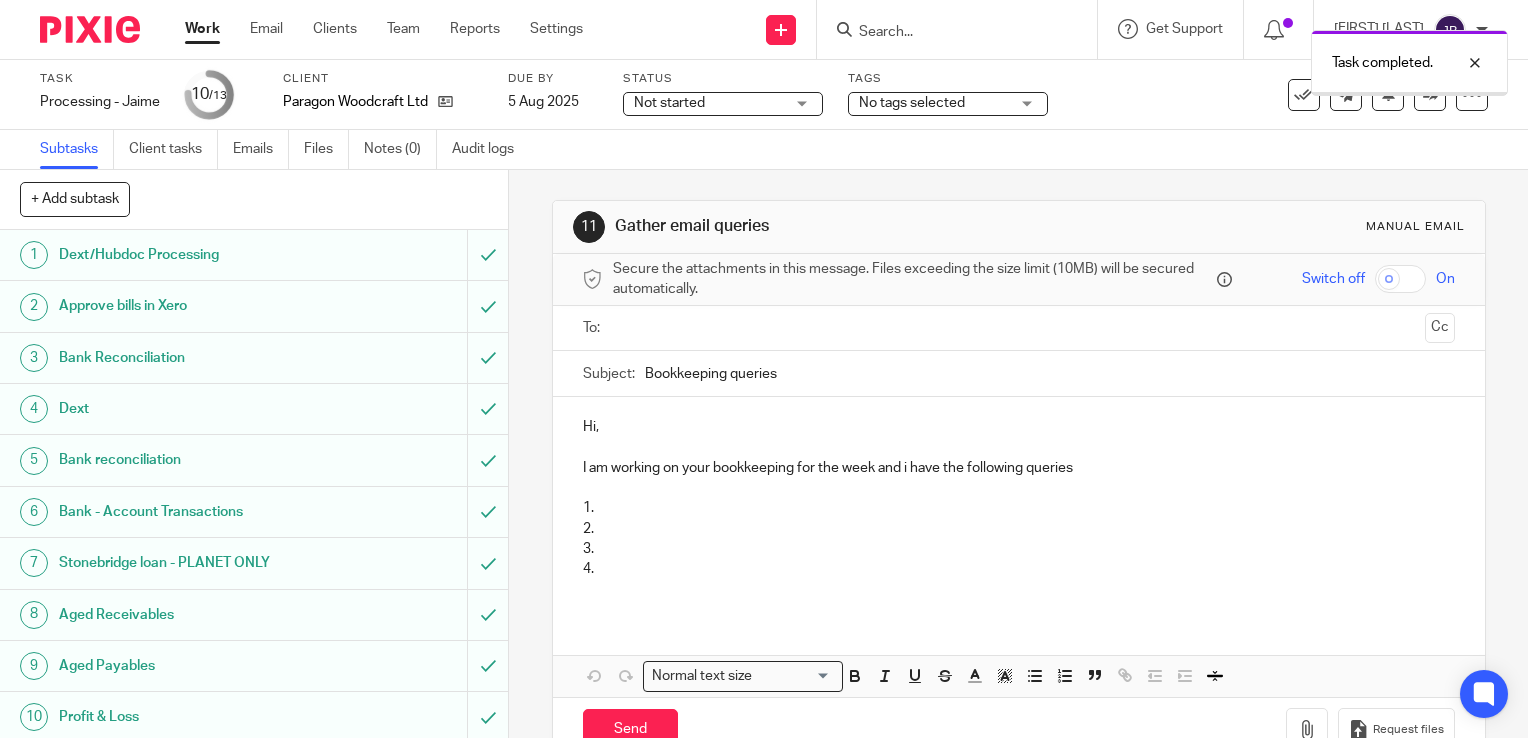 scroll, scrollTop: 0, scrollLeft: 0, axis: both 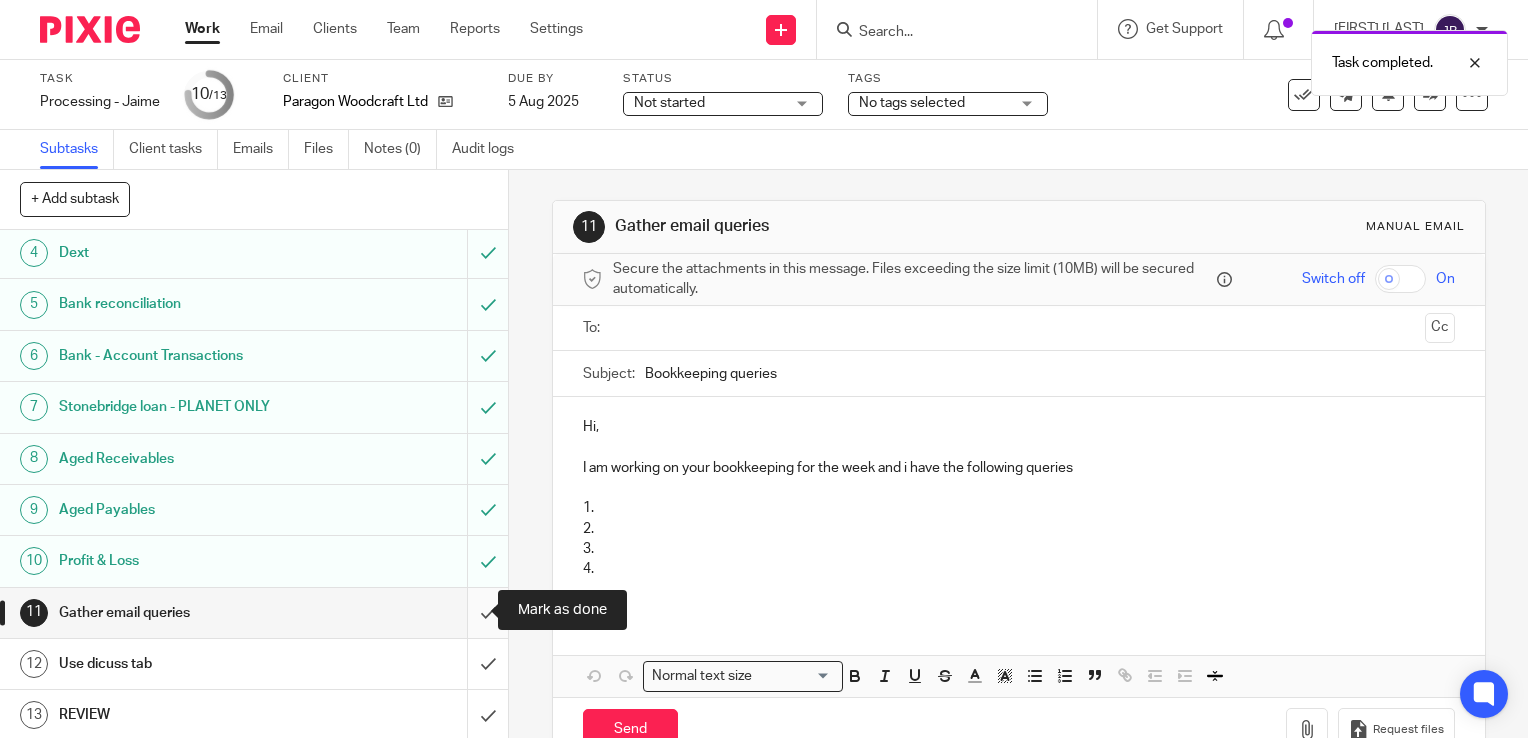 click at bounding box center (254, 613) 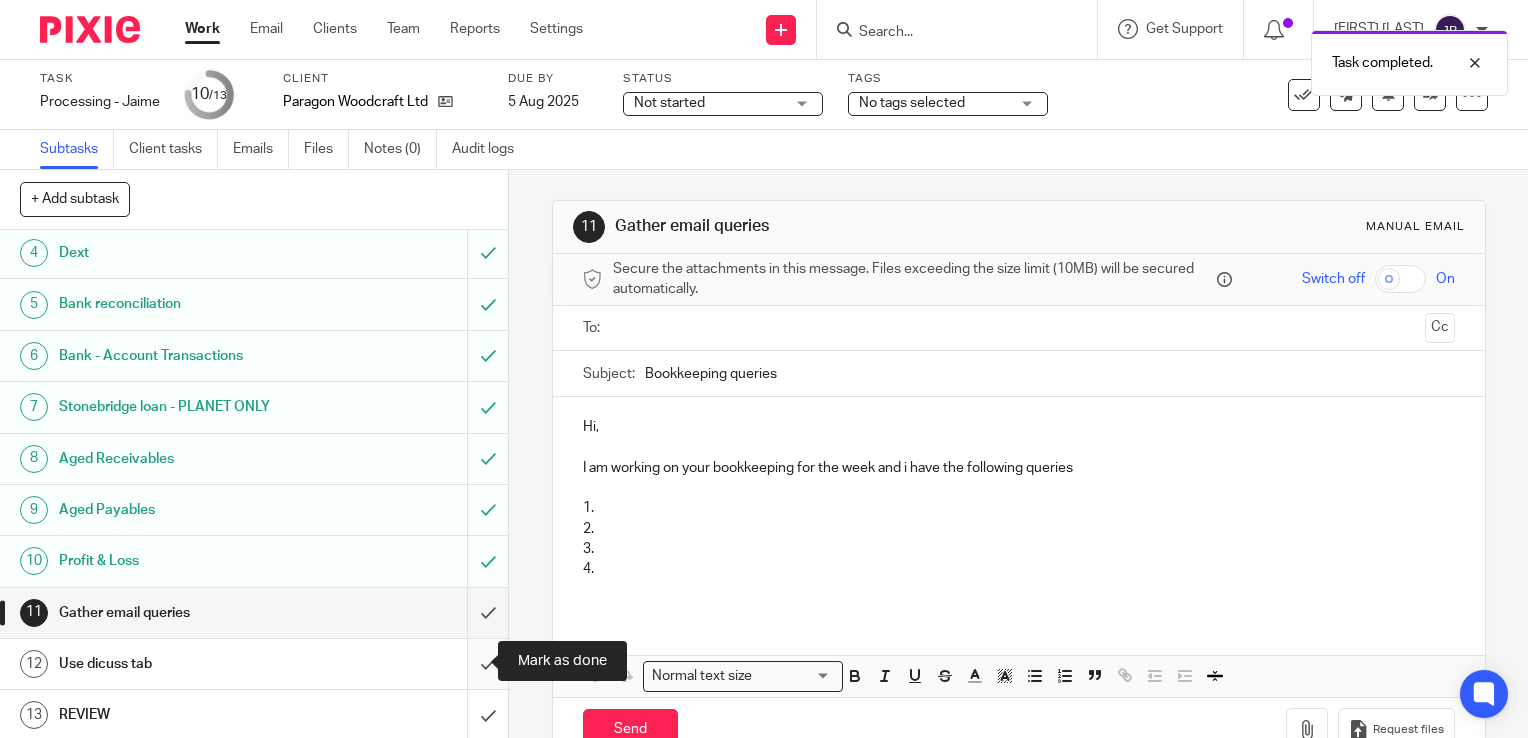 click at bounding box center (254, 664) 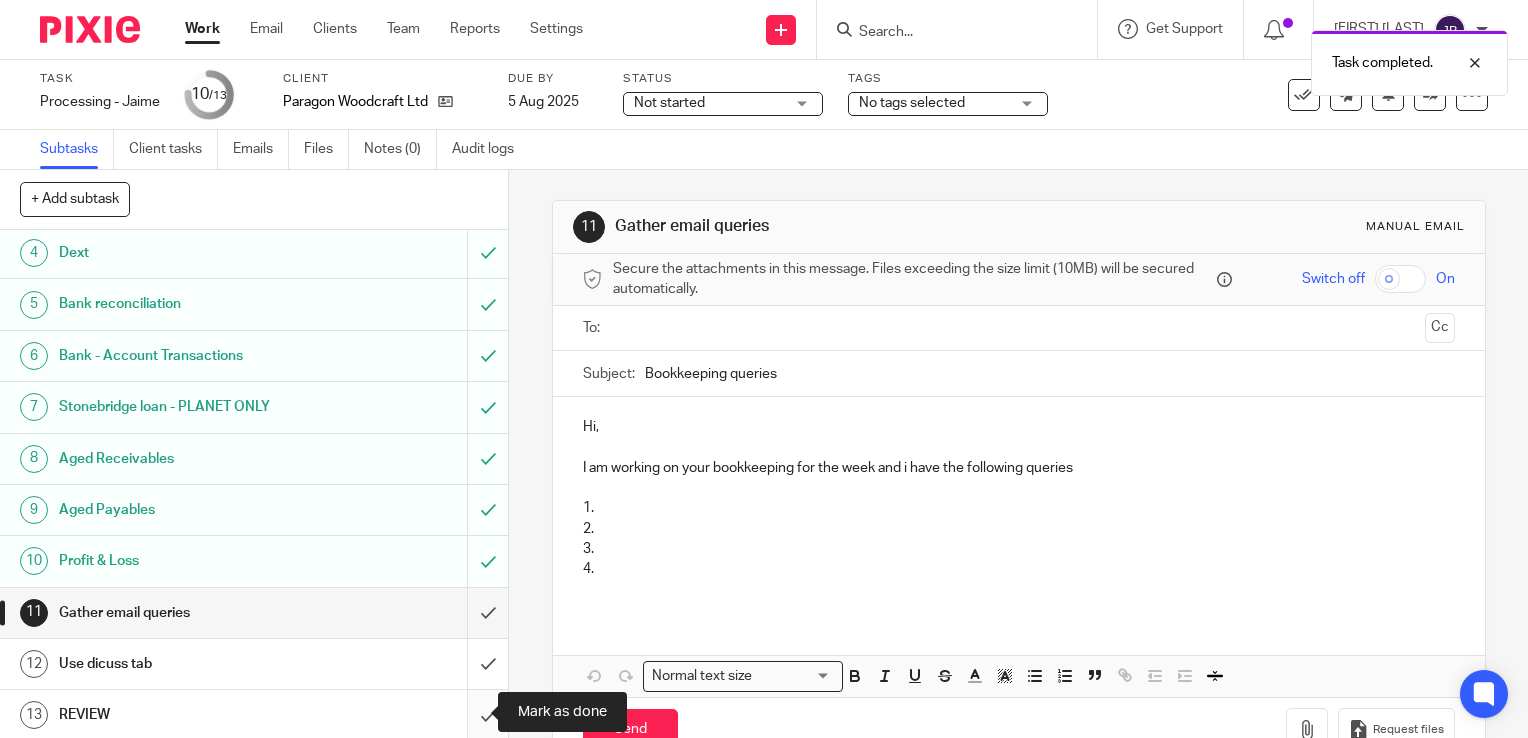 click at bounding box center (254, 715) 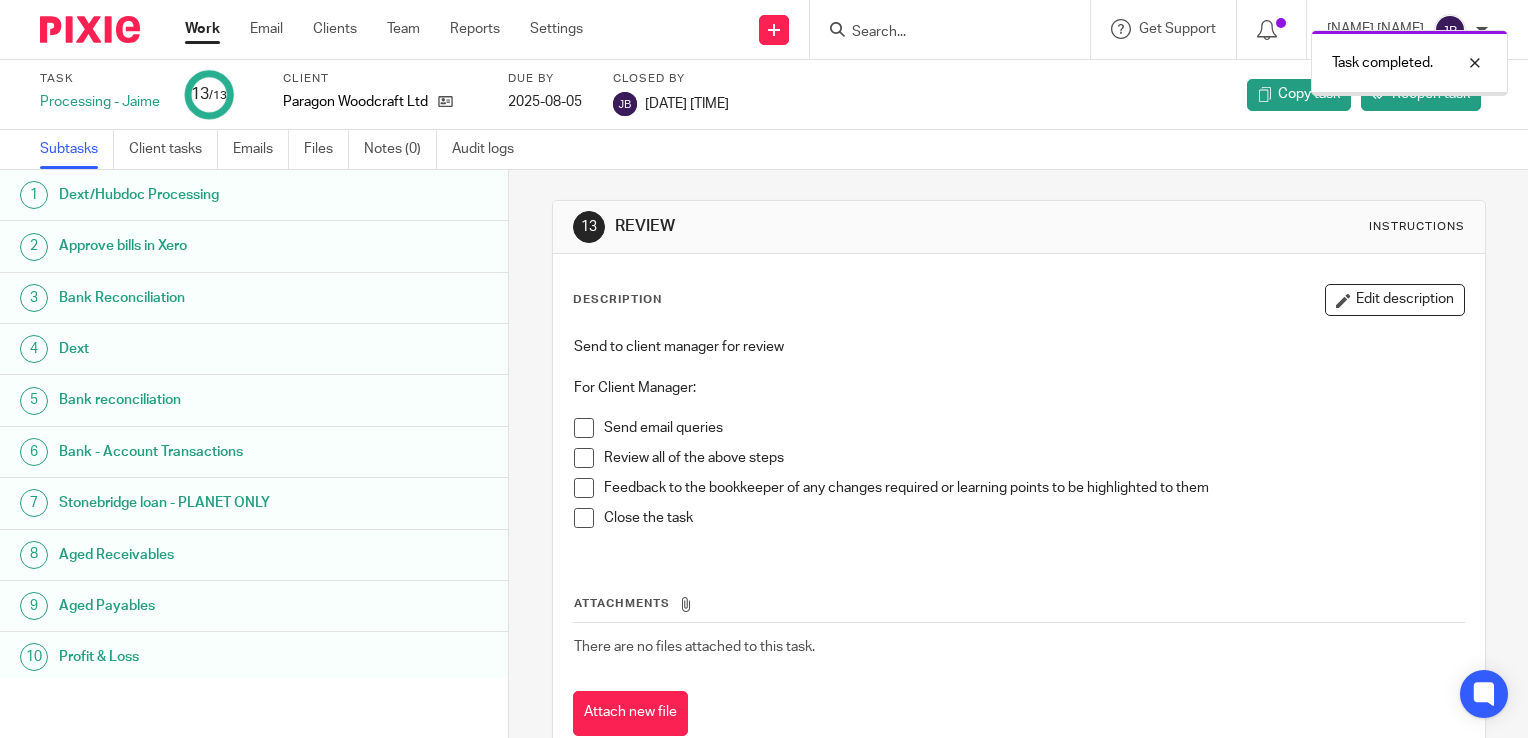 scroll, scrollTop: 0, scrollLeft: 0, axis: both 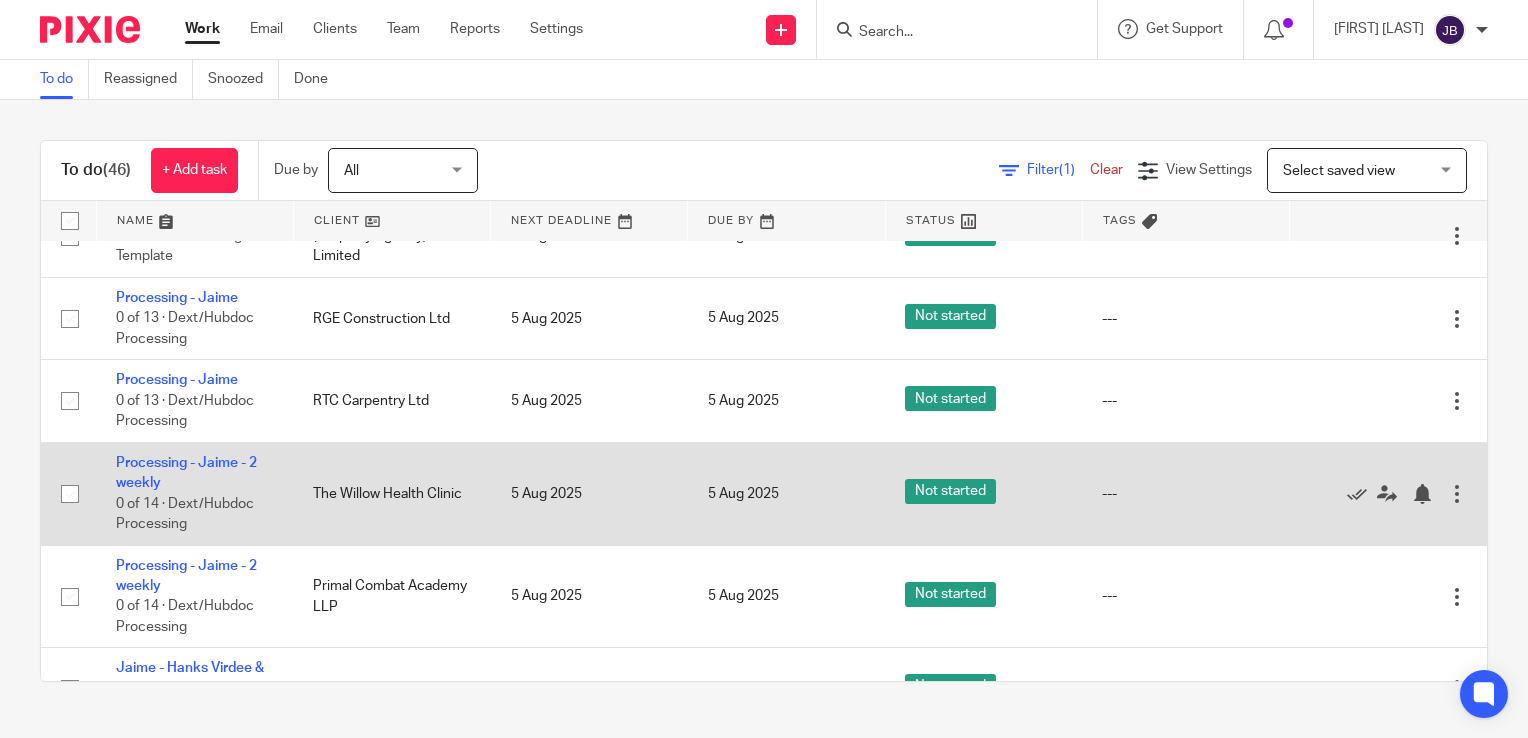 click on "Processing - Jaime - 2 weekly
0
of
14 ·
Dext/Hubdoc Processing" at bounding box center (194, 493) 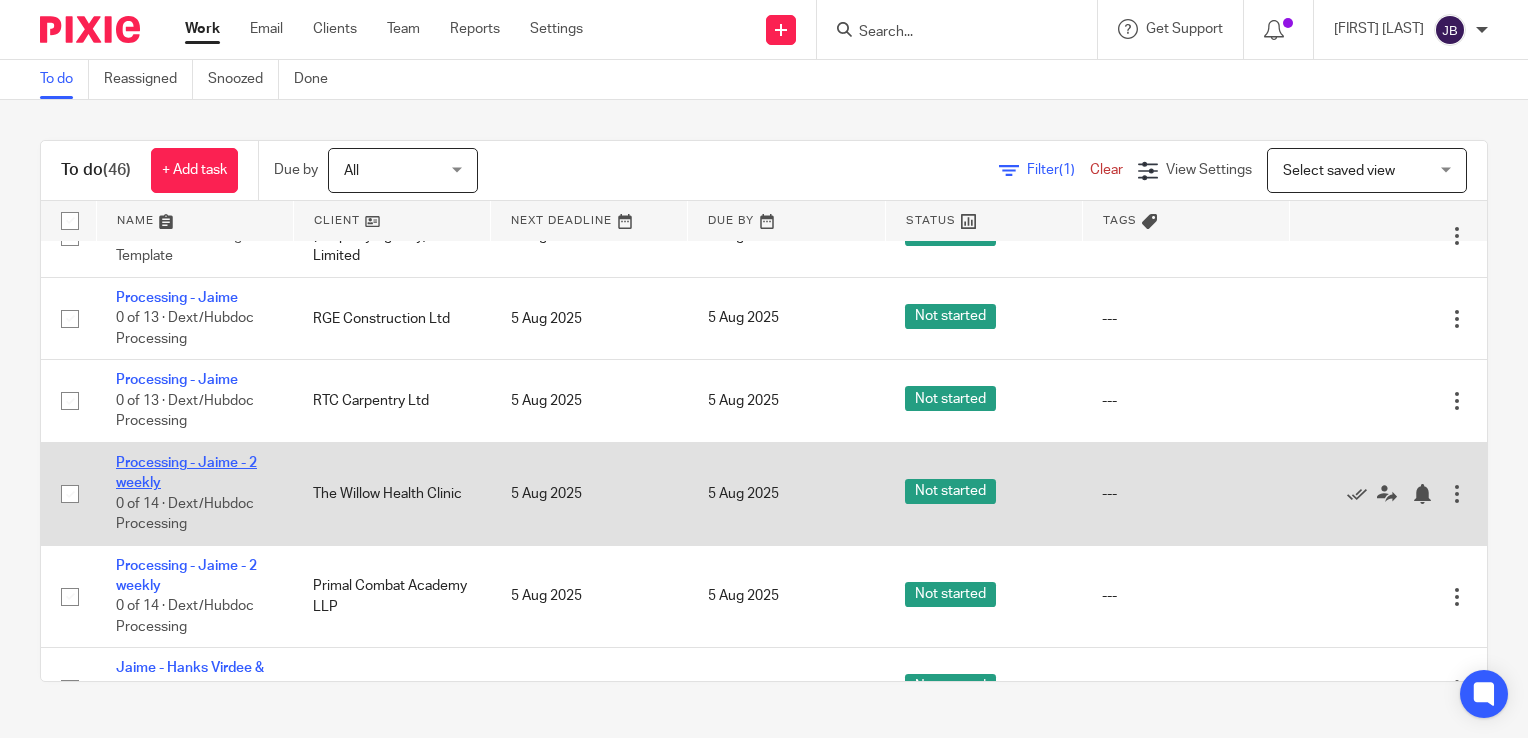 click on "Processing - Jaime - 2 weekly" at bounding box center (186, 473) 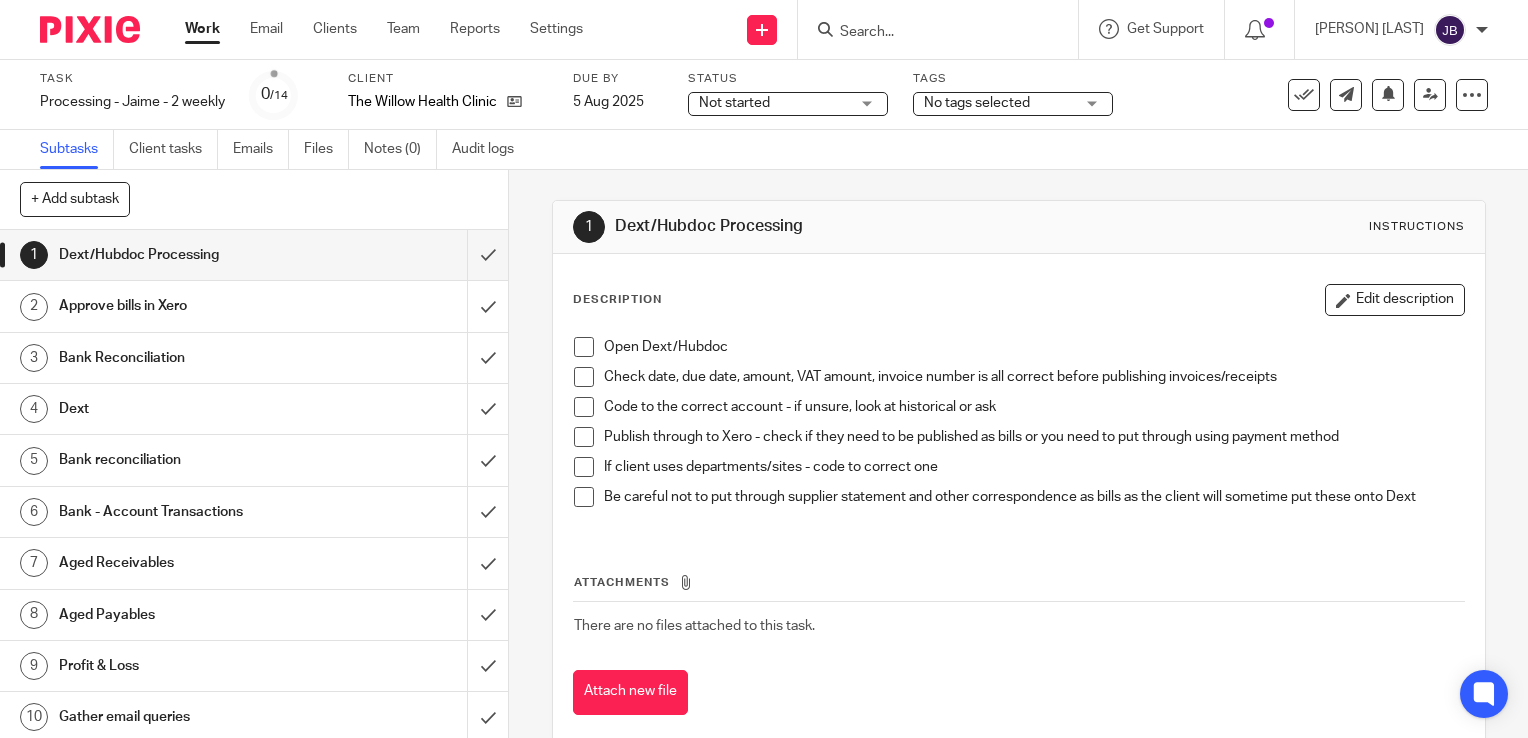 scroll, scrollTop: 0, scrollLeft: 0, axis: both 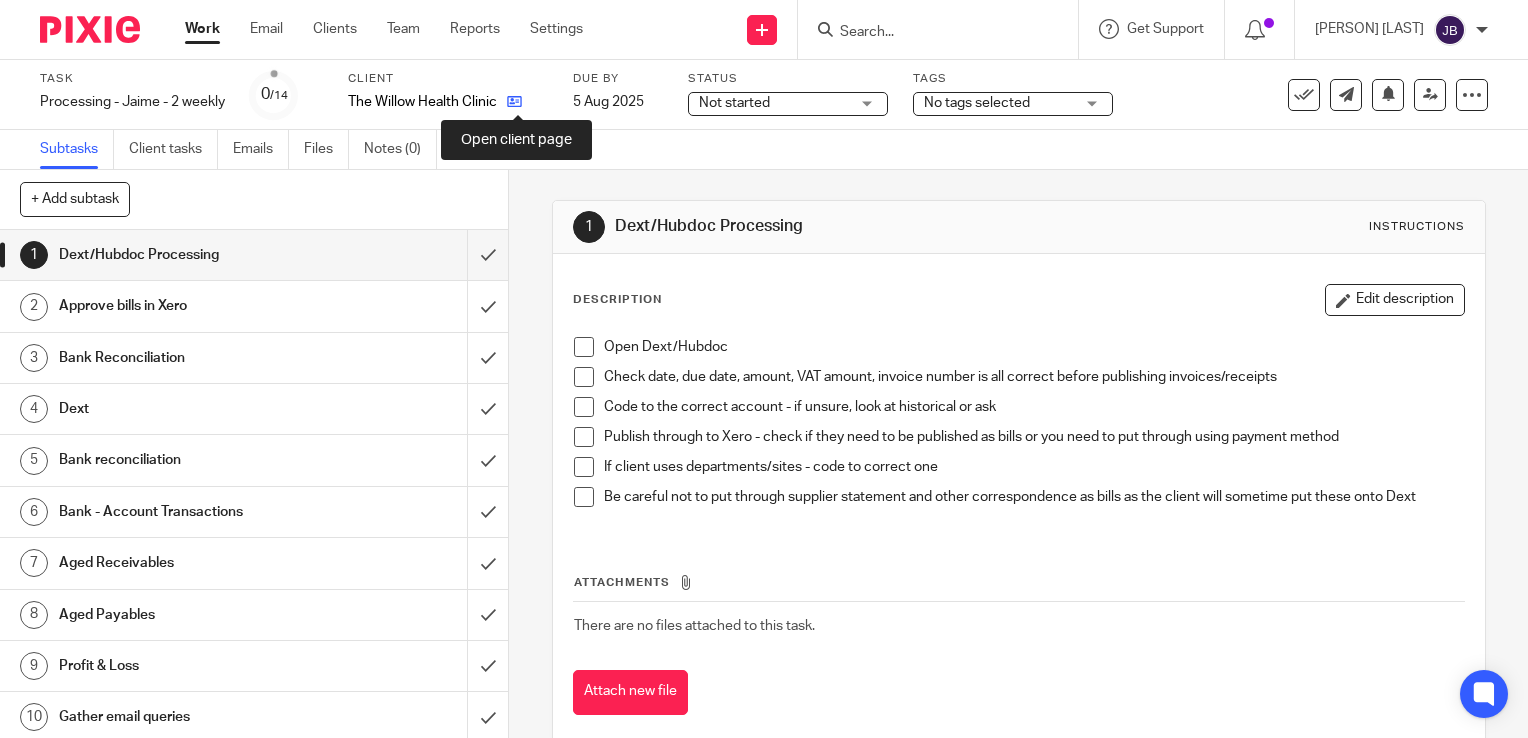 click at bounding box center [514, 101] 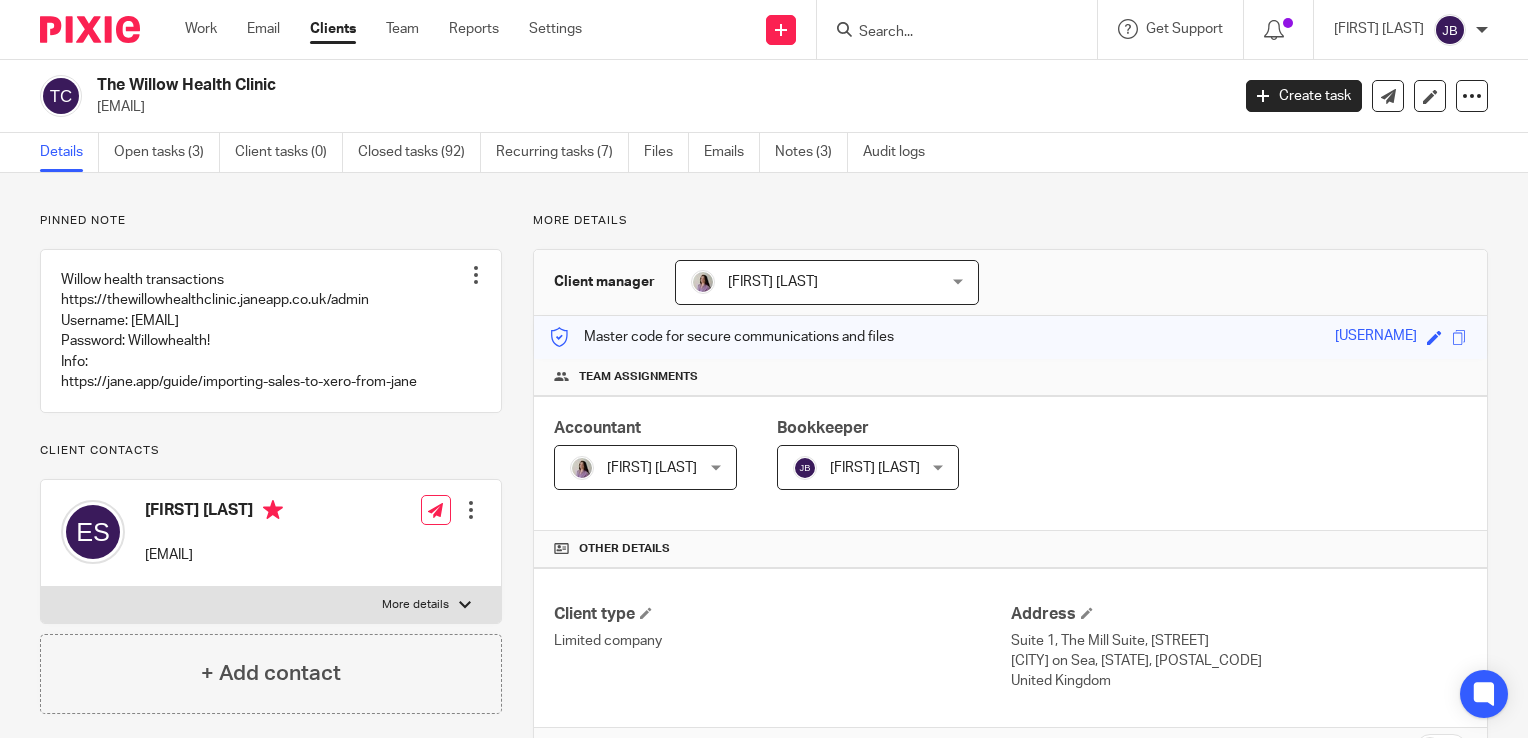 scroll, scrollTop: 0, scrollLeft: 0, axis: both 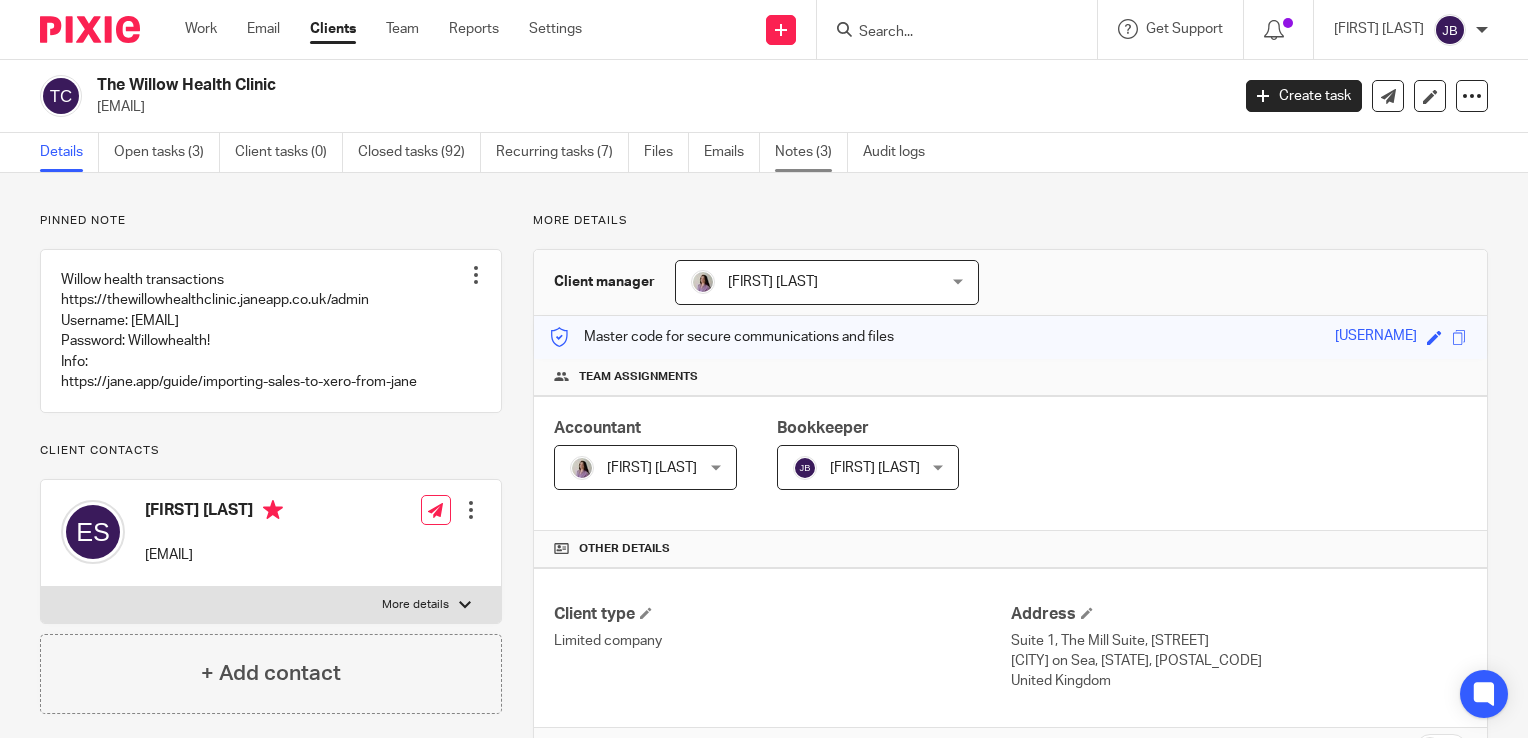 click on "Notes (3)" at bounding box center [811, 152] 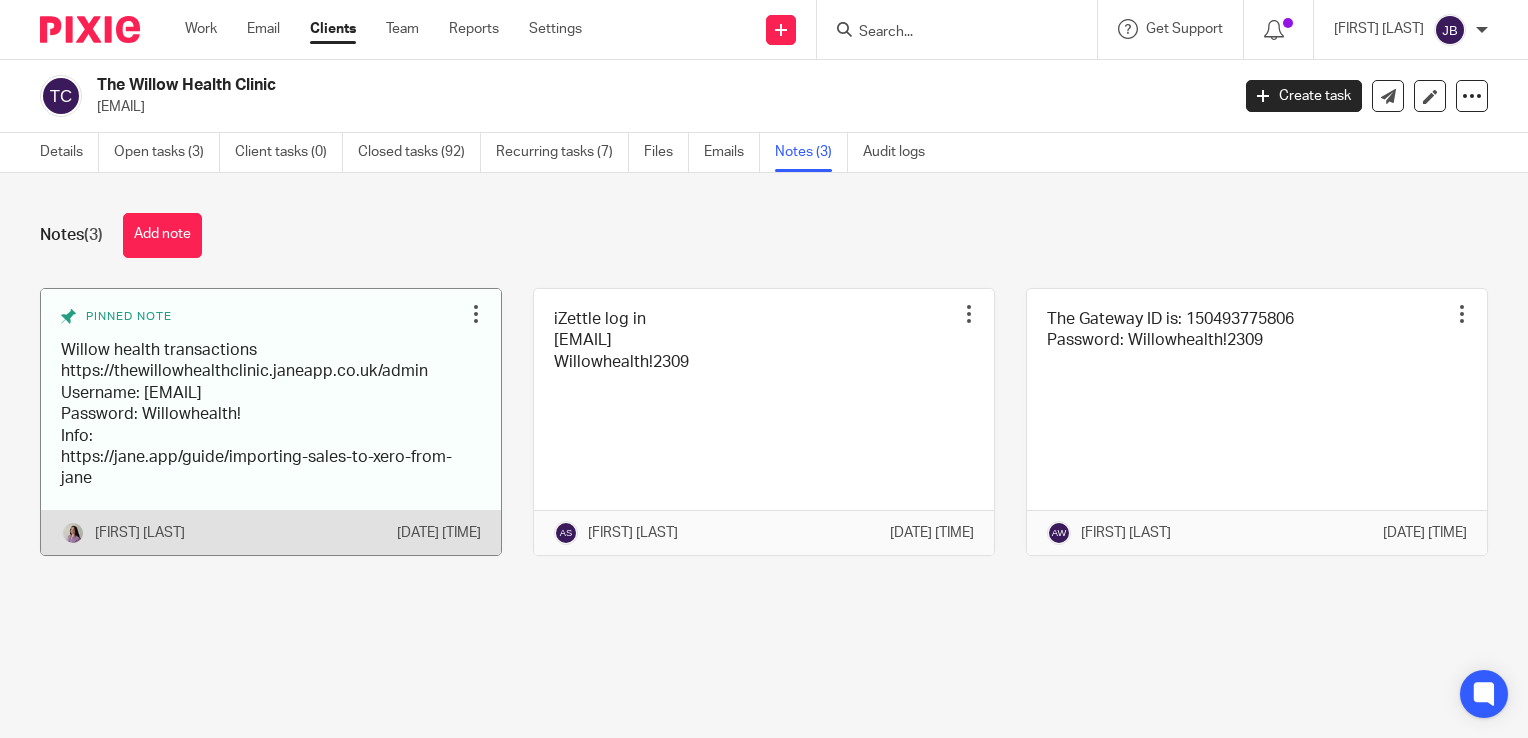 scroll, scrollTop: 0, scrollLeft: 0, axis: both 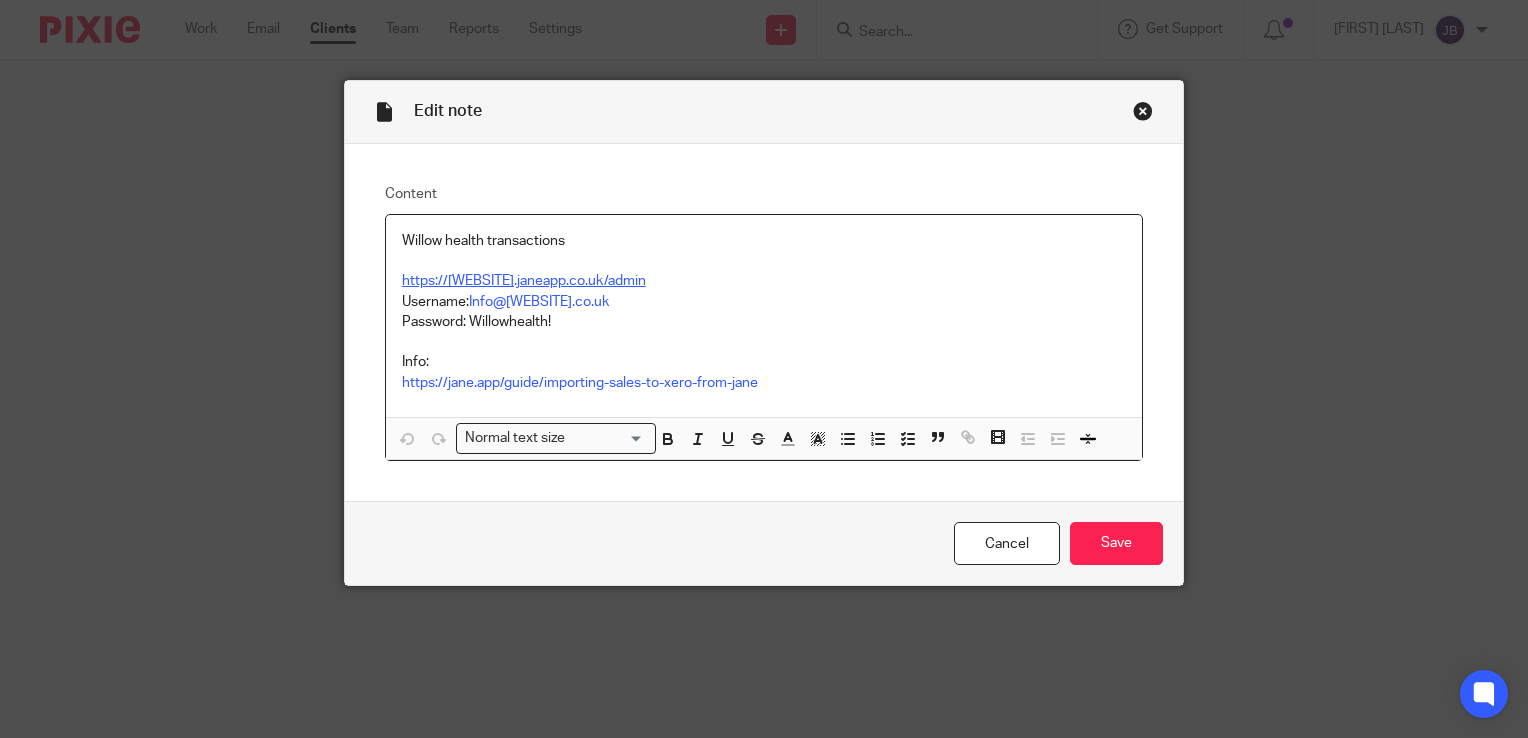 click on "https://thewillowhealthclinic.janeapp.co.uk/admin" at bounding box center [524, 281] 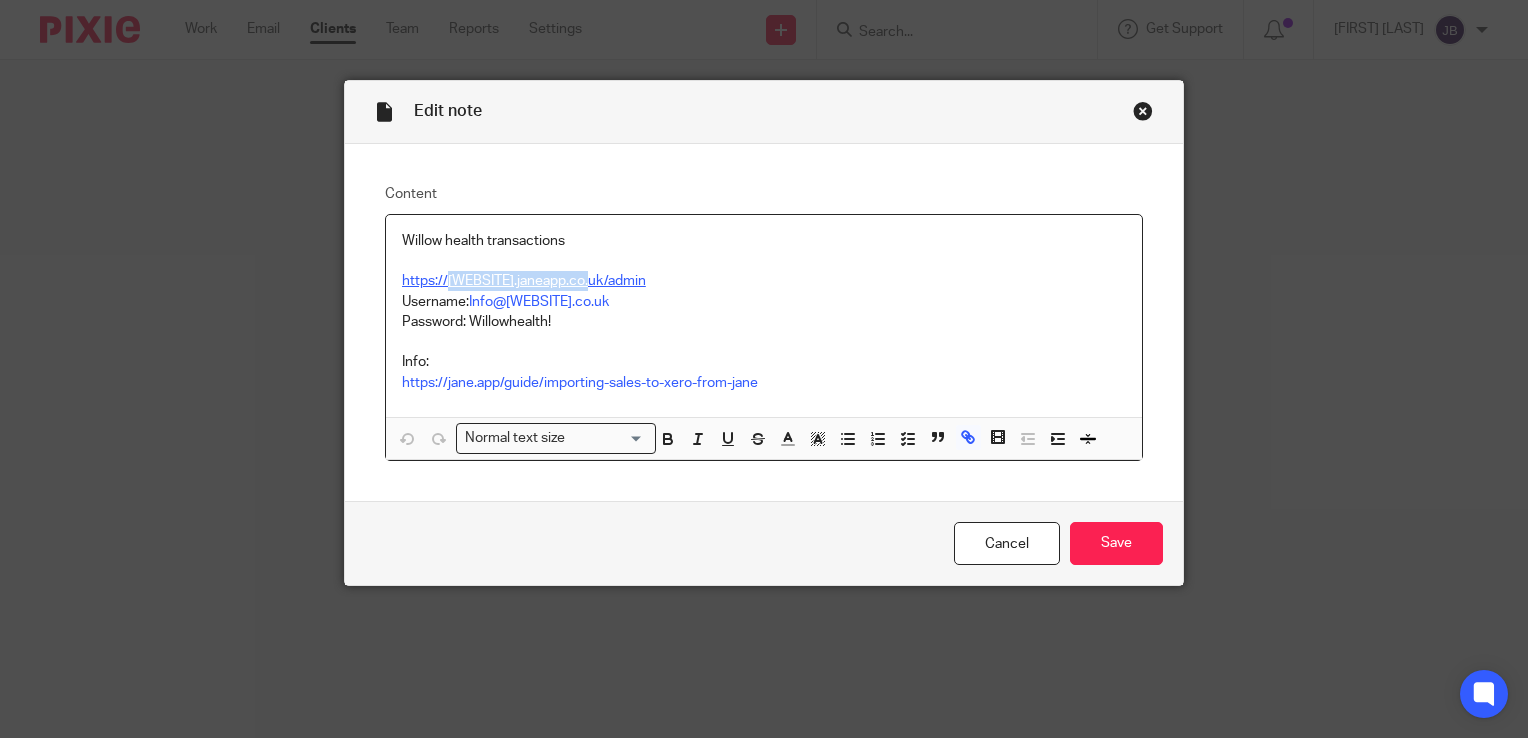 click on "https://thewillowhealthclinic.janeapp.co.uk/admin" at bounding box center (524, 281) 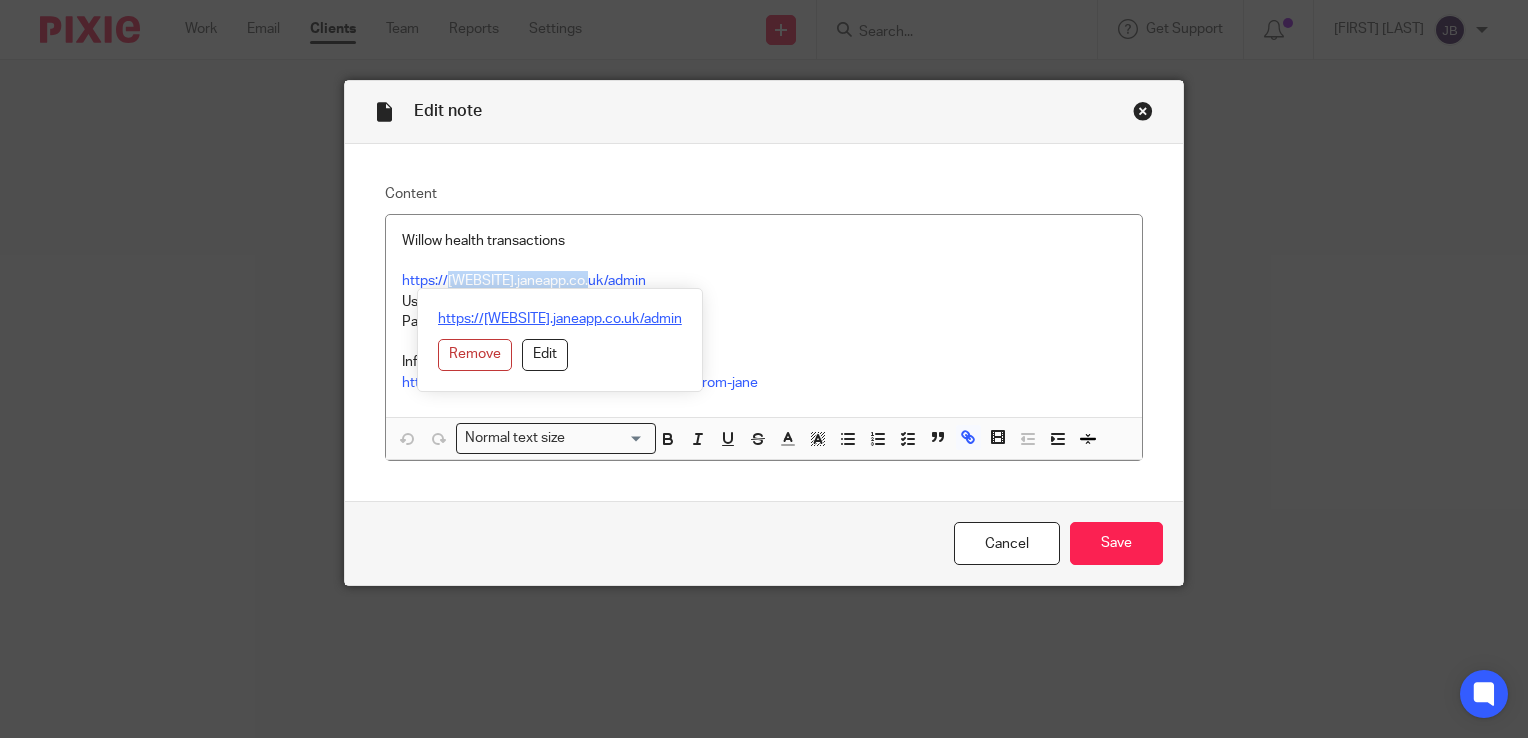 click on "https://thewillowhealthclinic.janeapp.co.uk/admin" at bounding box center [560, 319] 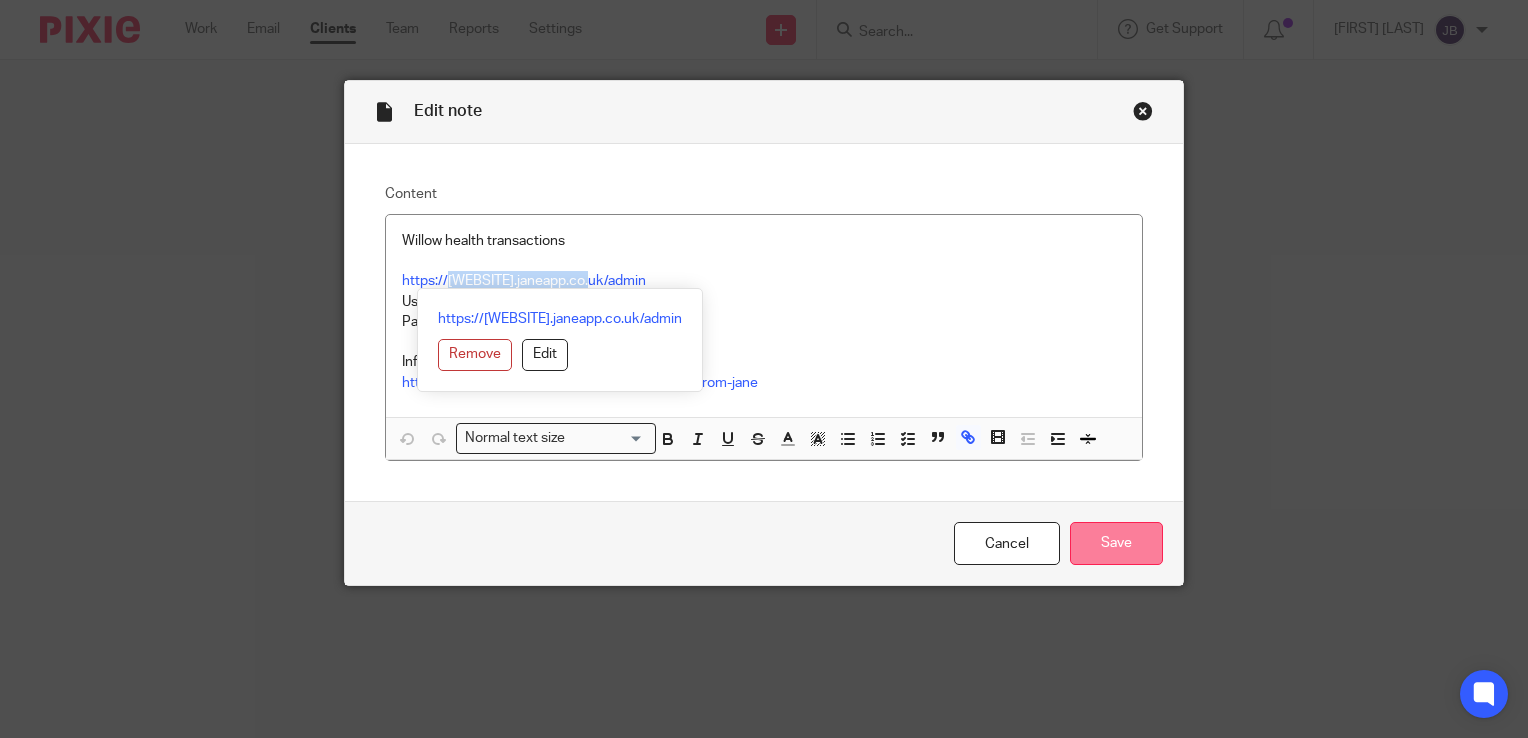 click on "Save" at bounding box center (1116, 543) 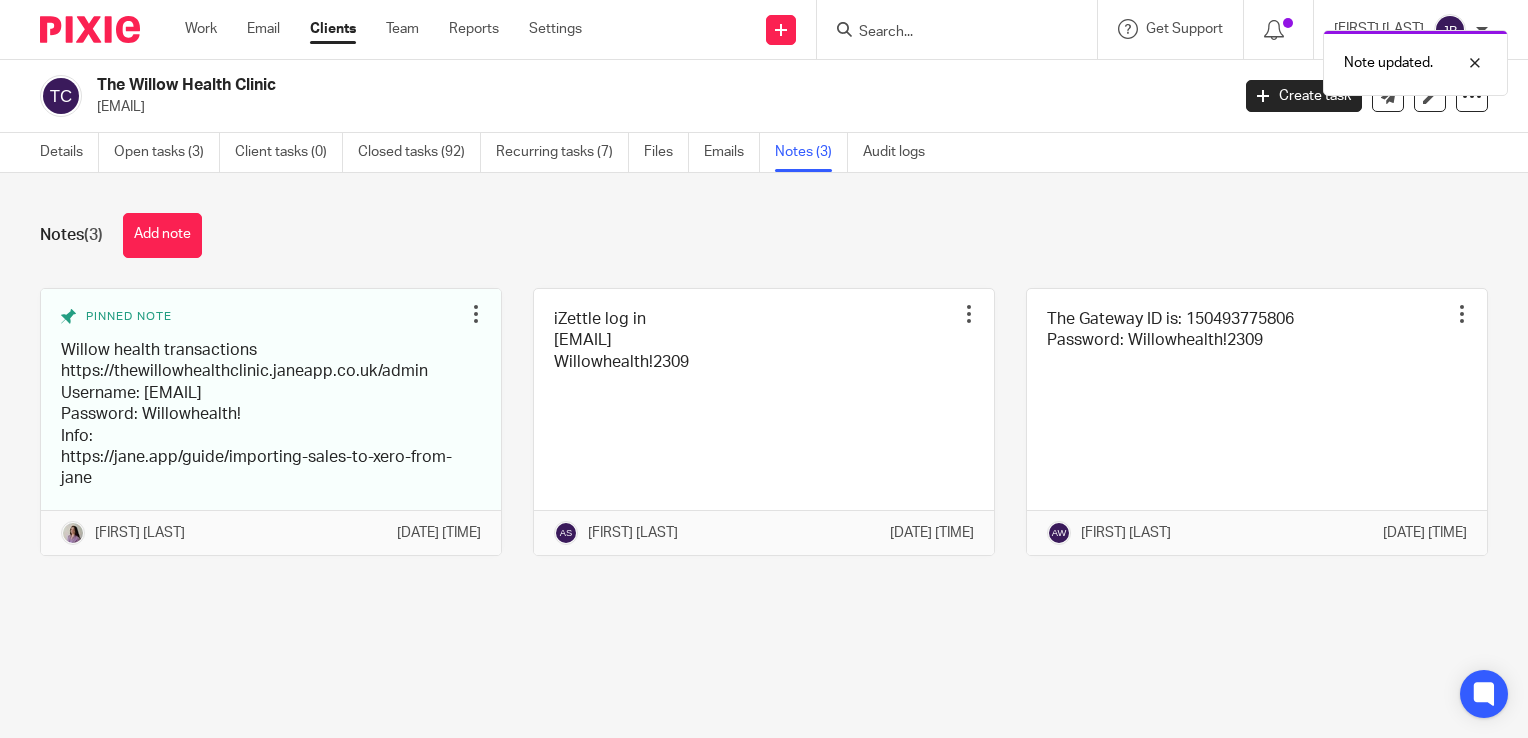 scroll, scrollTop: 0, scrollLeft: 0, axis: both 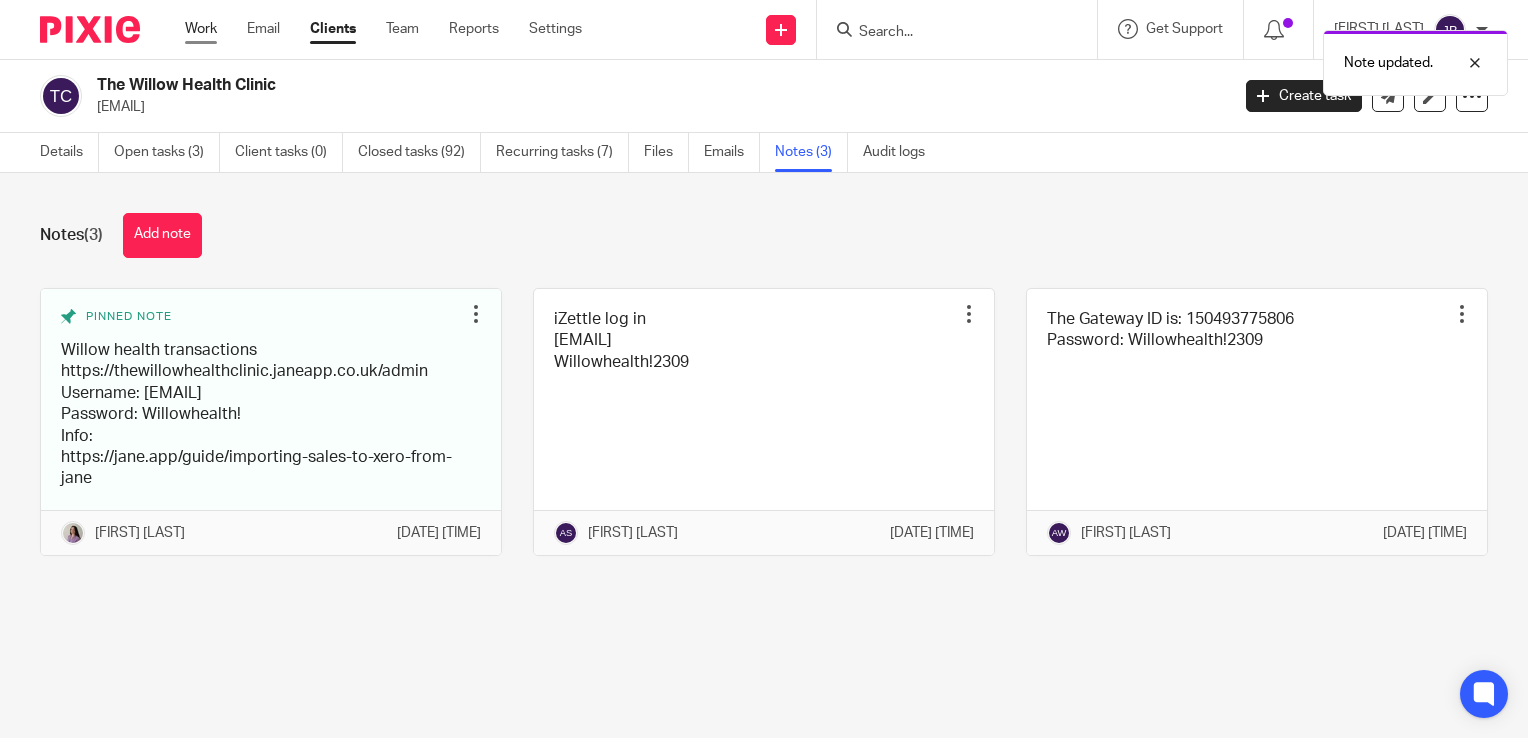 click on "Work" at bounding box center [201, 29] 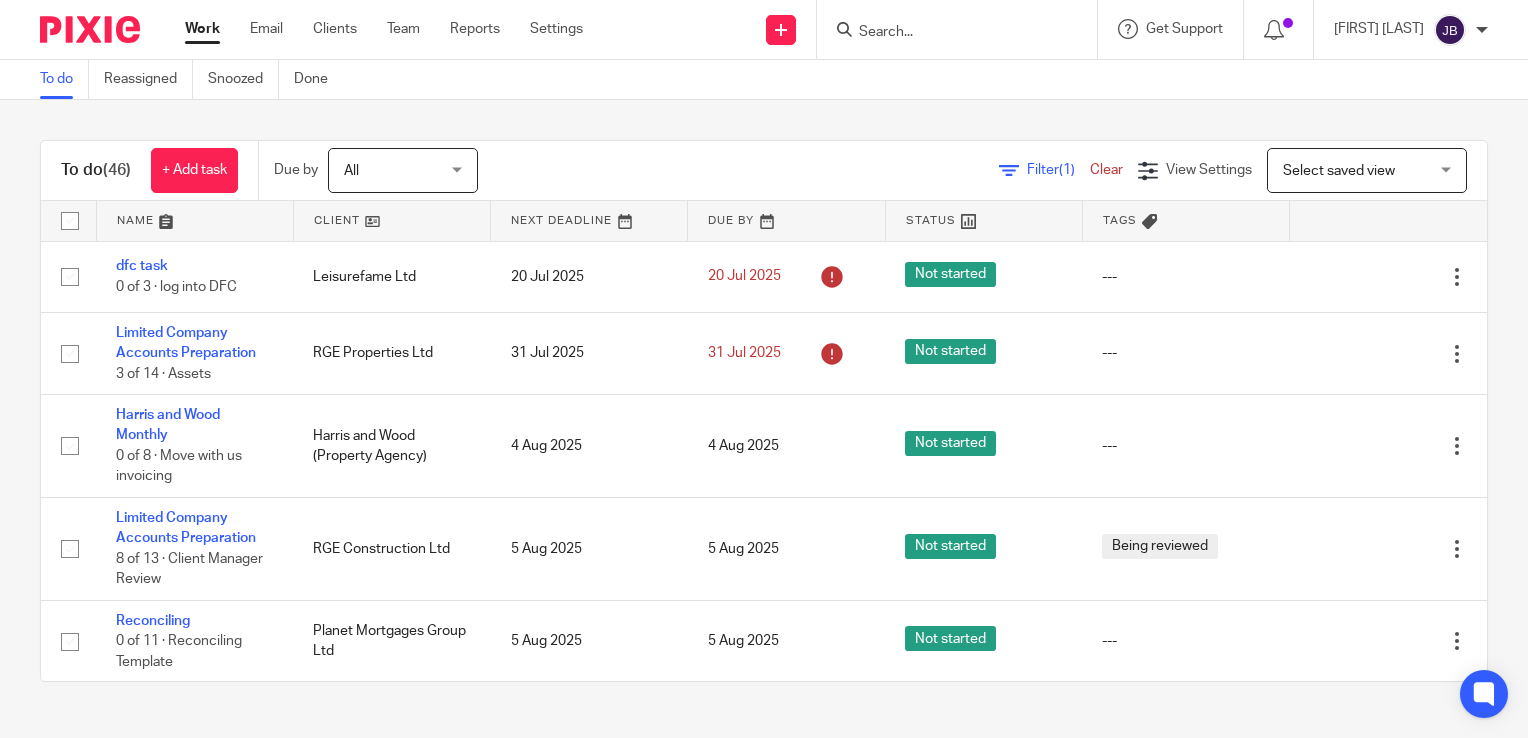 scroll, scrollTop: 0, scrollLeft: 0, axis: both 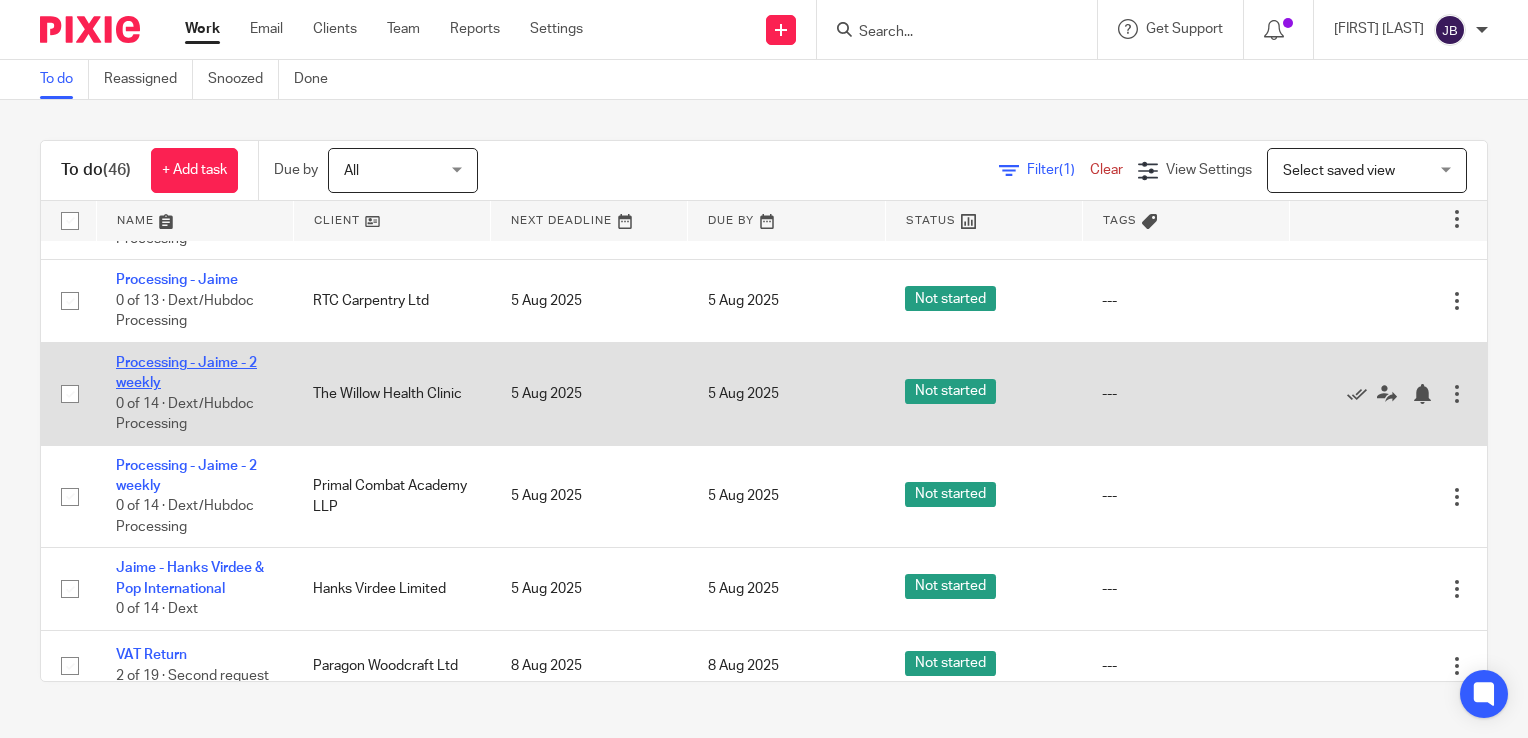 click on "Processing - Jaime - 2 weekly" at bounding box center [186, 373] 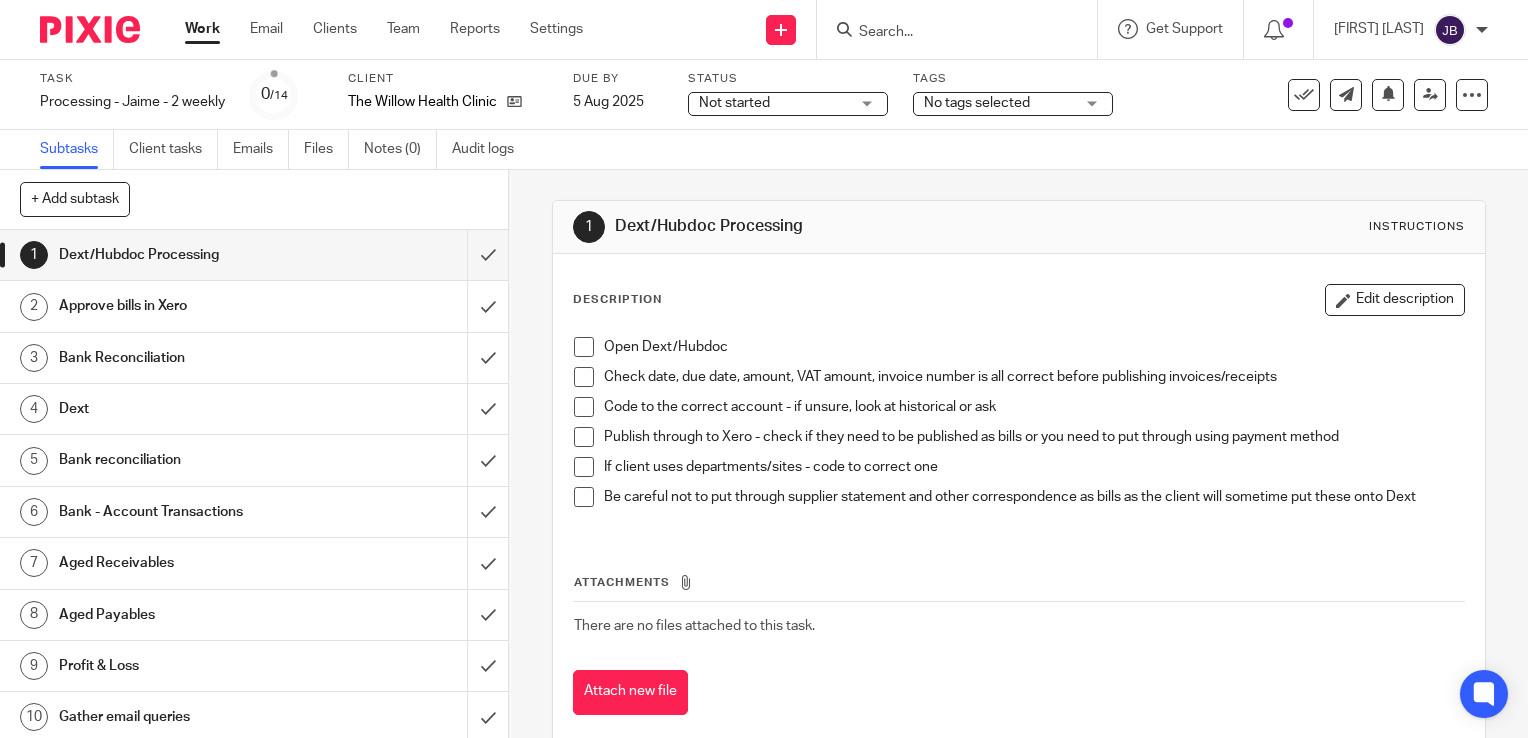 scroll, scrollTop: 0, scrollLeft: 0, axis: both 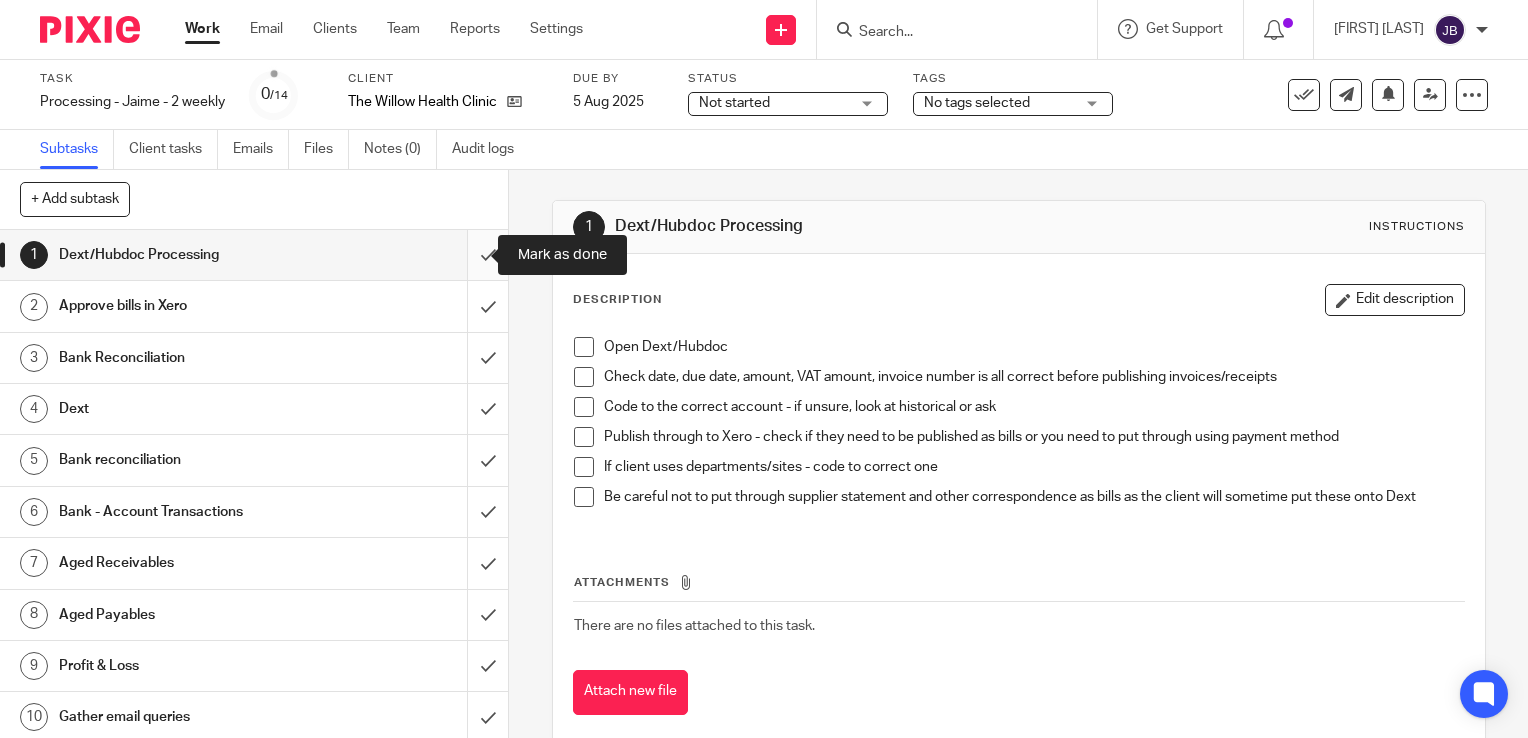 click at bounding box center (254, 255) 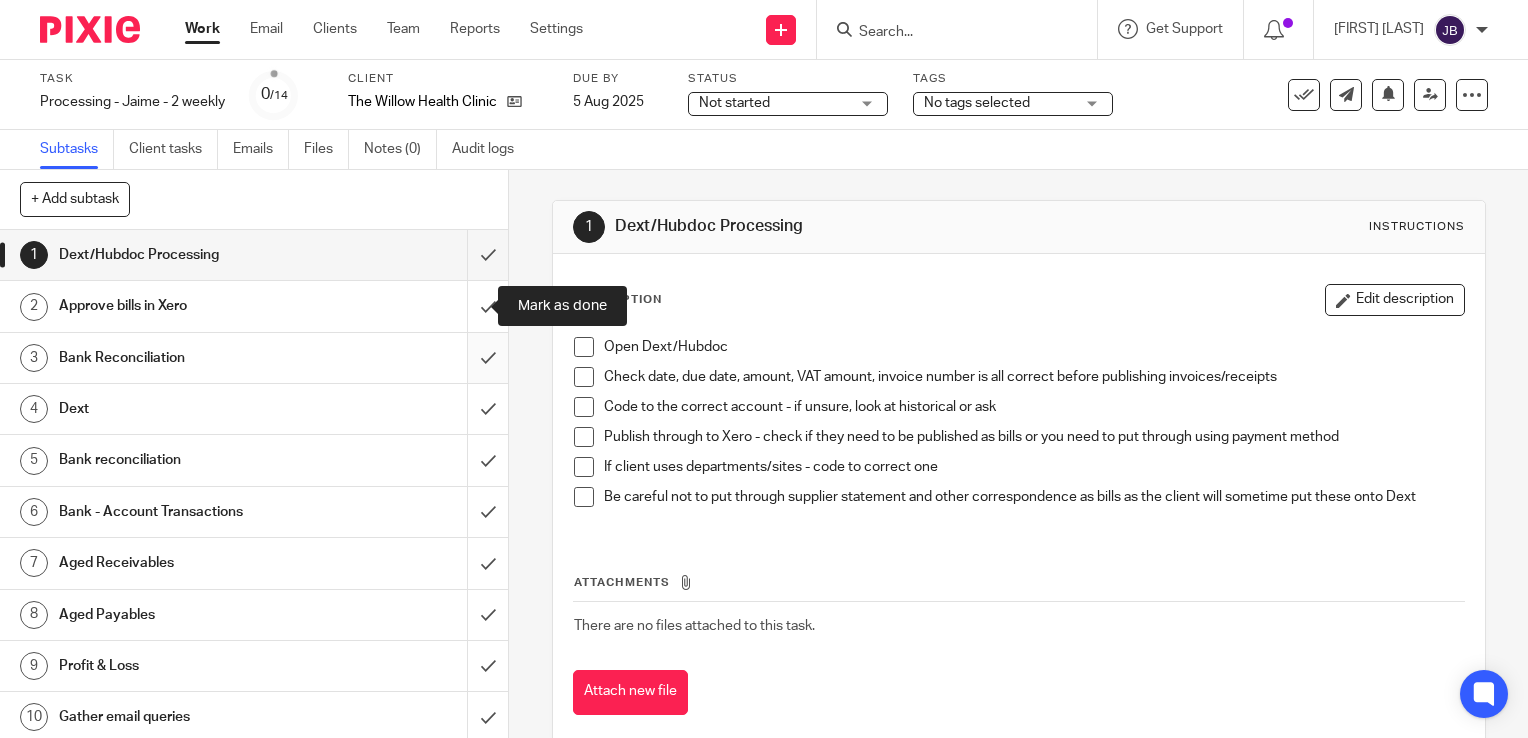 drag, startPoint x: 467, startPoint y: 293, endPoint x: 467, endPoint y: 334, distance: 41 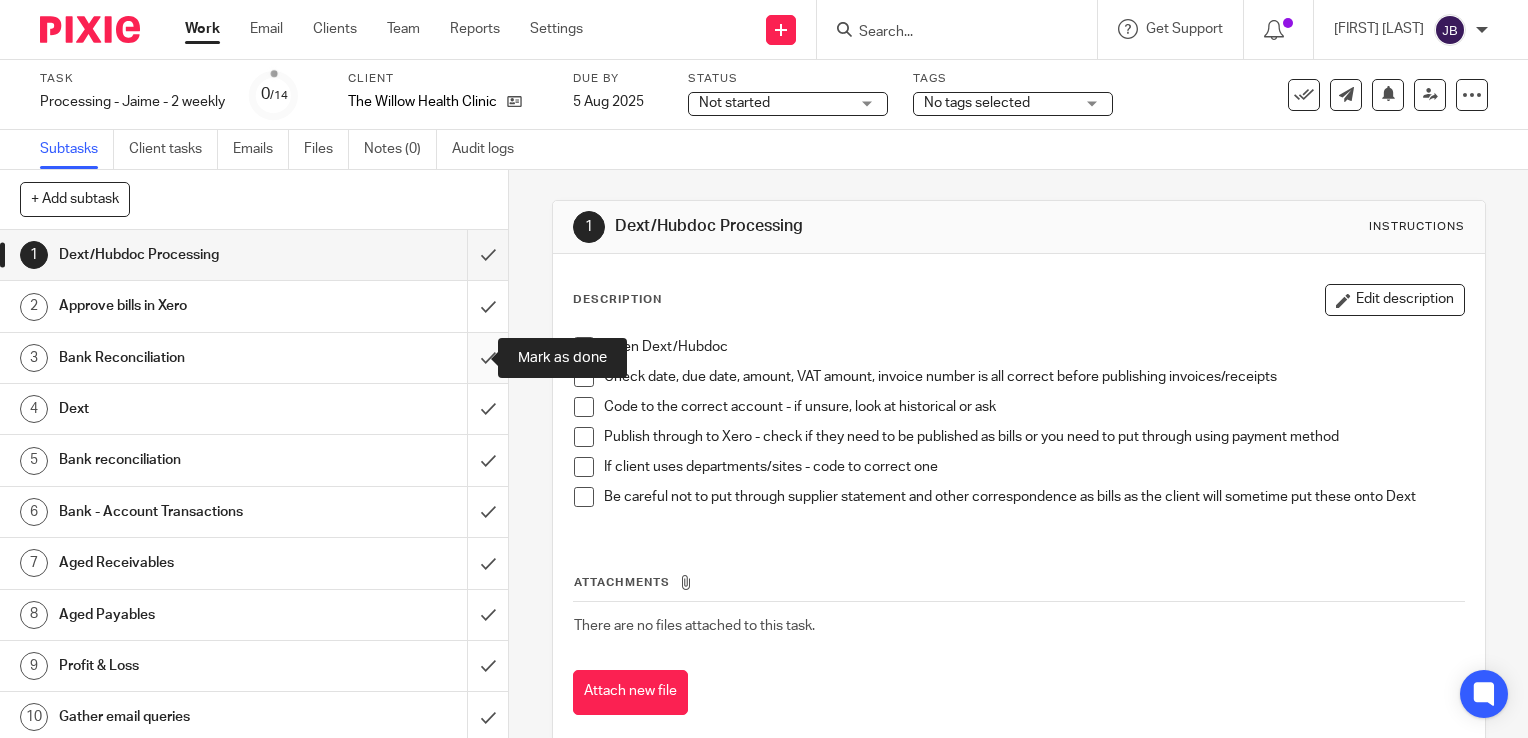 click at bounding box center (254, 358) 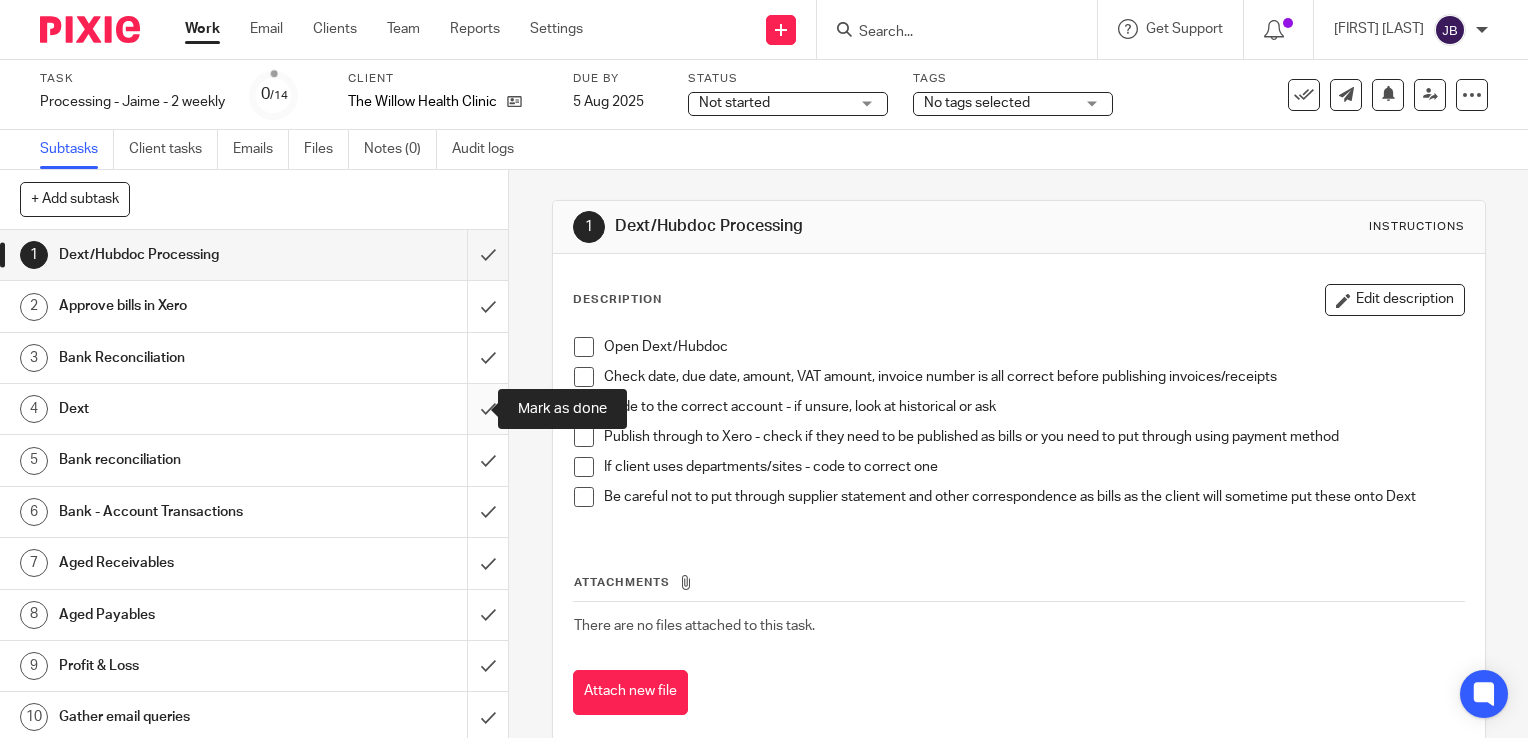 click at bounding box center [254, 409] 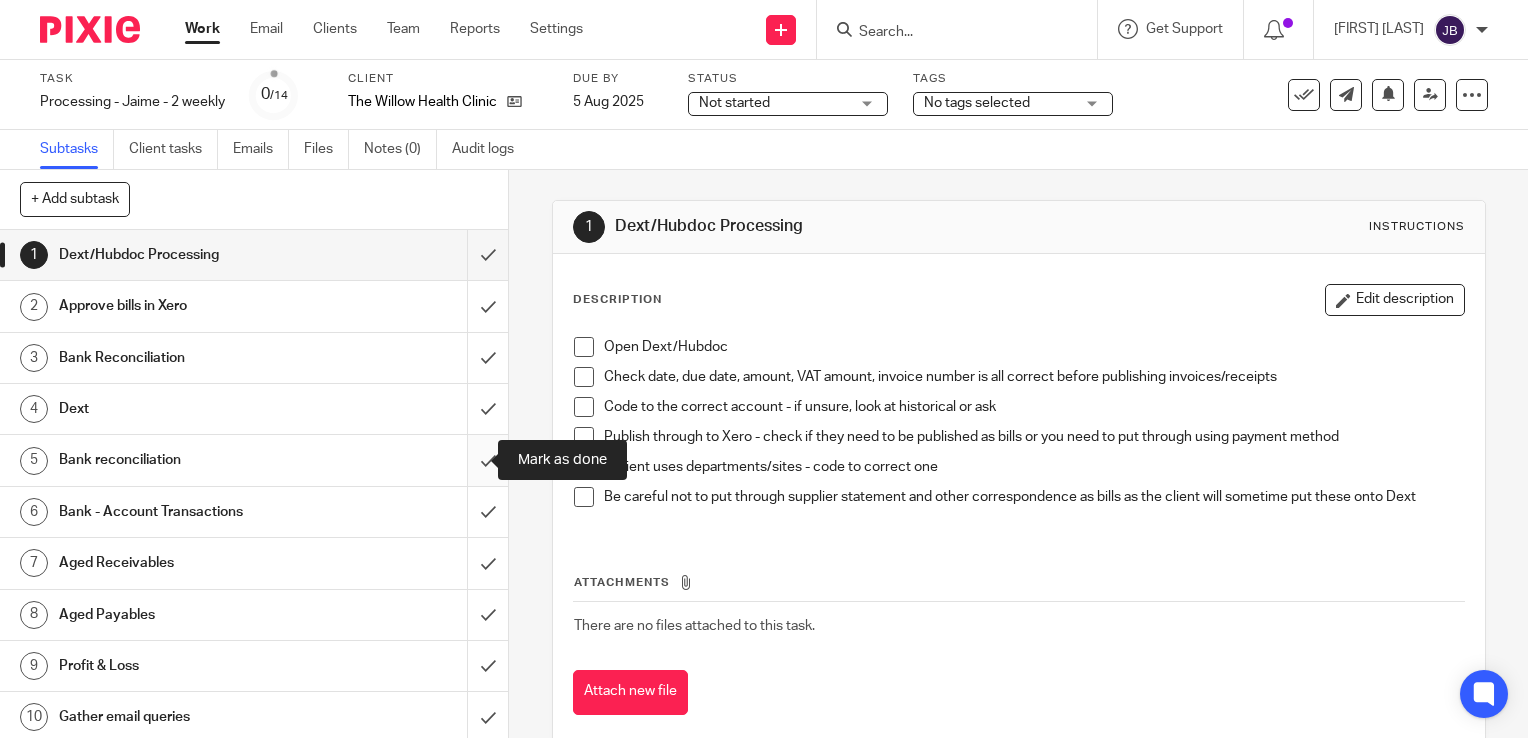 click at bounding box center [254, 460] 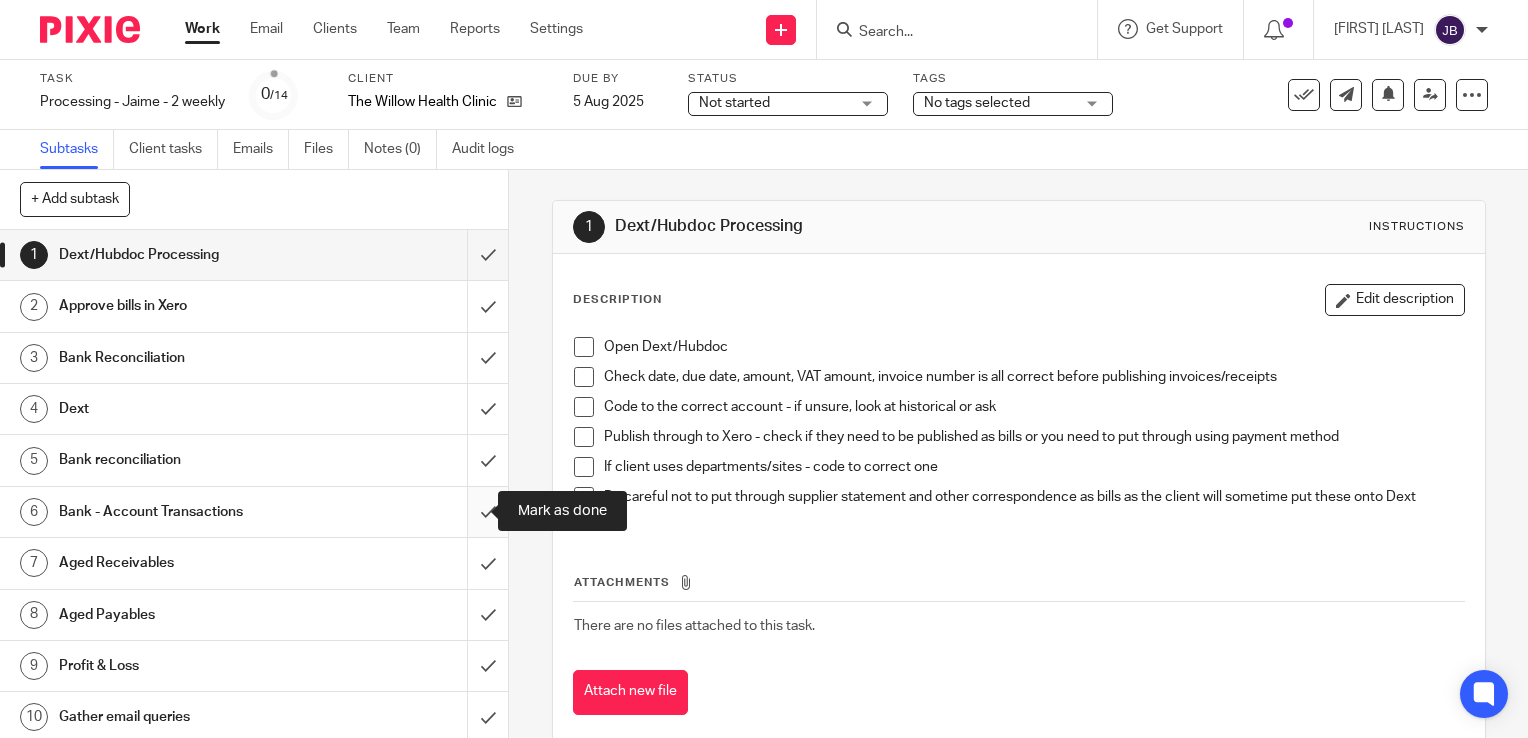 click at bounding box center [254, 512] 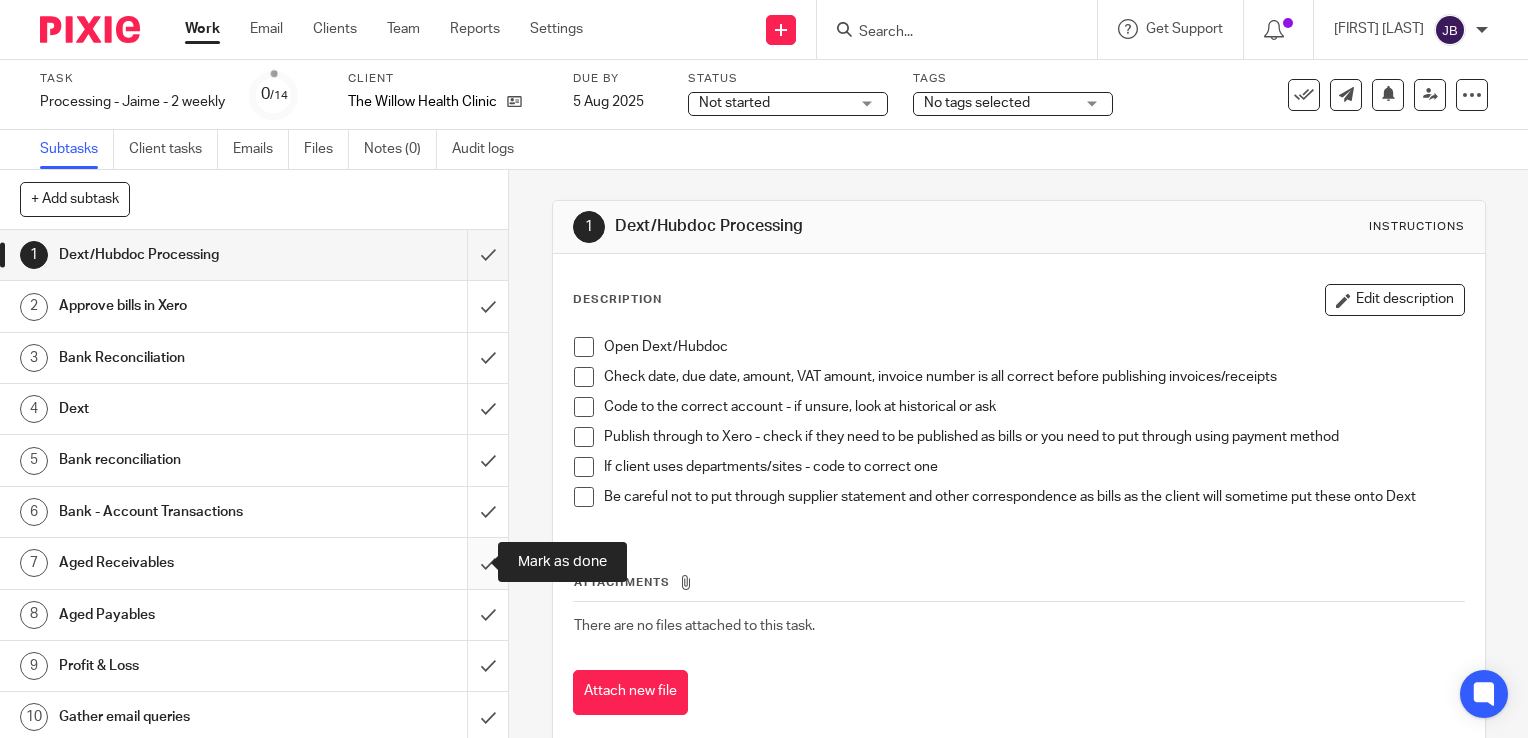 click at bounding box center [254, 563] 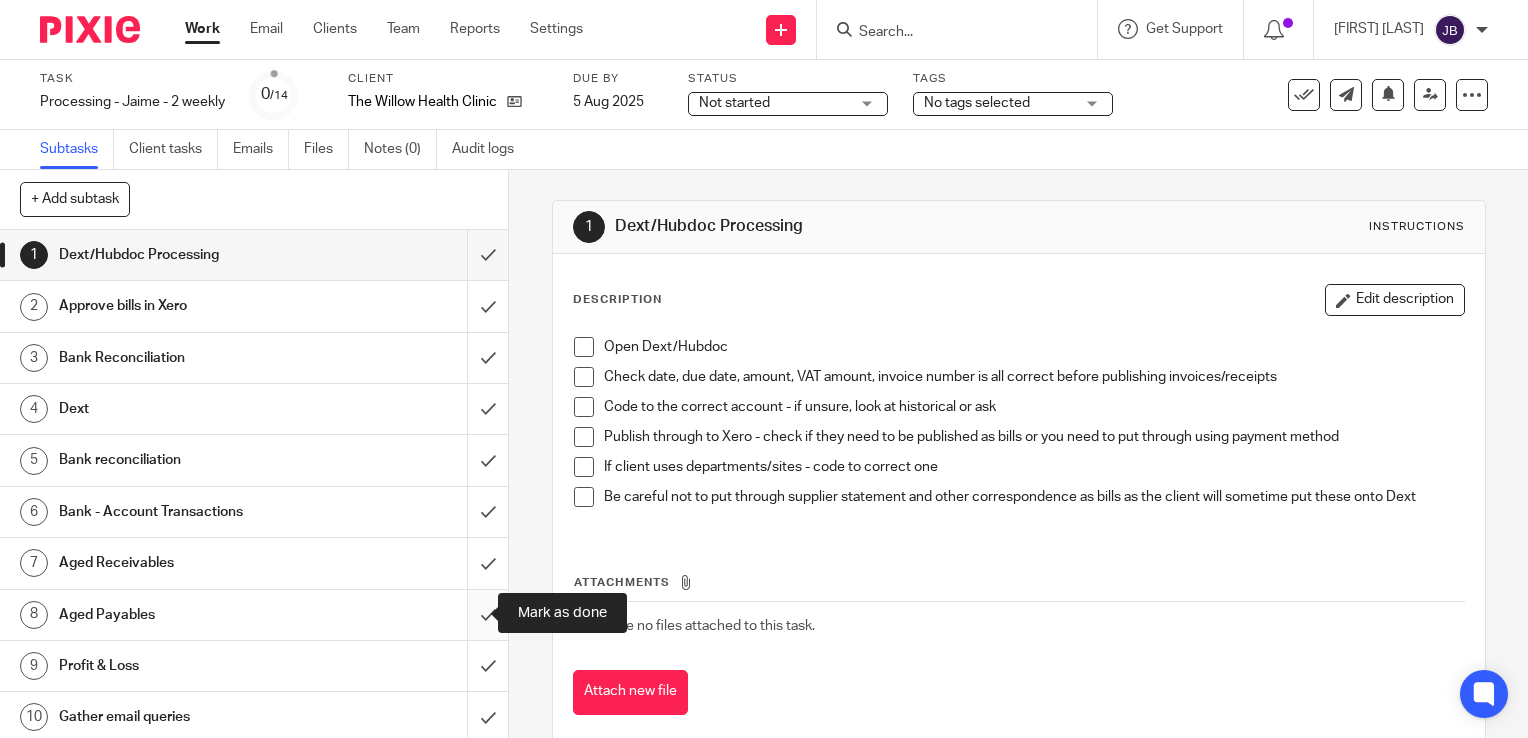 click at bounding box center [254, 615] 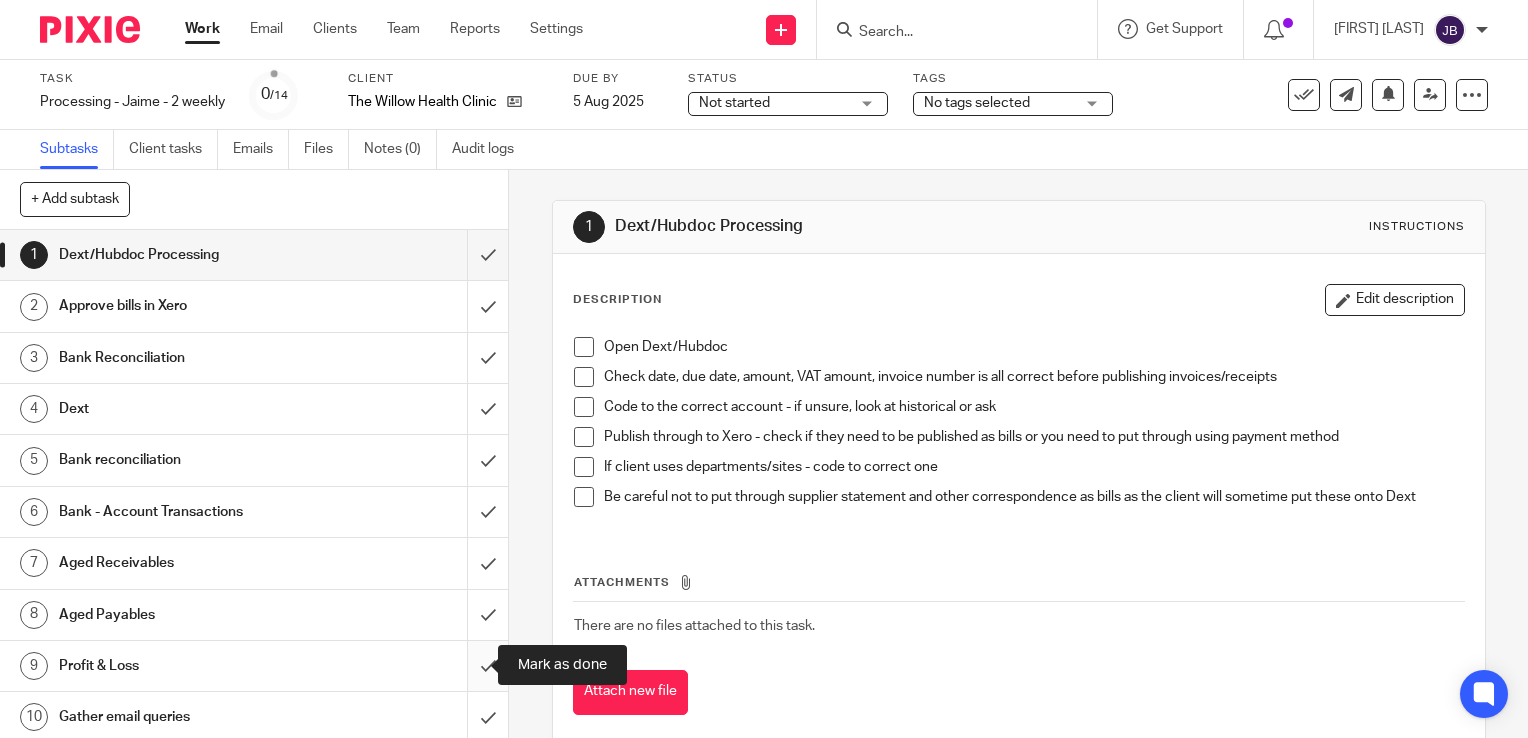 click at bounding box center [254, 666] 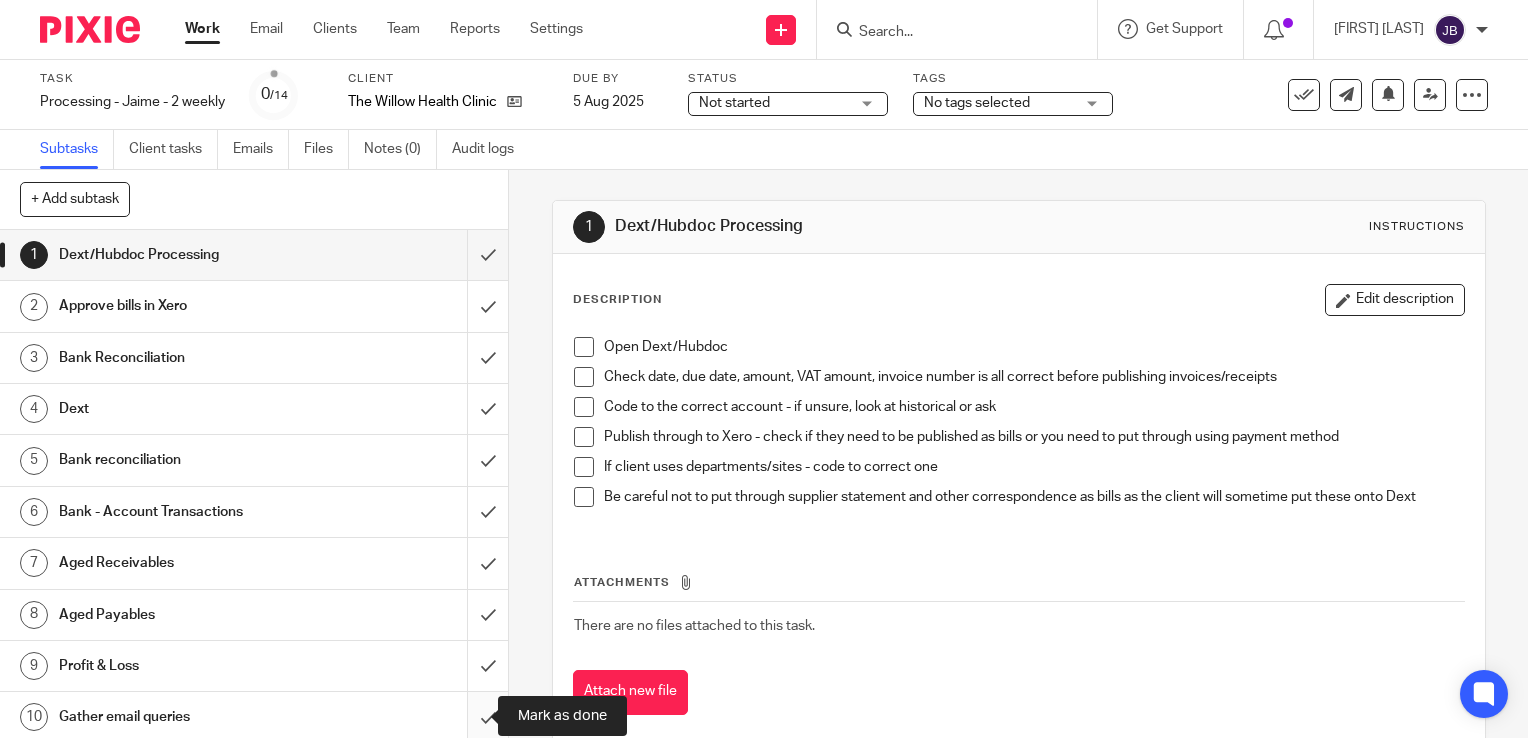 click at bounding box center [254, 717] 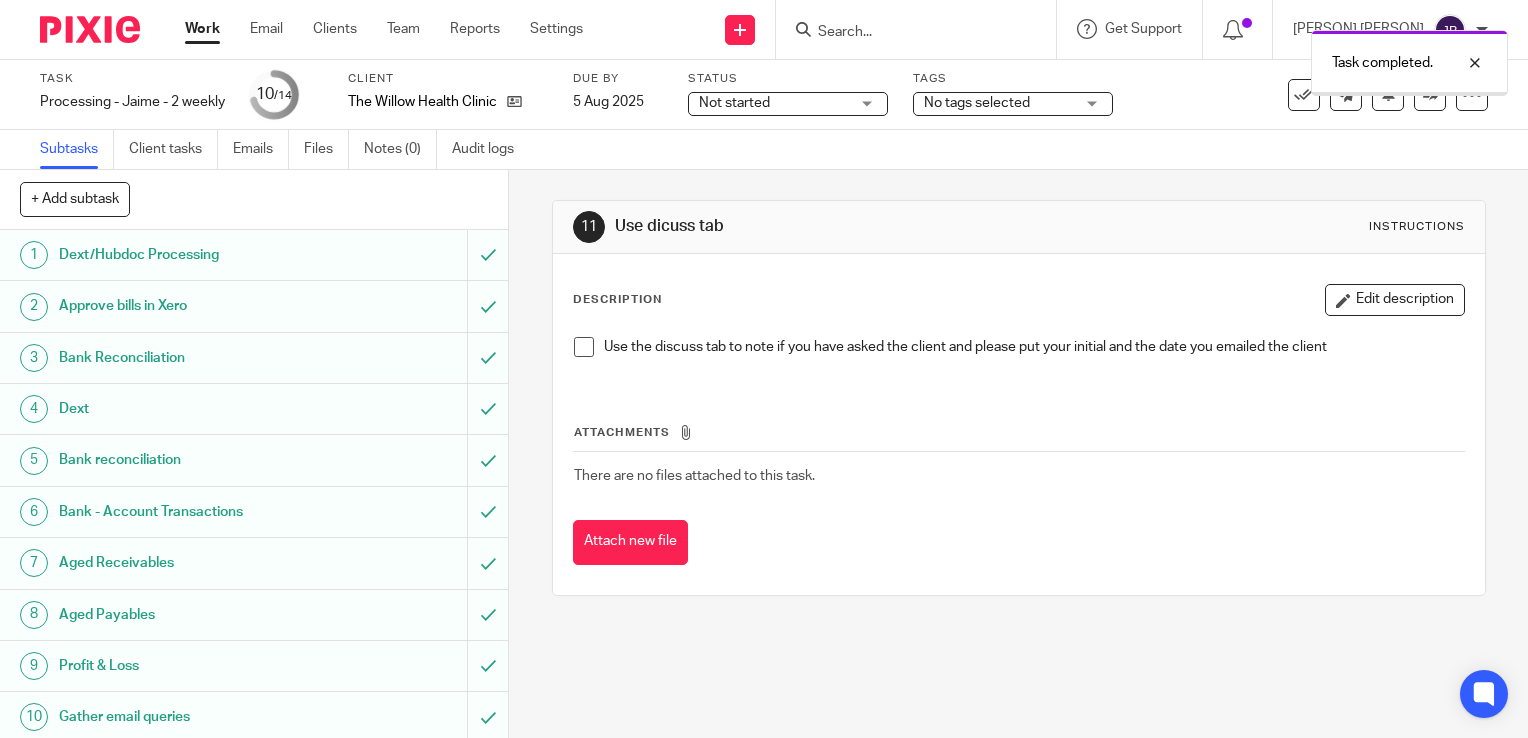 scroll, scrollTop: 0, scrollLeft: 0, axis: both 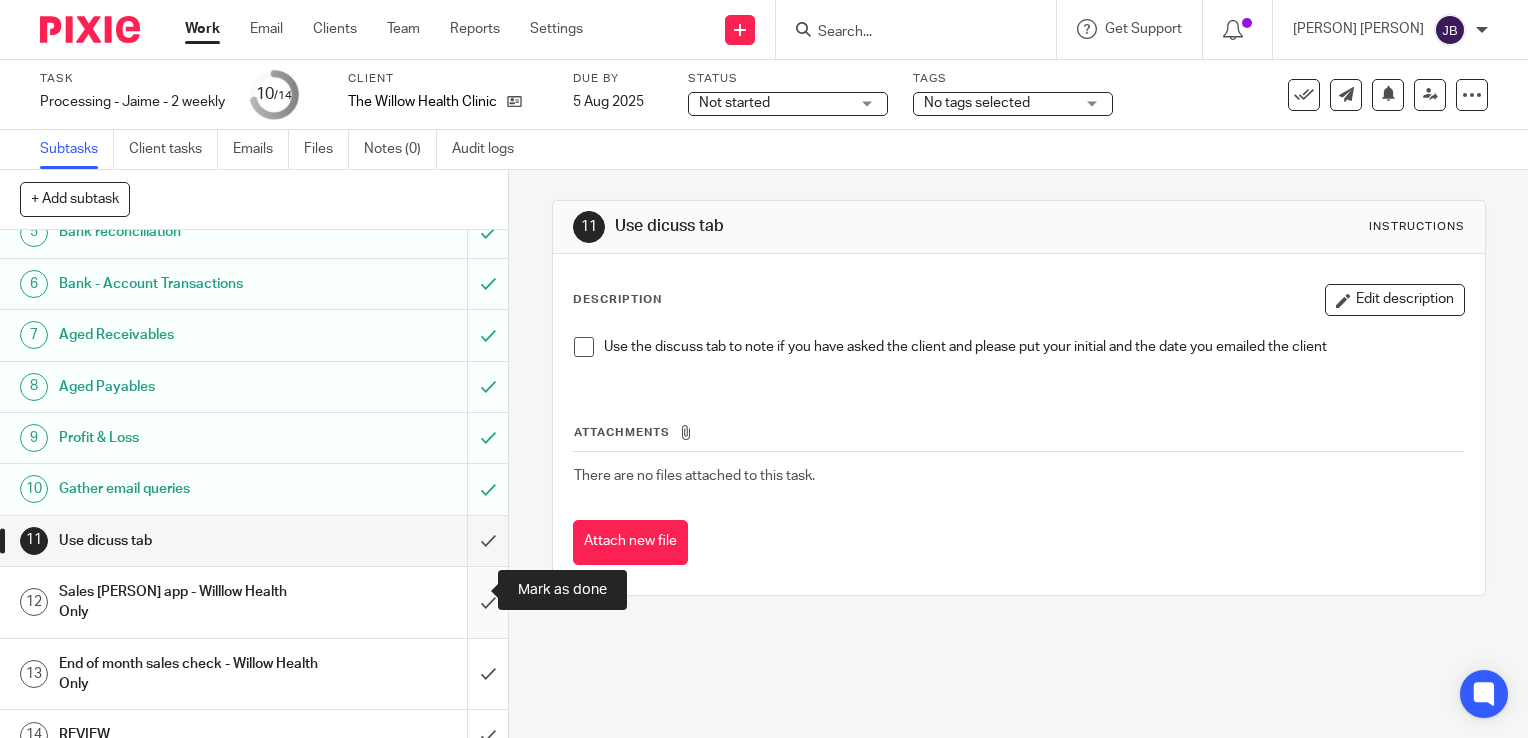 click at bounding box center (254, 602) 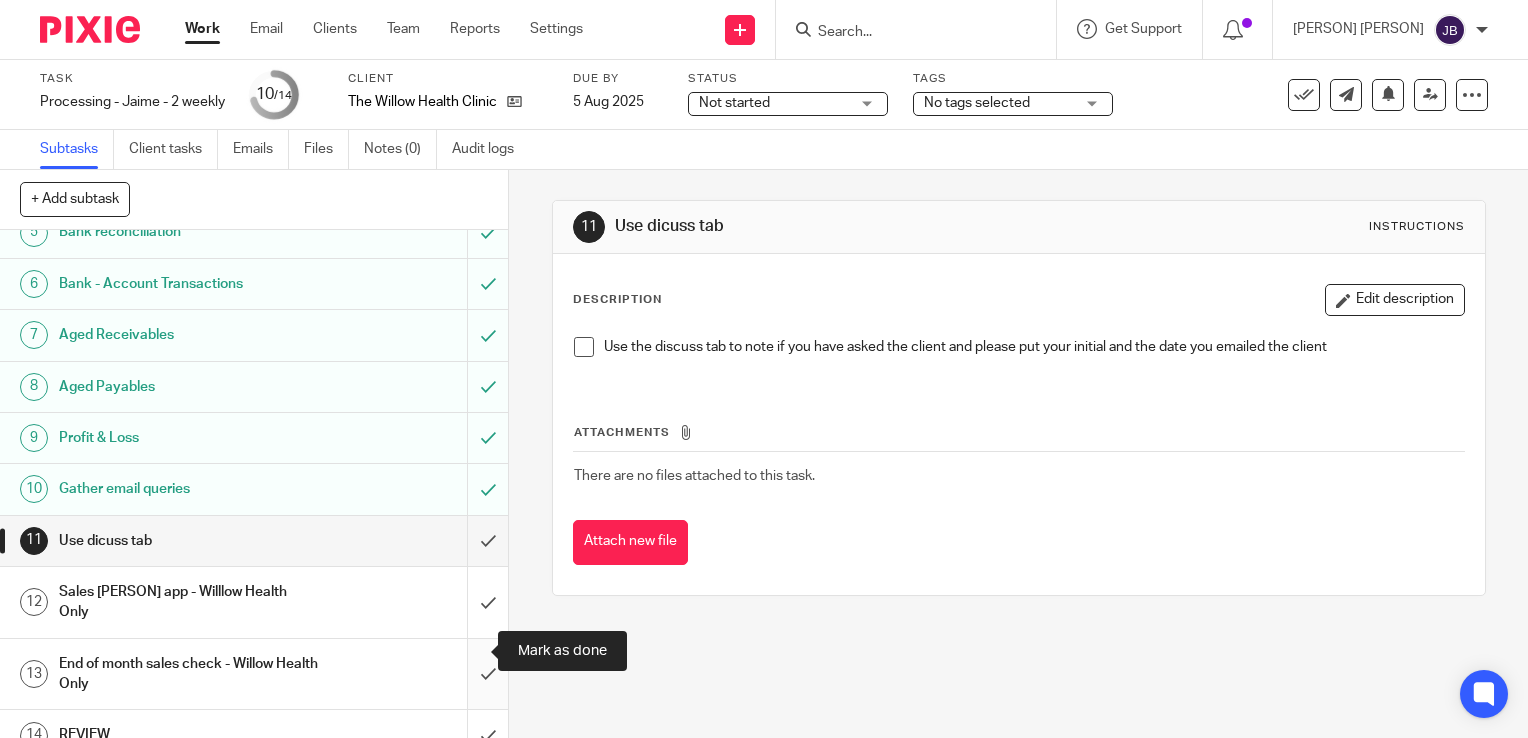 click at bounding box center (254, 674) 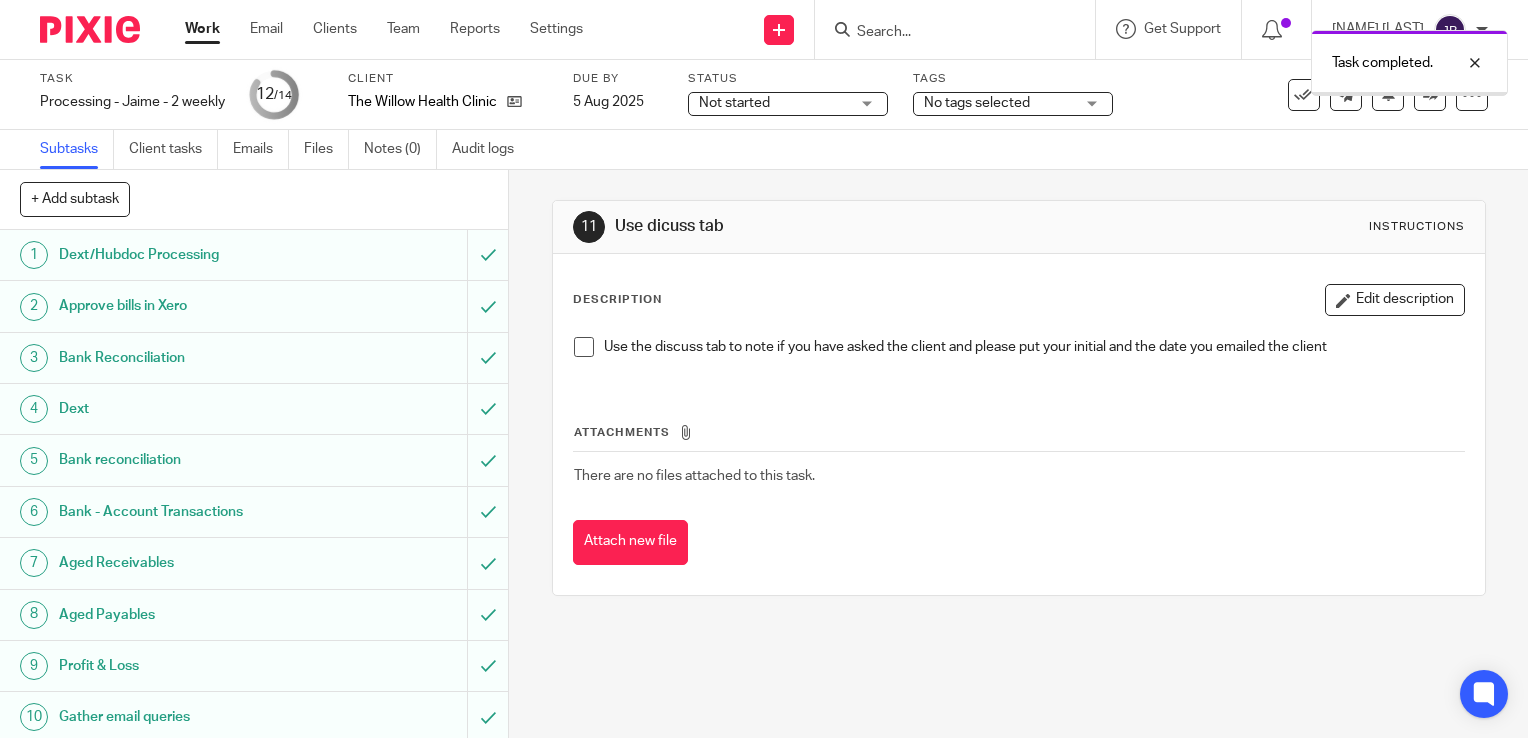 scroll, scrollTop: 0, scrollLeft: 0, axis: both 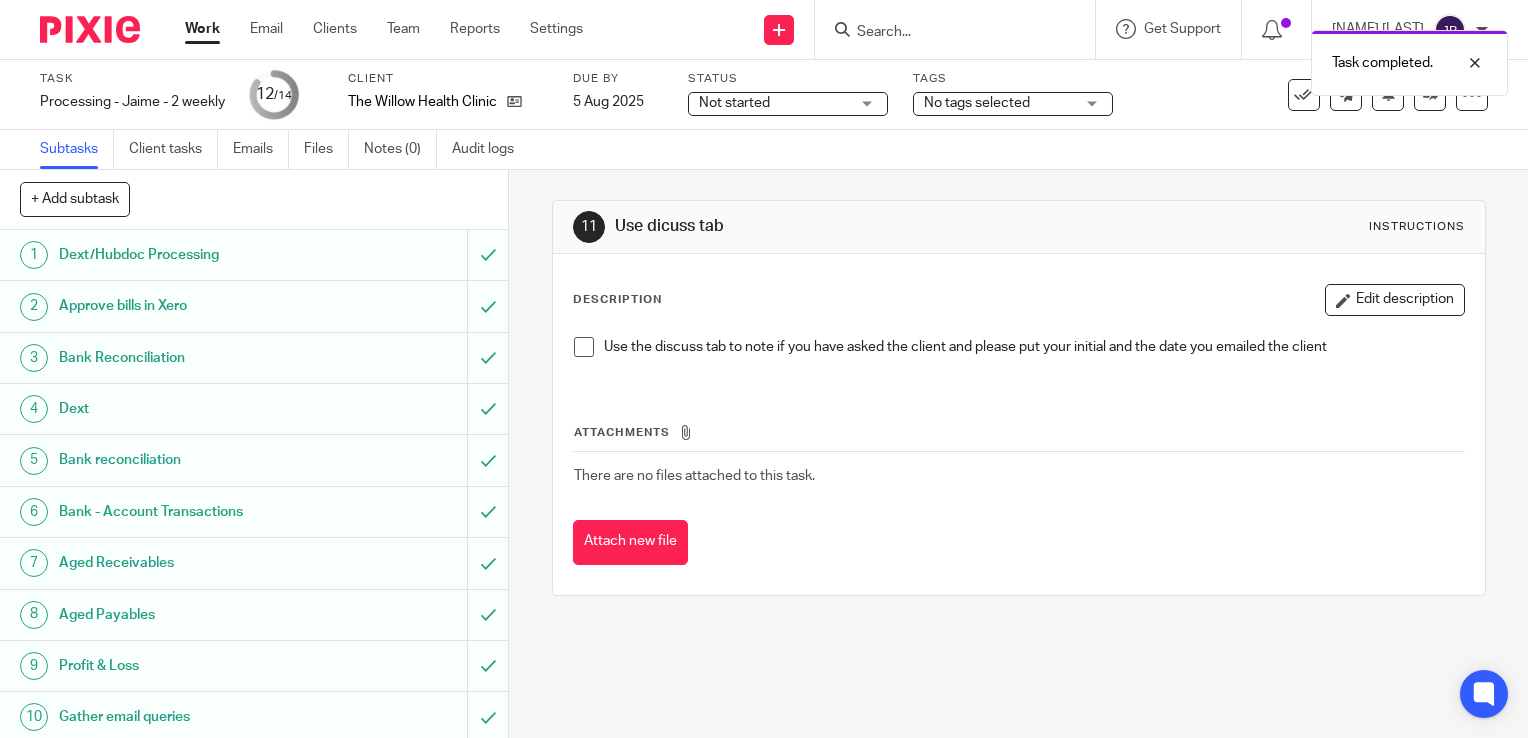 click on "See template in use
Advanced task editor     Copy task
Change schedule
Delete" at bounding box center [1388, 95] 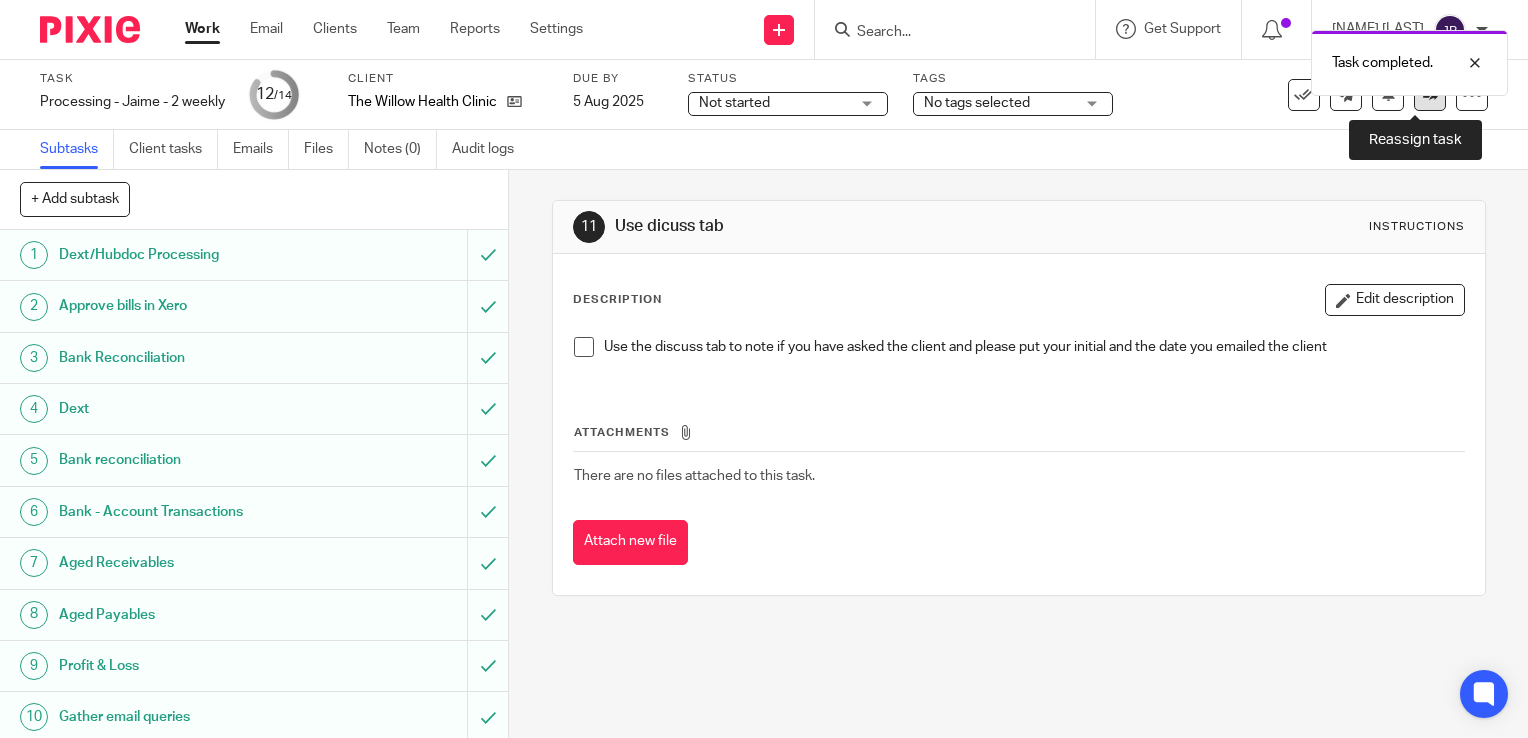 click at bounding box center (1430, 95) 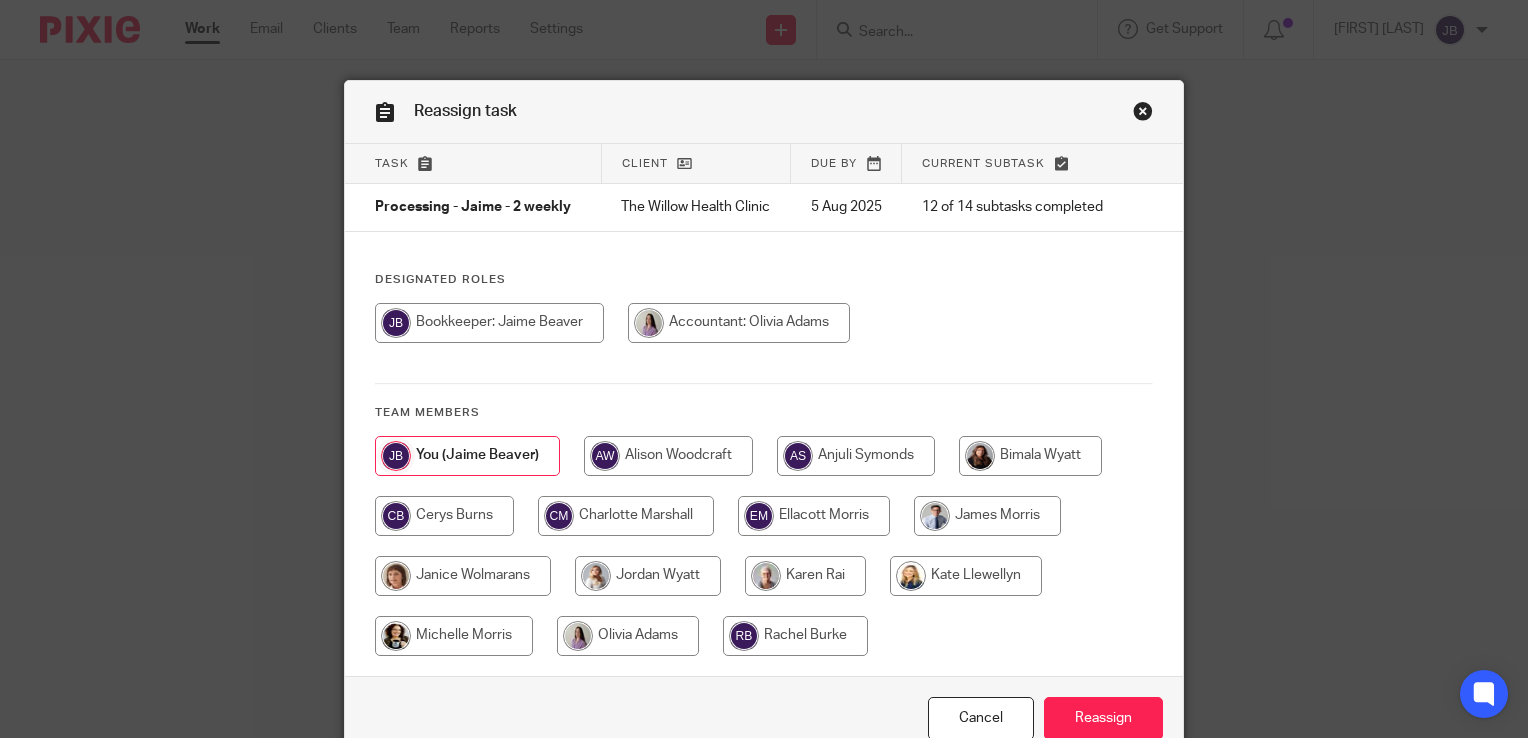 scroll, scrollTop: 0, scrollLeft: 0, axis: both 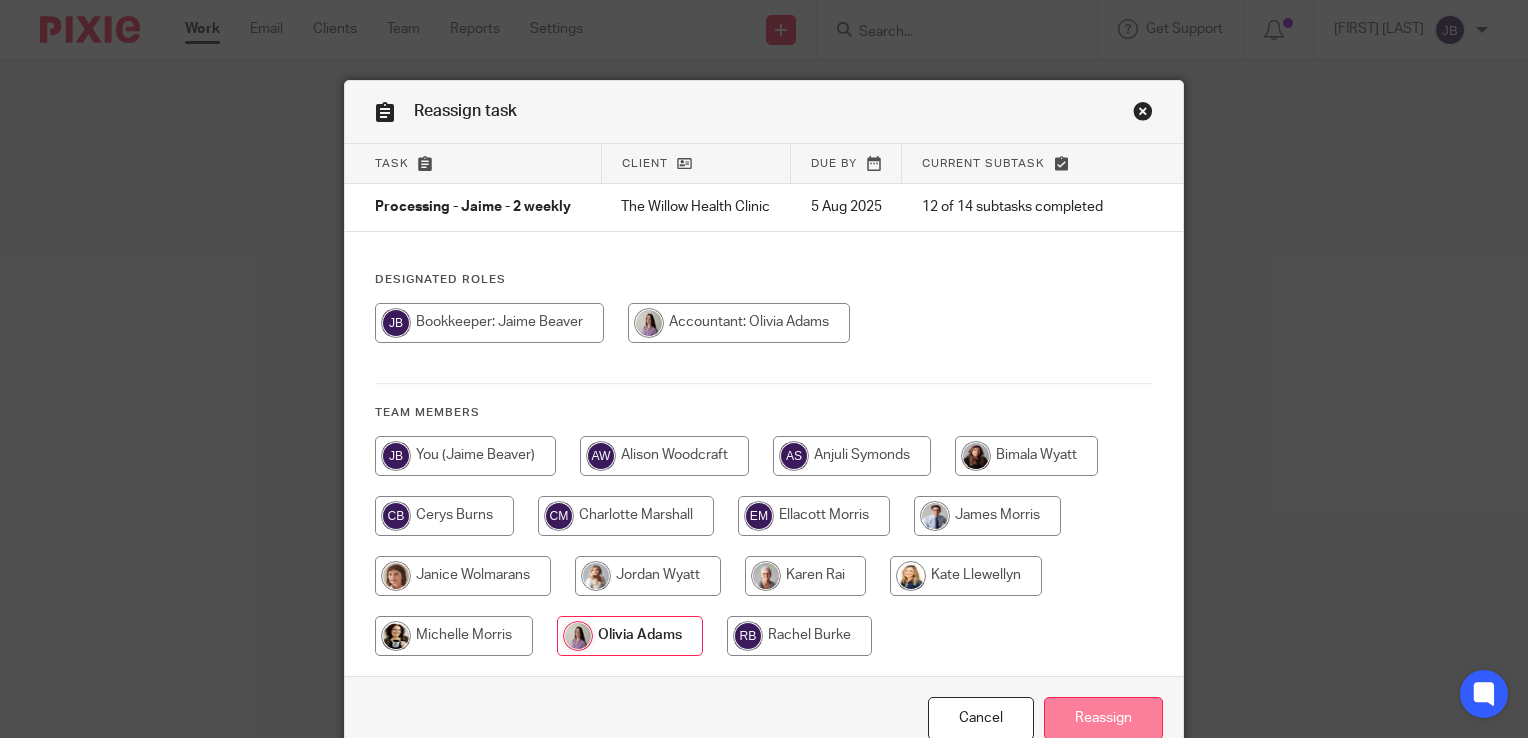 click on "Reassign" at bounding box center (1103, 718) 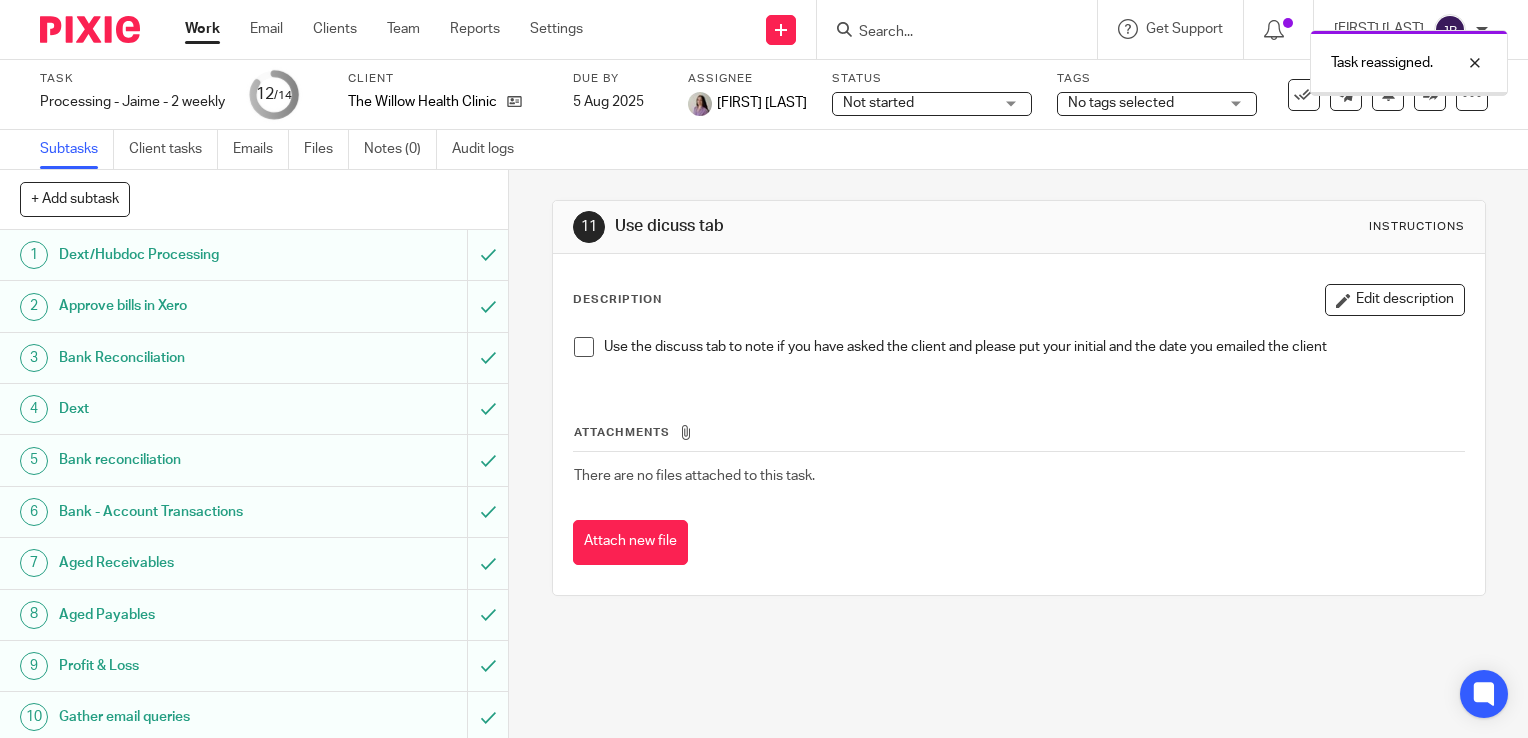 scroll, scrollTop: 0, scrollLeft: 0, axis: both 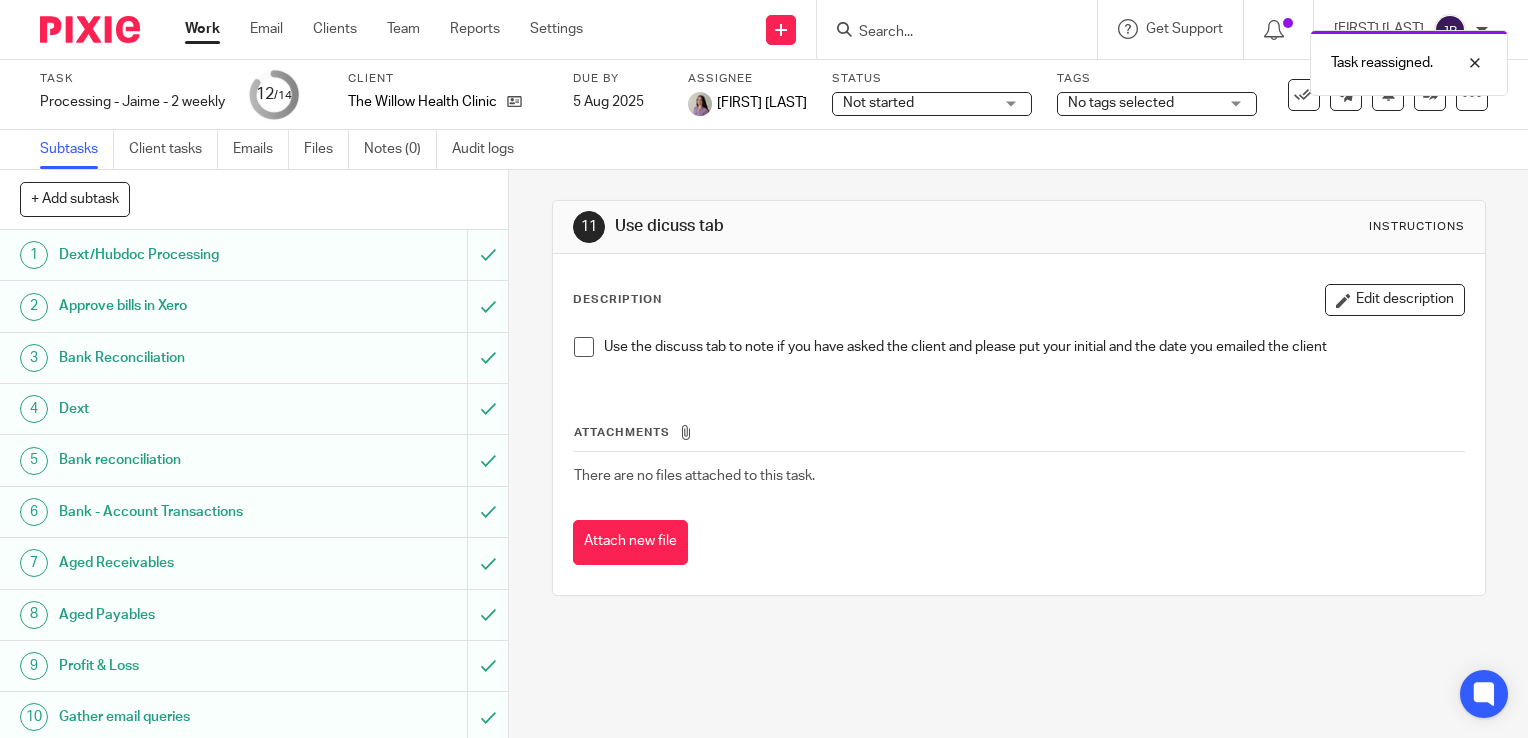 click on "Work" at bounding box center [202, 29] 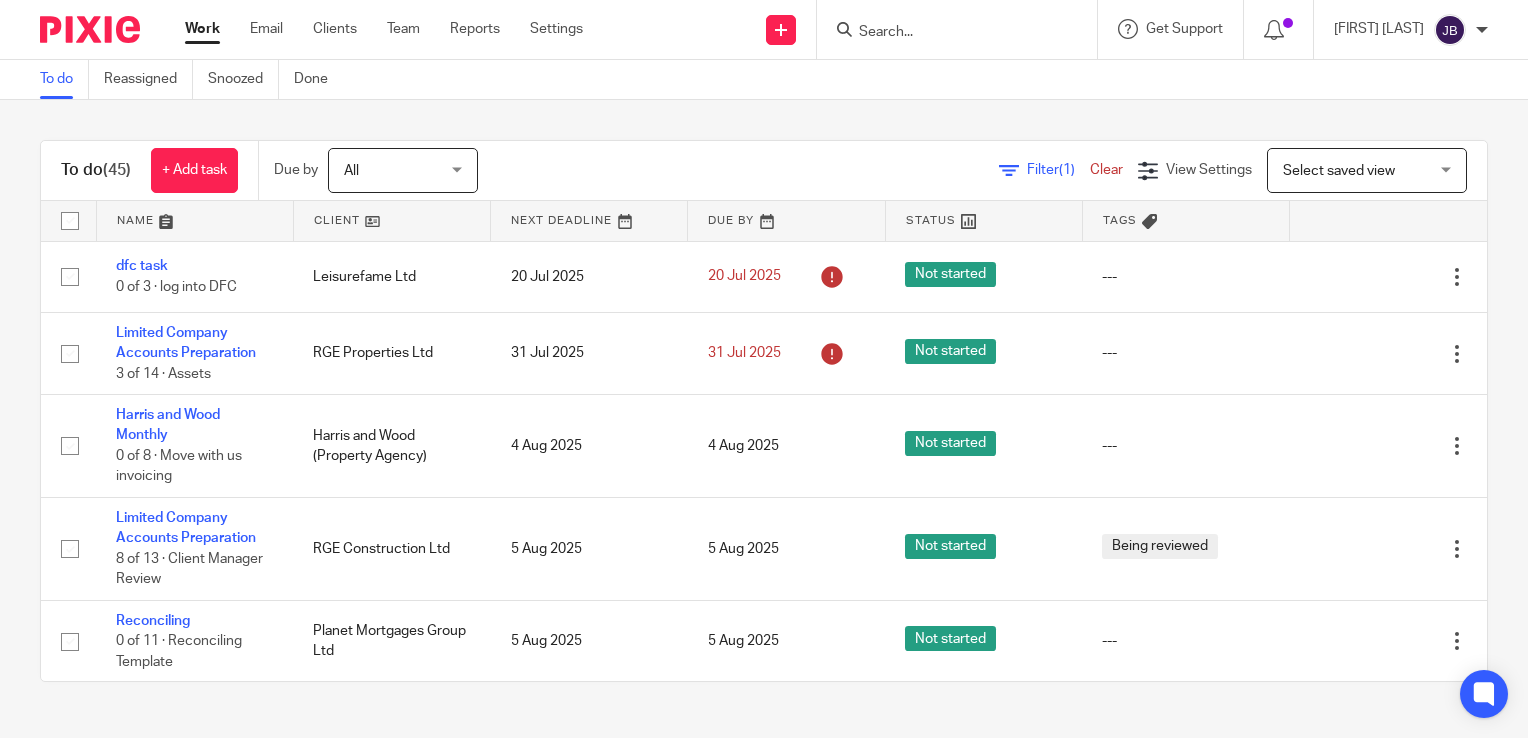 scroll, scrollTop: 0, scrollLeft: 0, axis: both 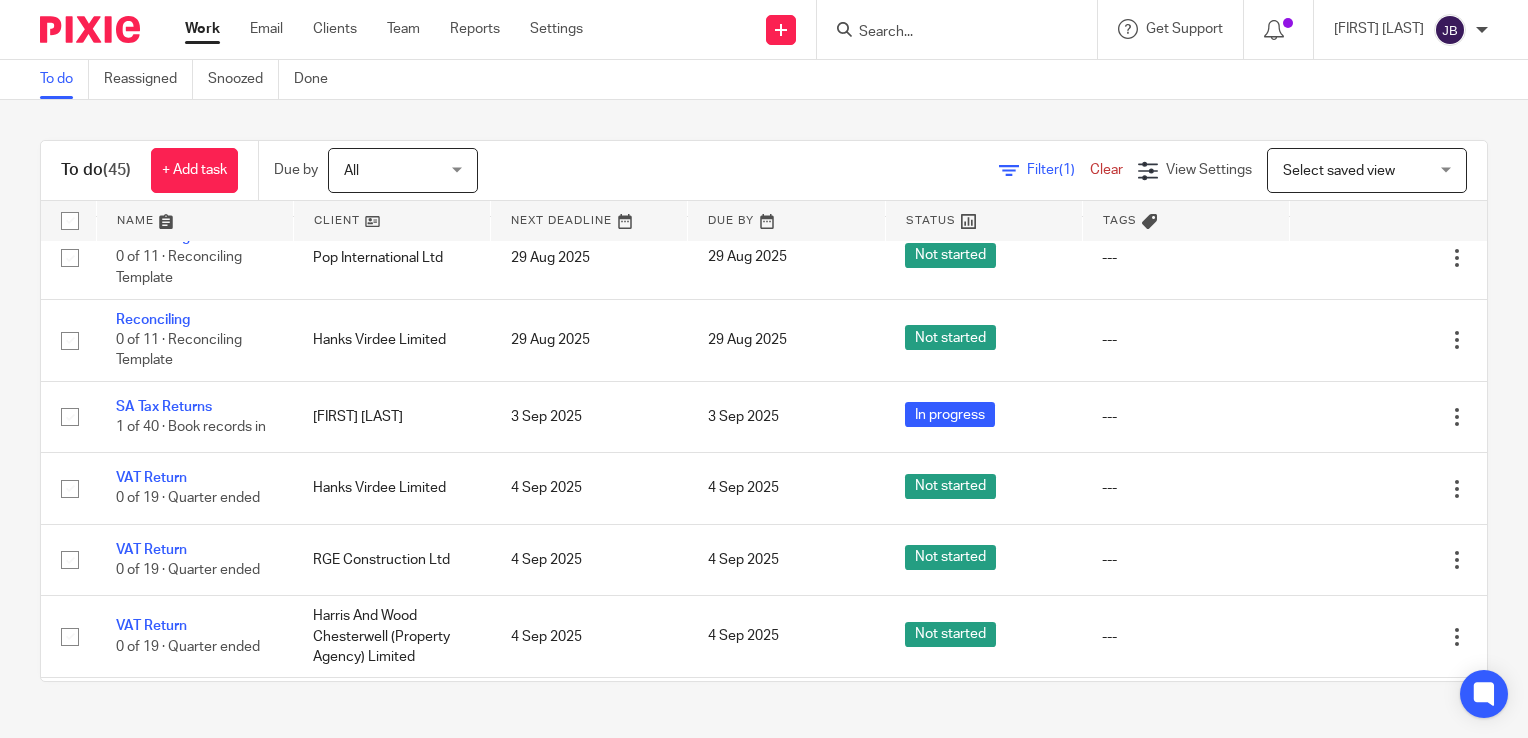 click at bounding box center [963, 29] 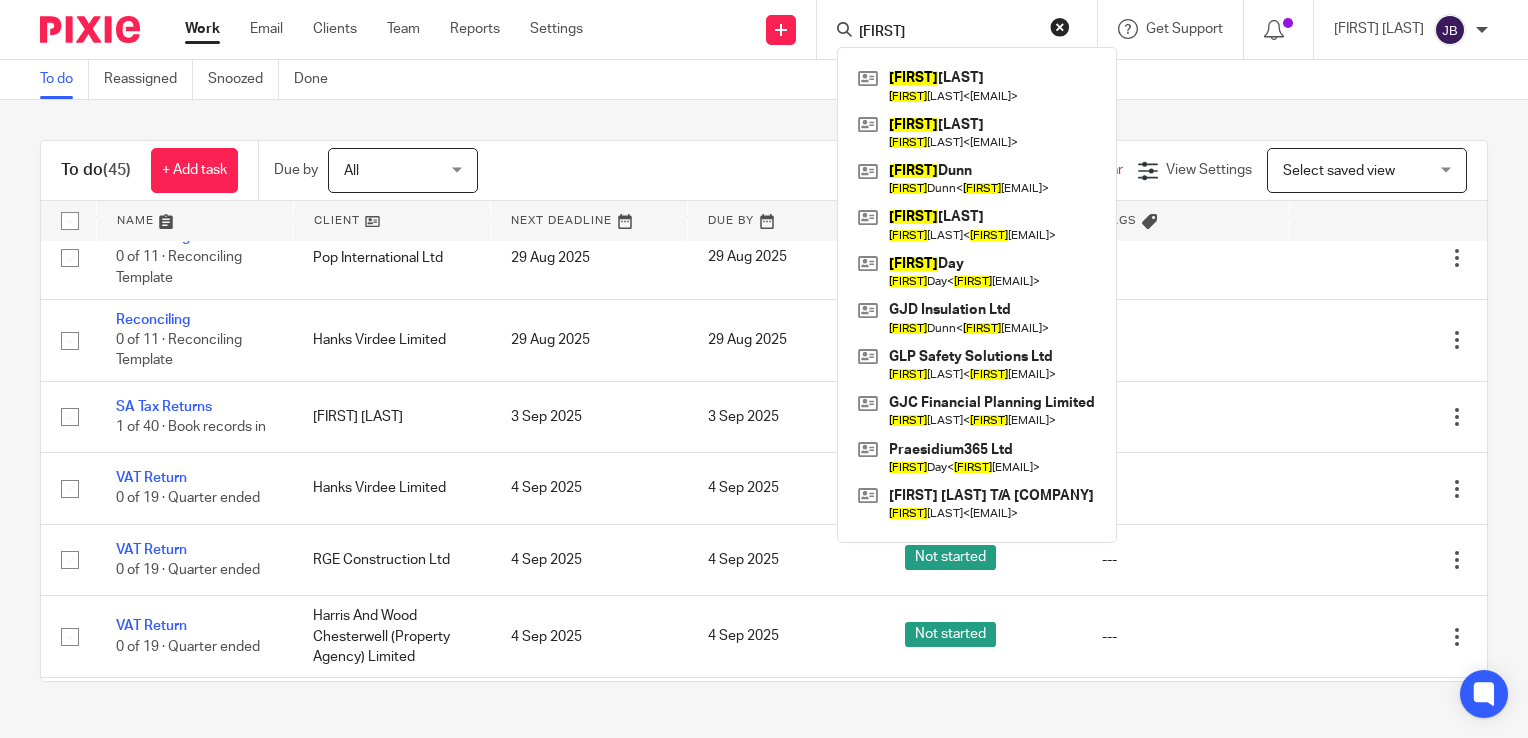 type on "gary" 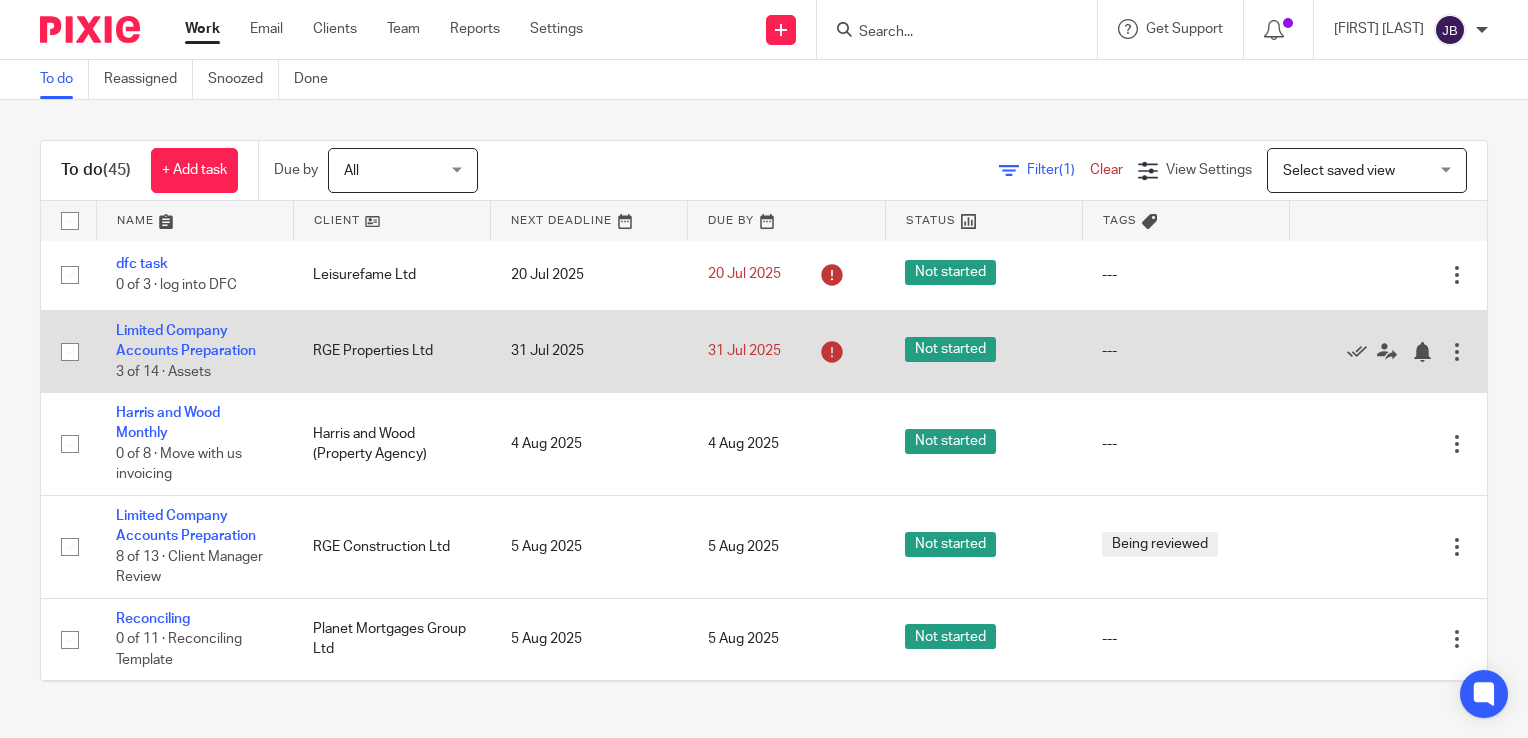 scroll, scrollTop: 0, scrollLeft: 0, axis: both 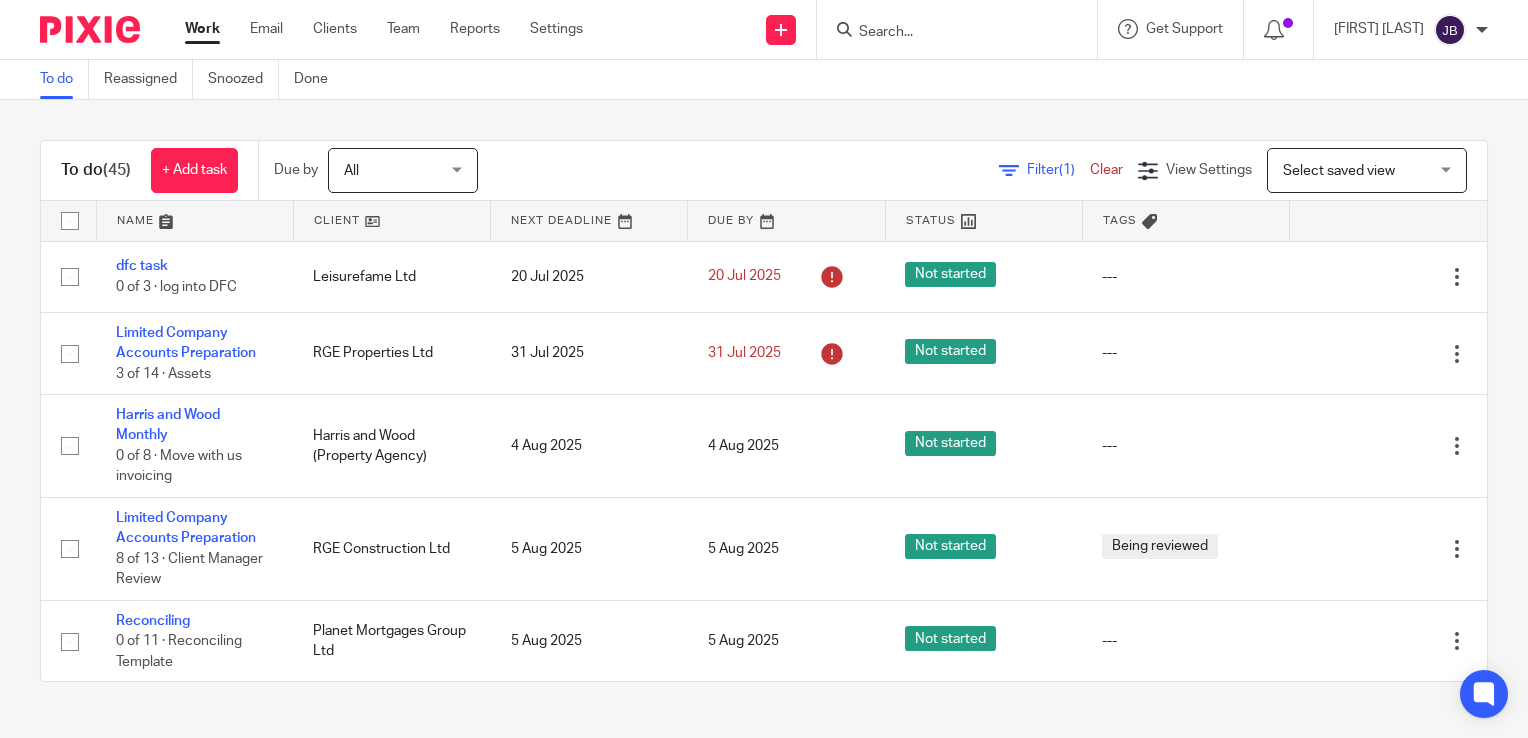 click at bounding box center [1009, 171] 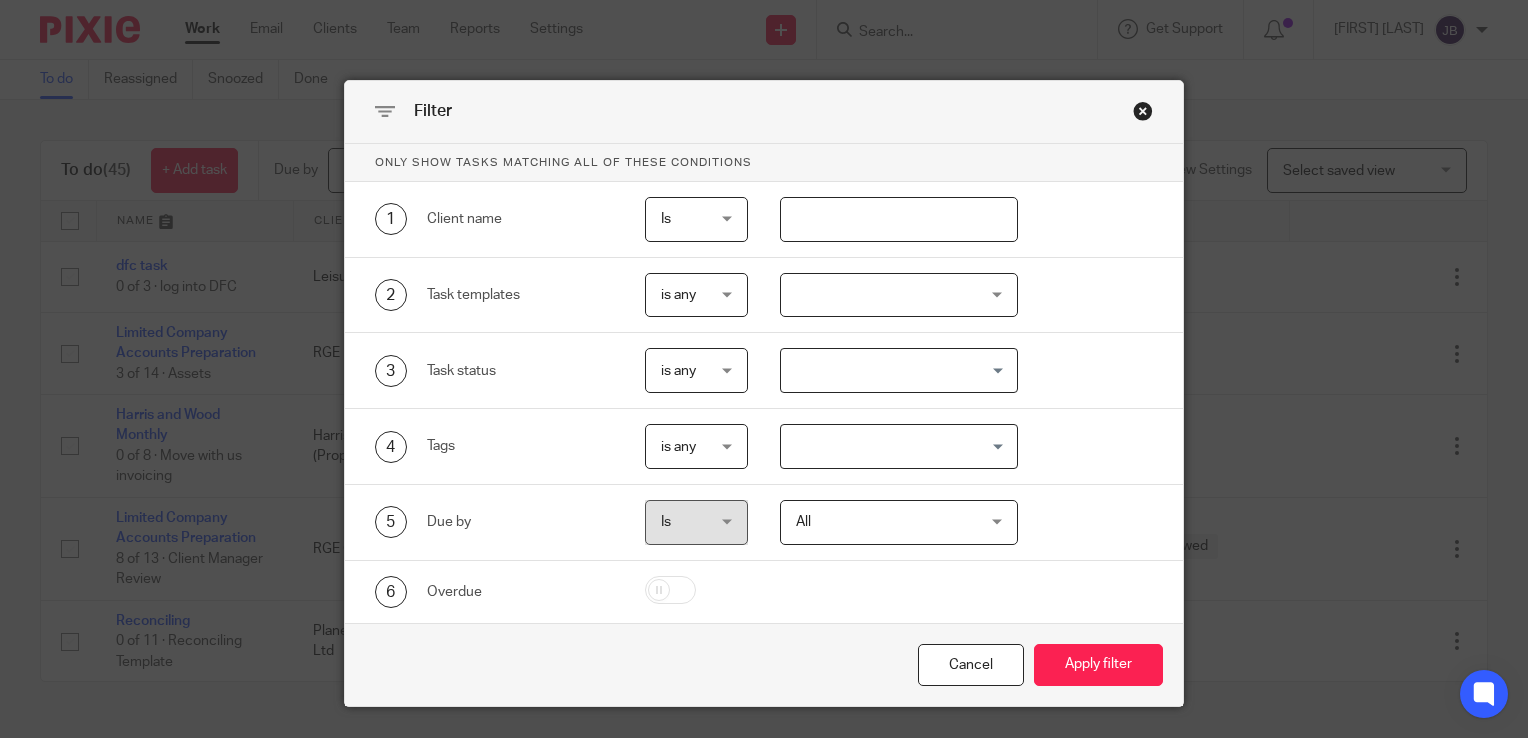 click at bounding box center [899, 219] 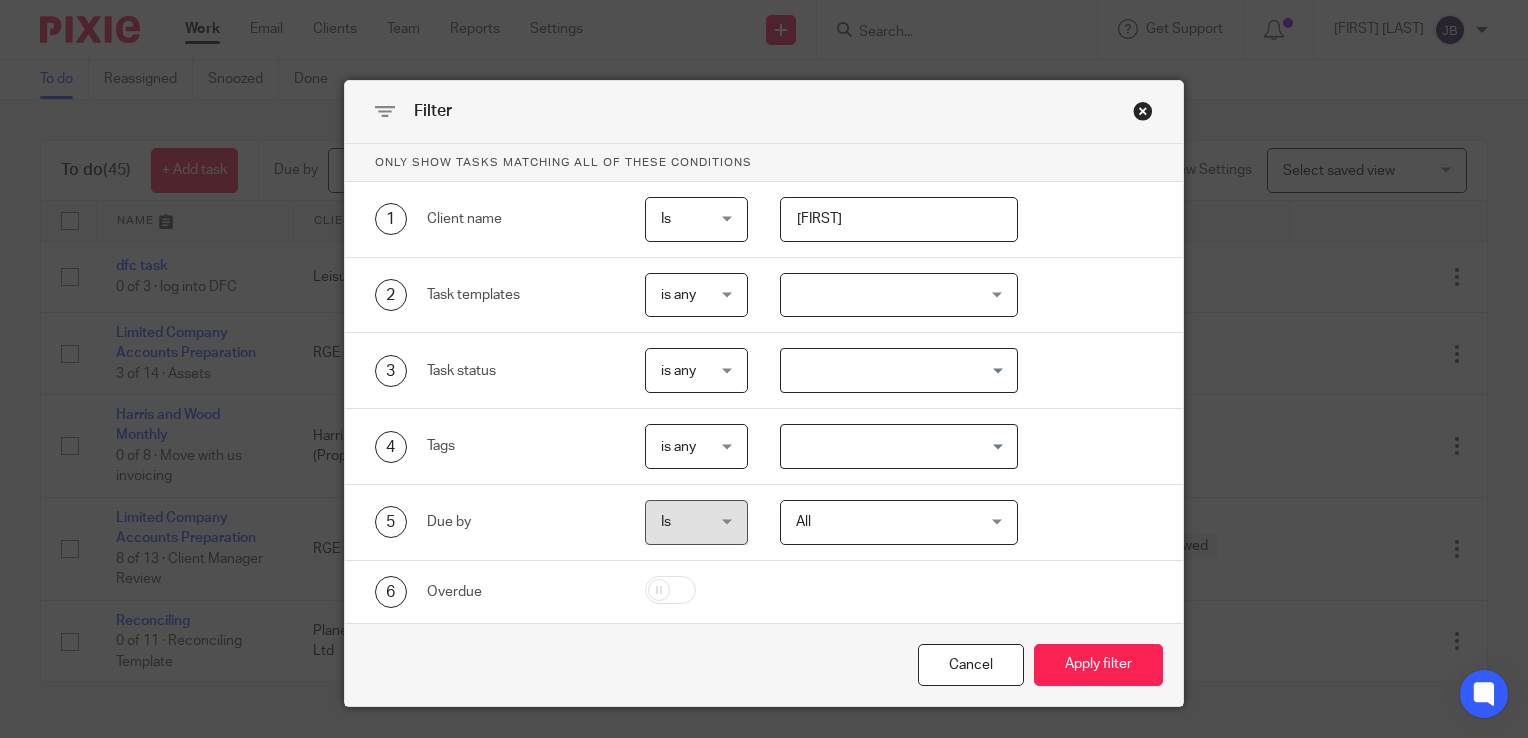 type on "gary" 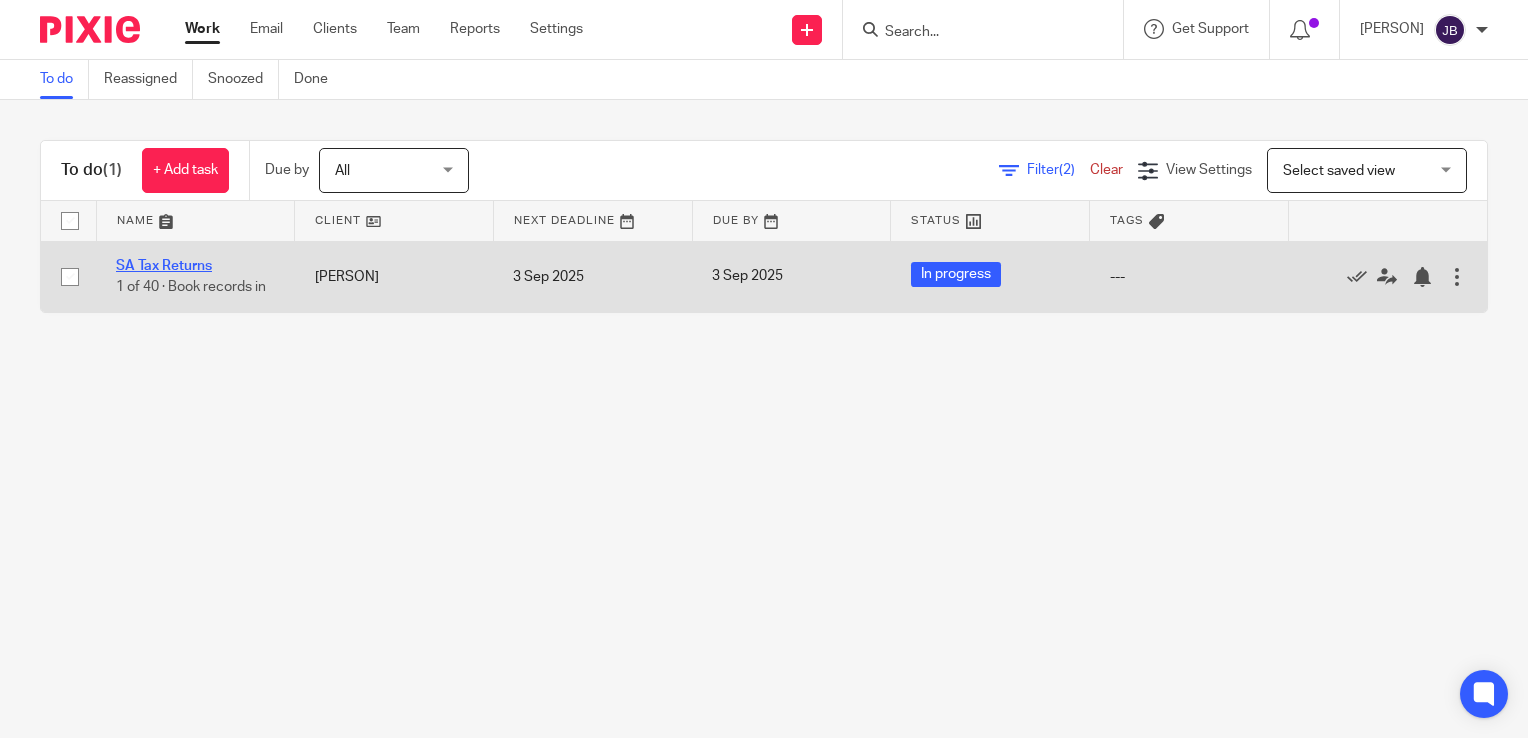 scroll, scrollTop: 0, scrollLeft: 0, axis: both 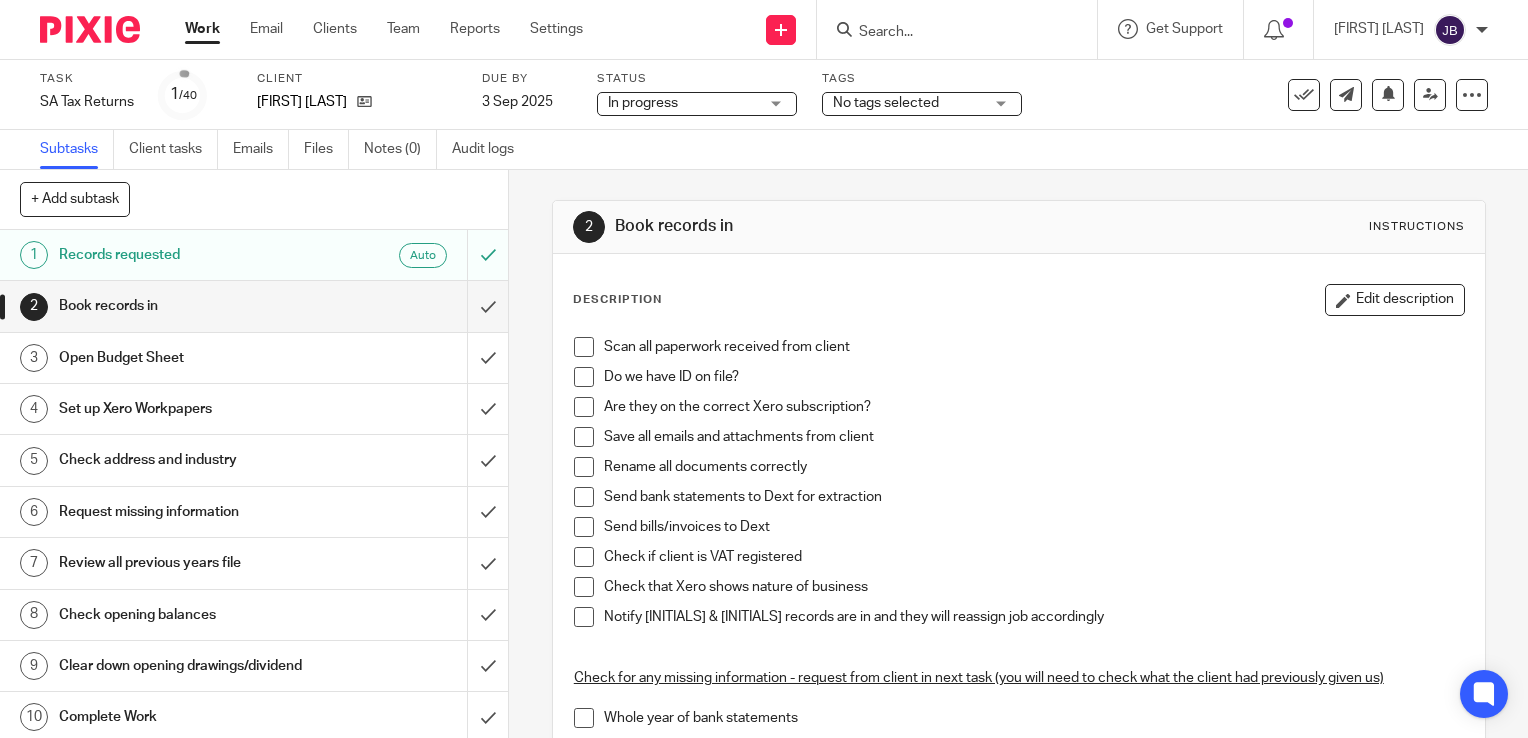 click on "Work" at bounding box center [202, 29] 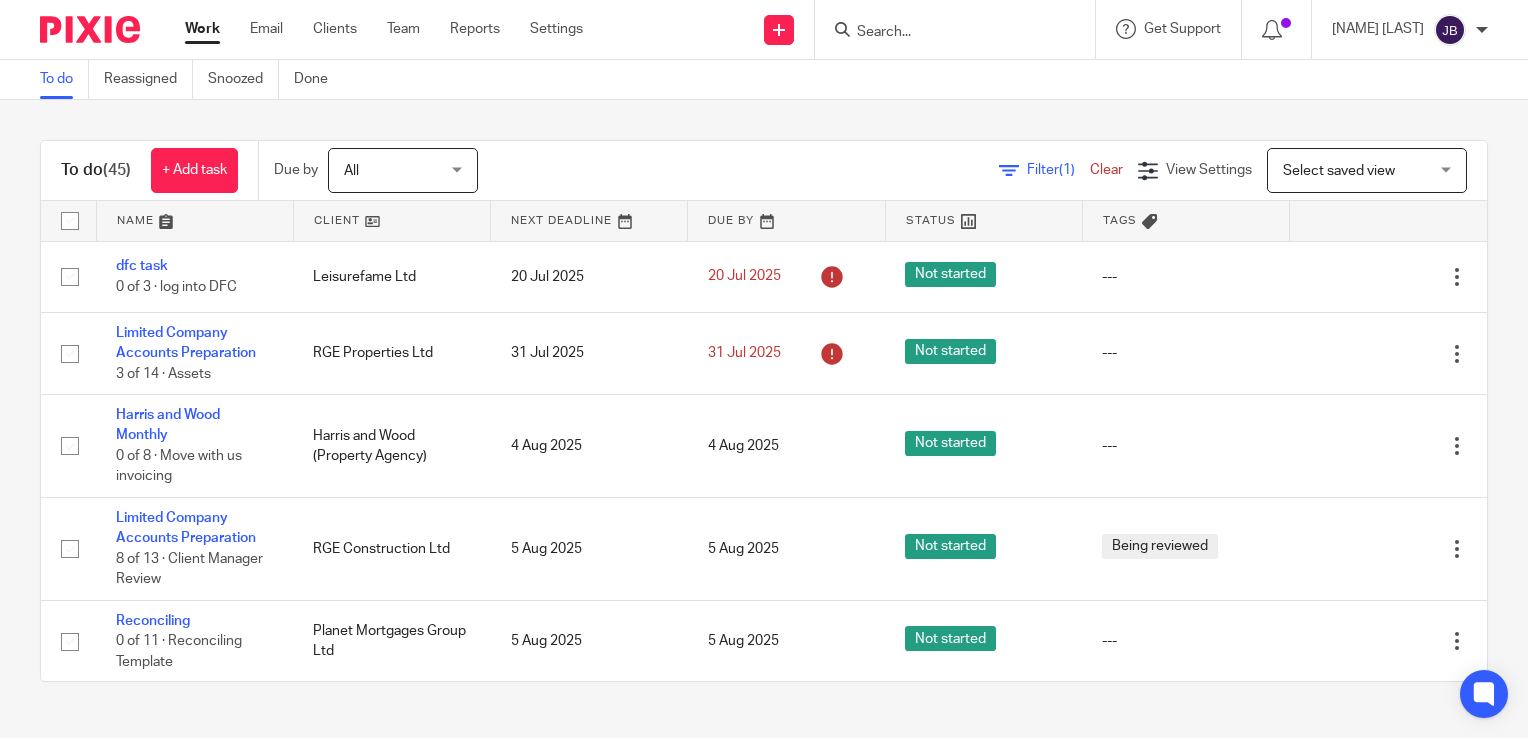 scroll, scrollTop: 0, scrollLeft: 0, axis: both 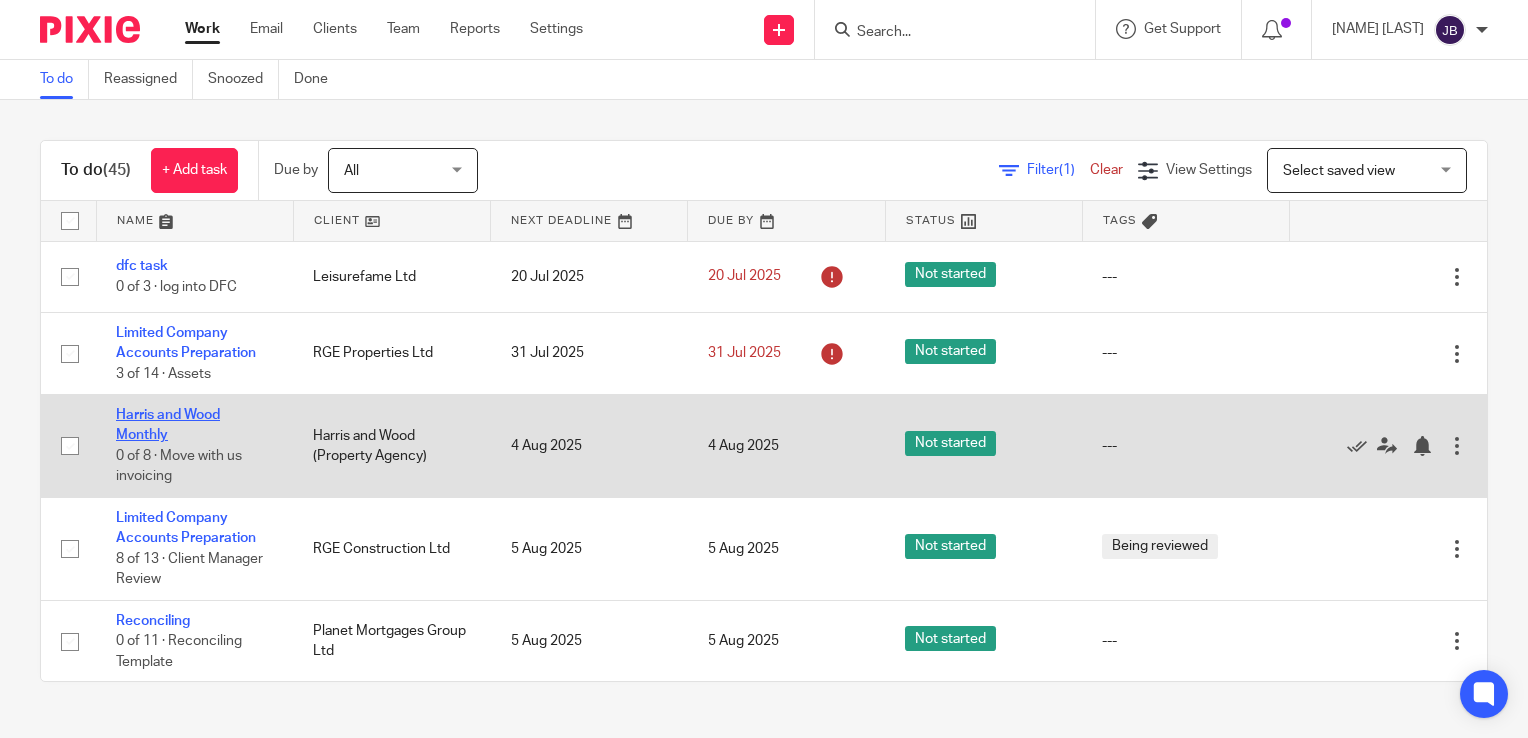 click on "Harris and Wood Monthly" at bounding box center [168, 425] 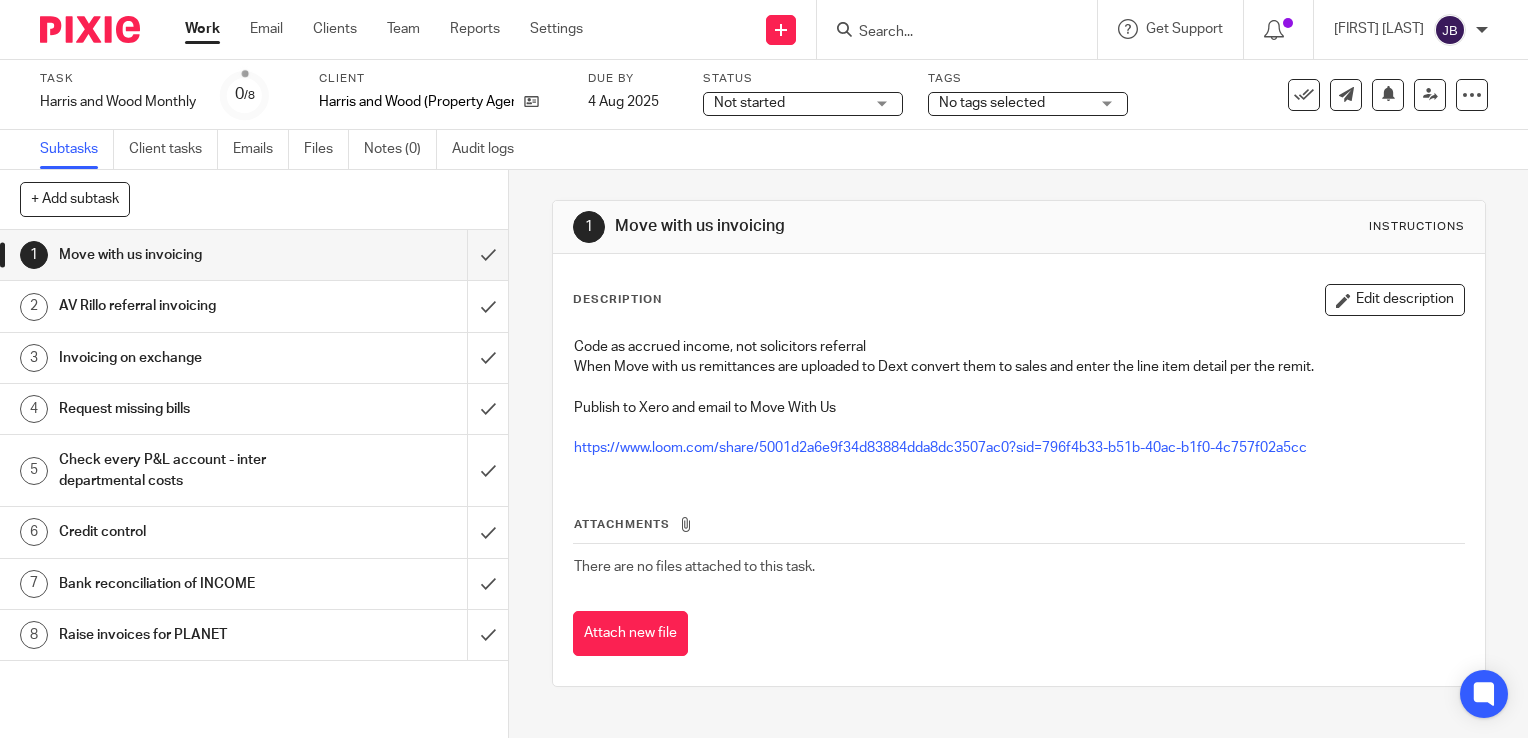 scroll, scrollTop: 0, scrollLeft: 0, axis: both 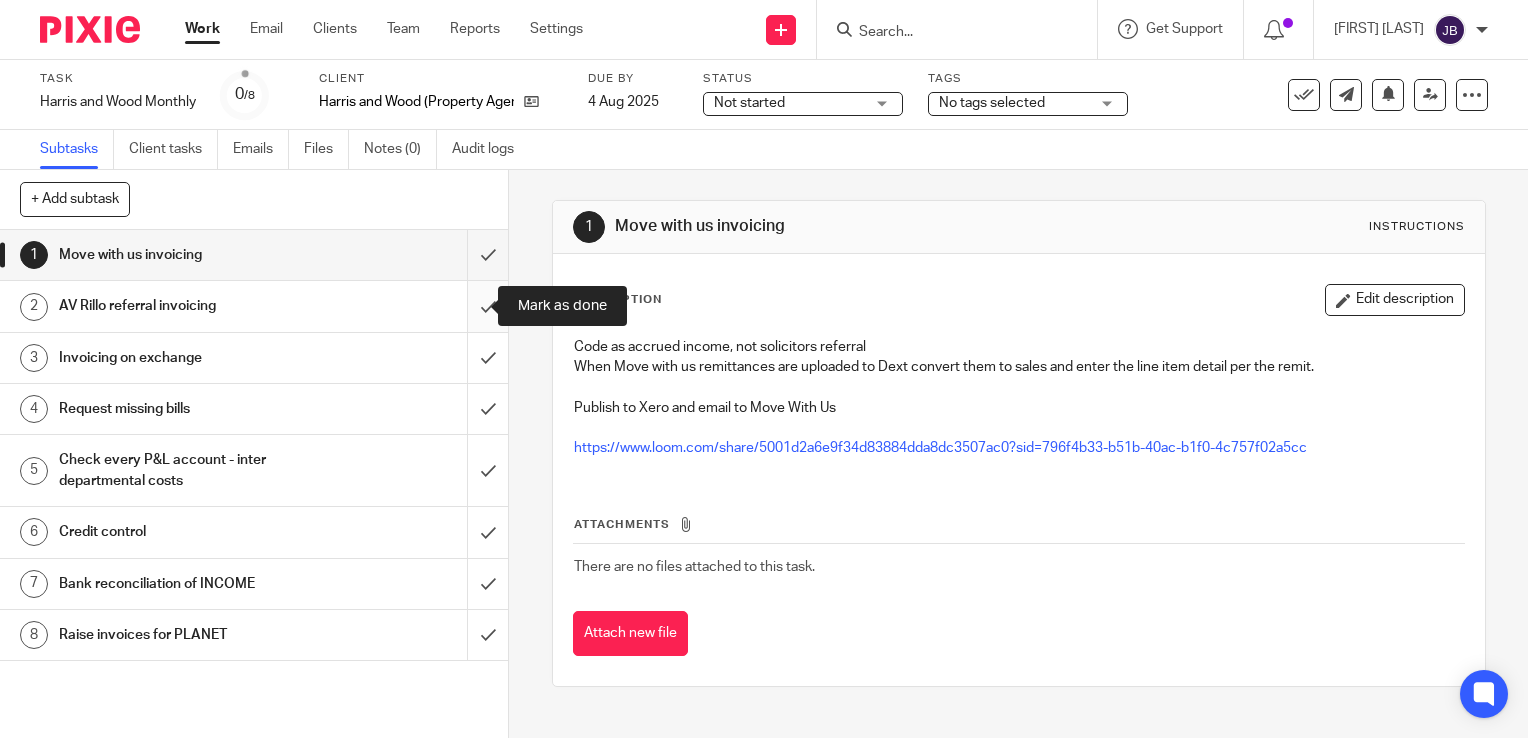 click at bounding box center (254, 306) 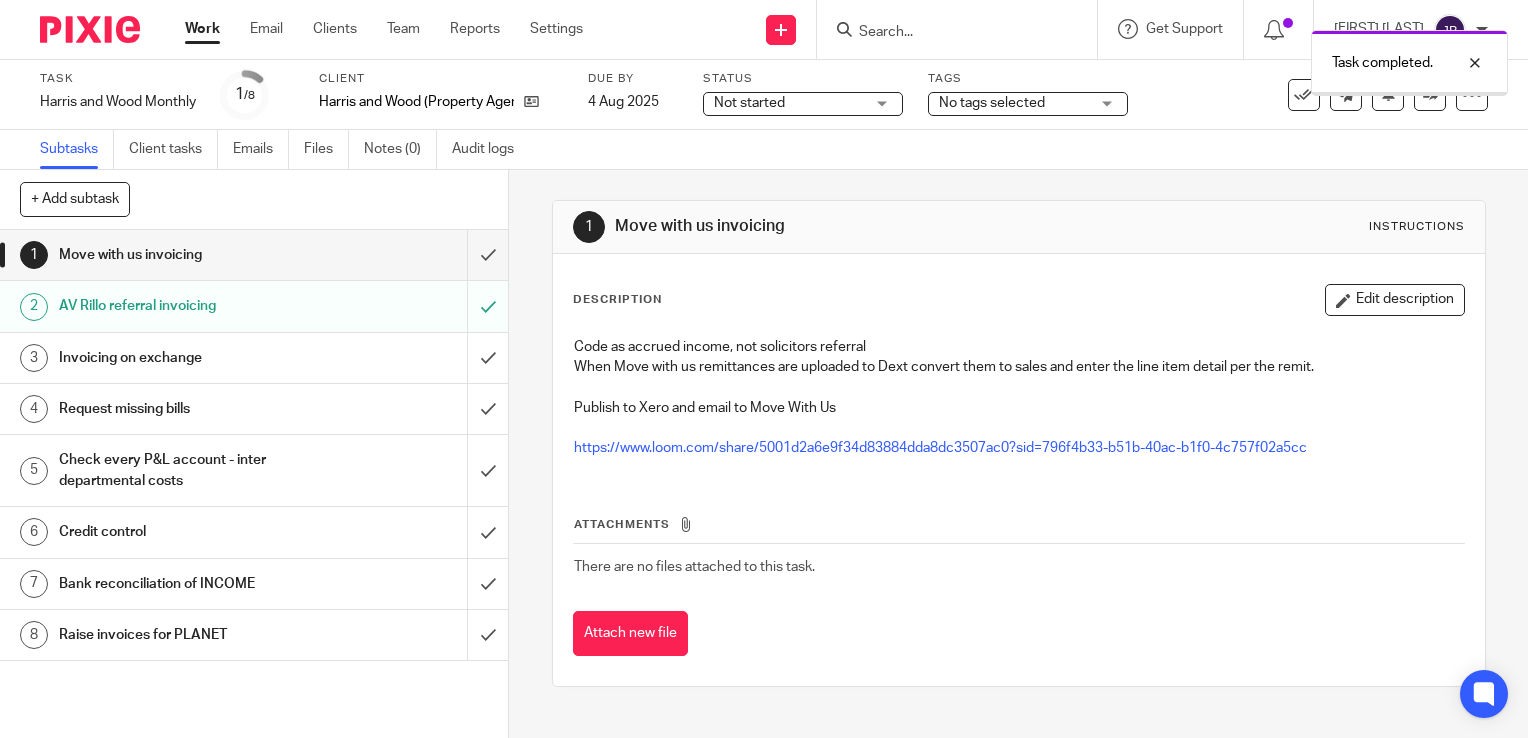 scroll, scrollTop: 0, scrollLeft: 0, axis: both 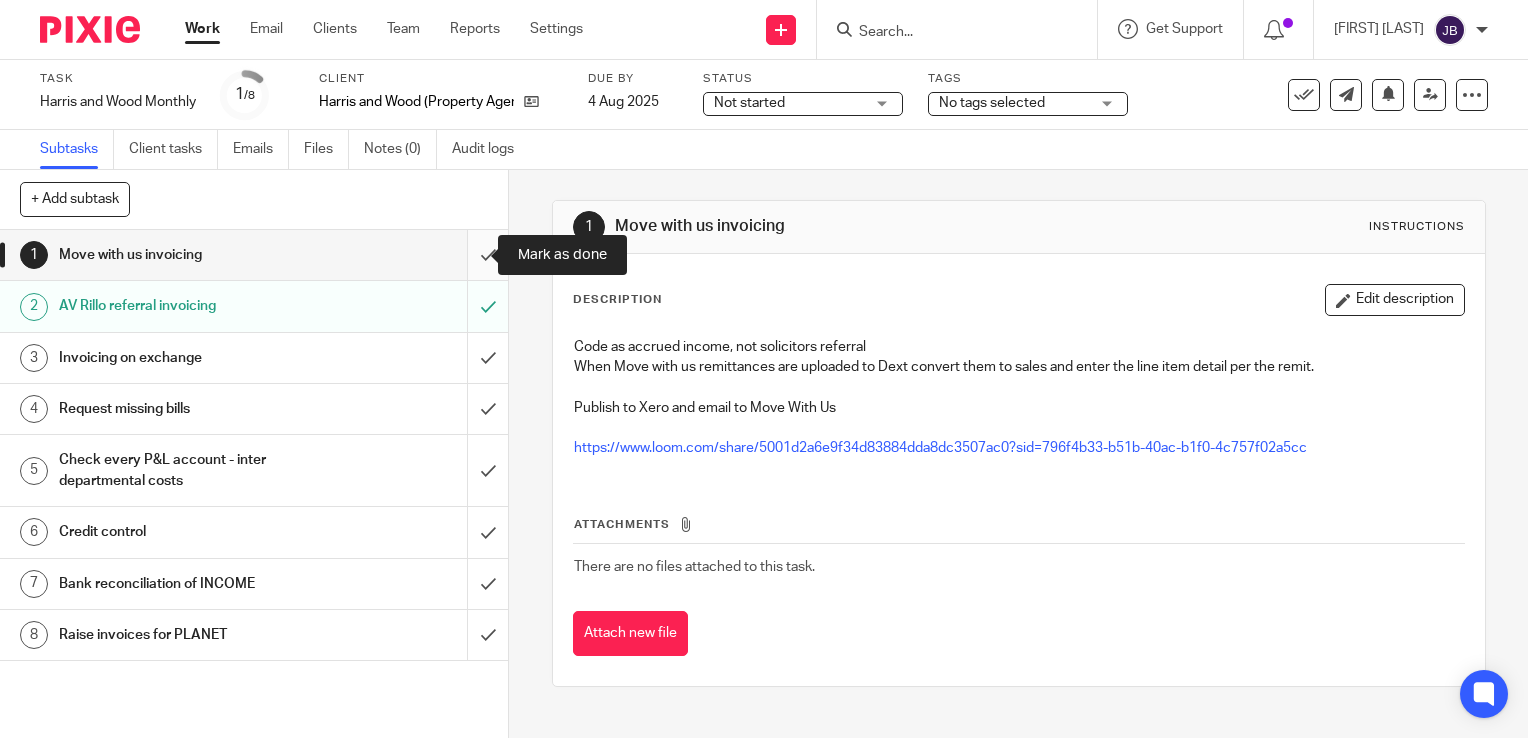 click at bounding box center (254, 255) 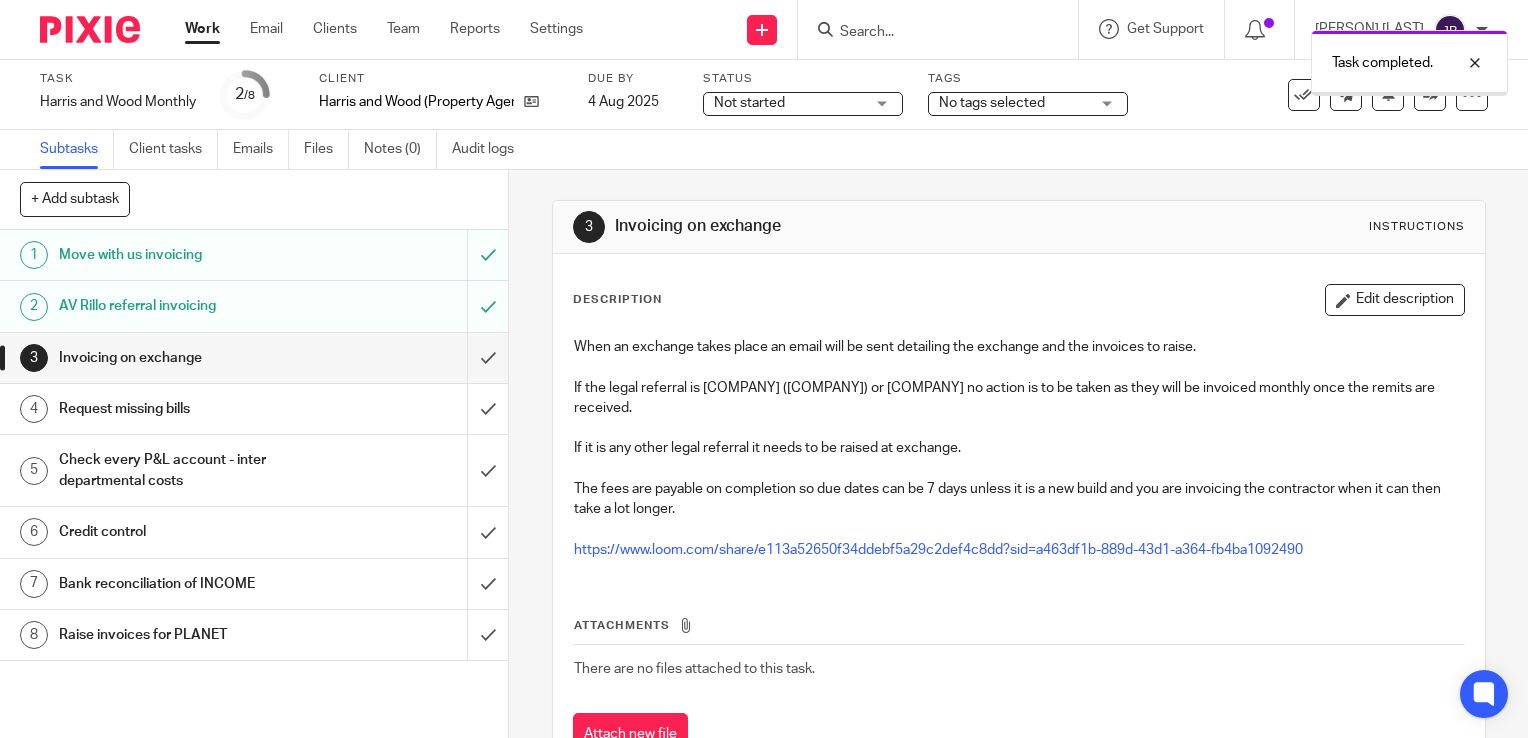scroll, scrollTop: 0, scrollLeft: 0, axis: both 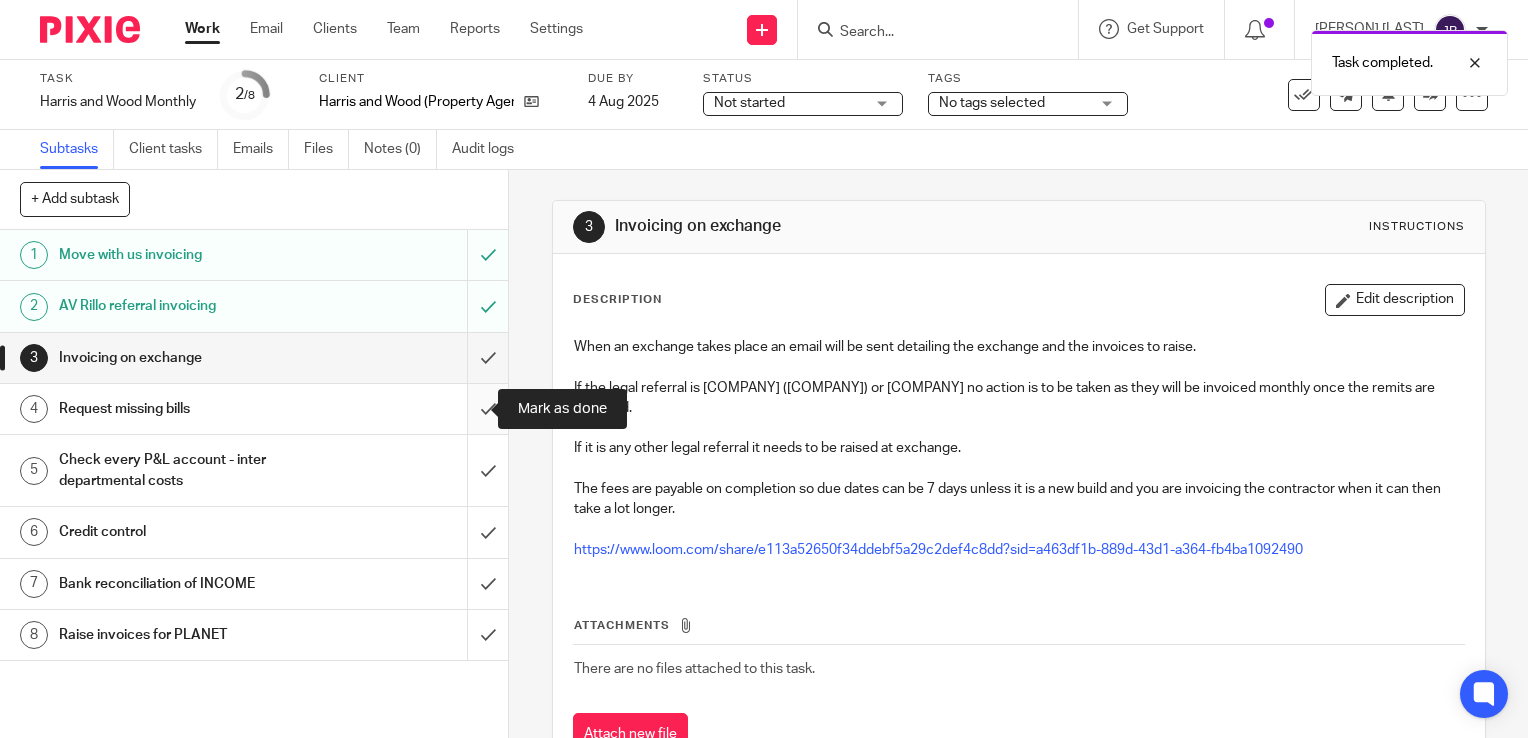 click at bounding box center [254, 409] 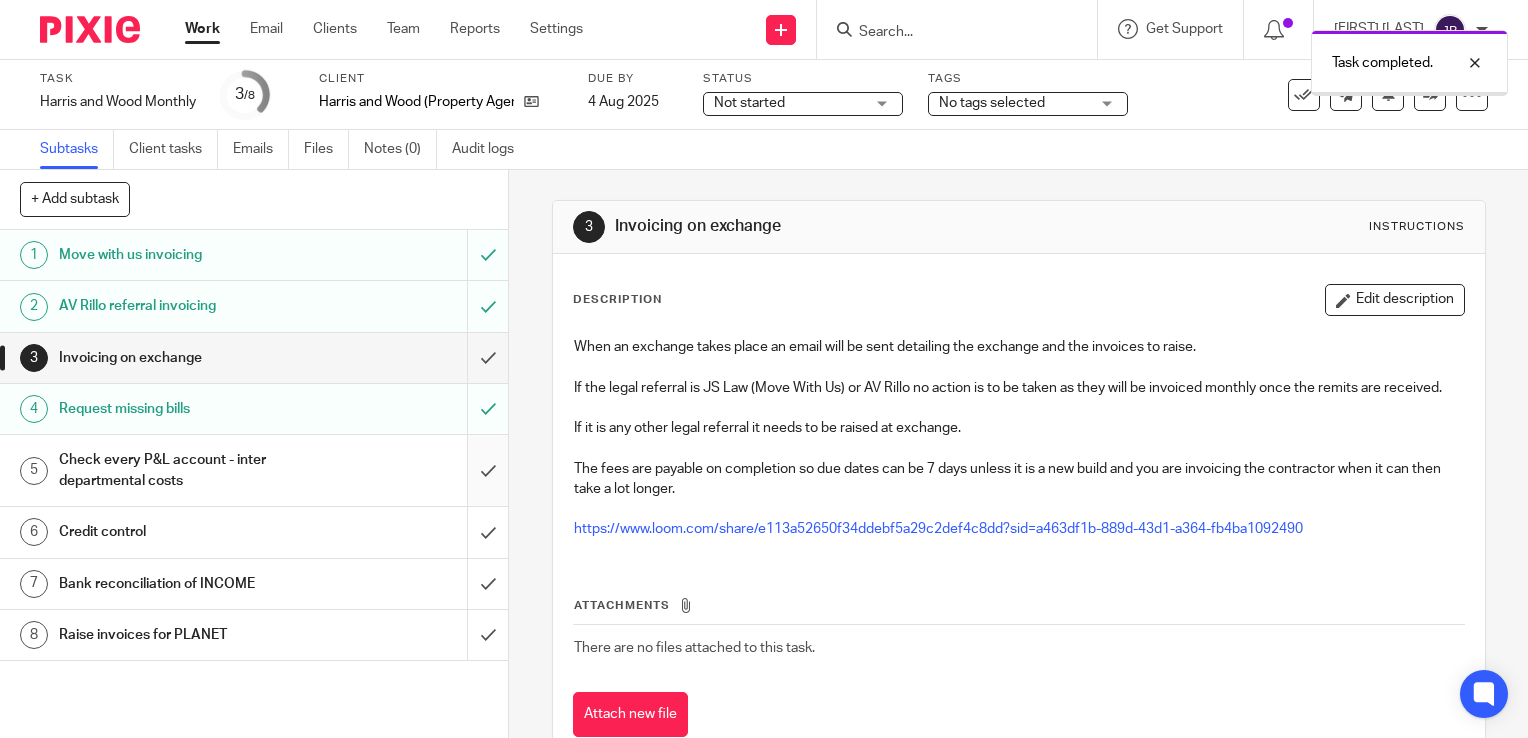 scroll, scrollTop: 0, scrollLeft: 0, axis: both 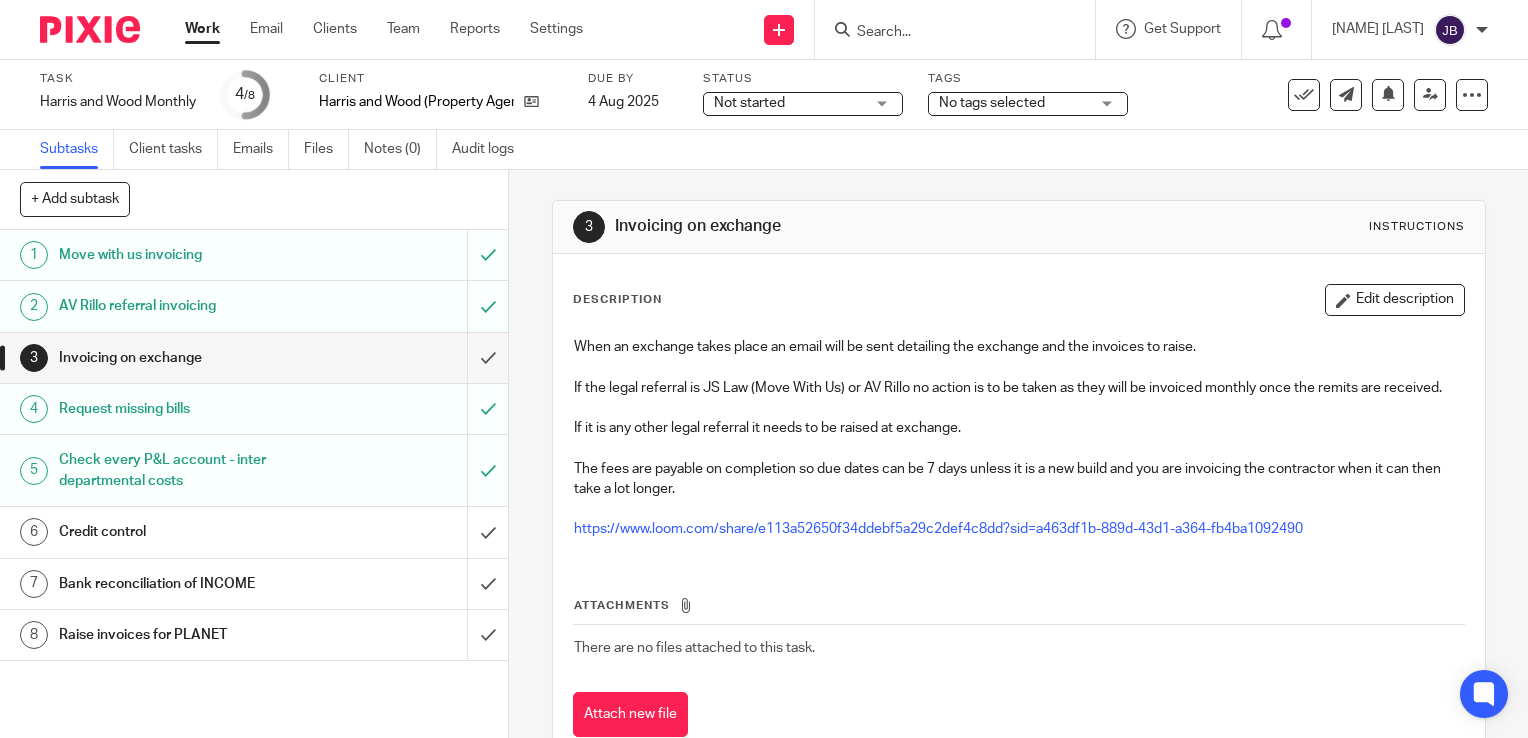 click on "Invoicing on exchange" at bounding box center [188, 358] 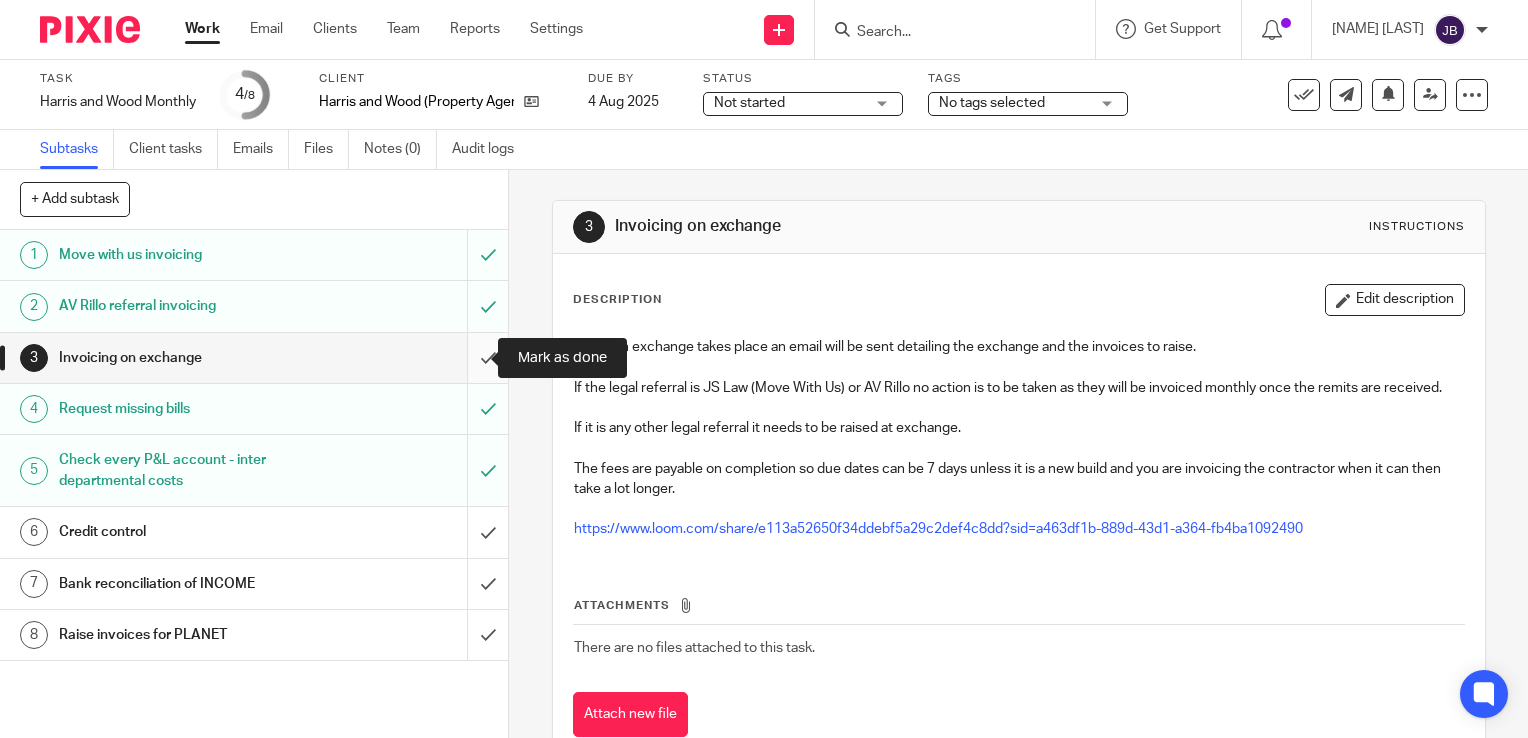 click at bounding box center [254, 358] 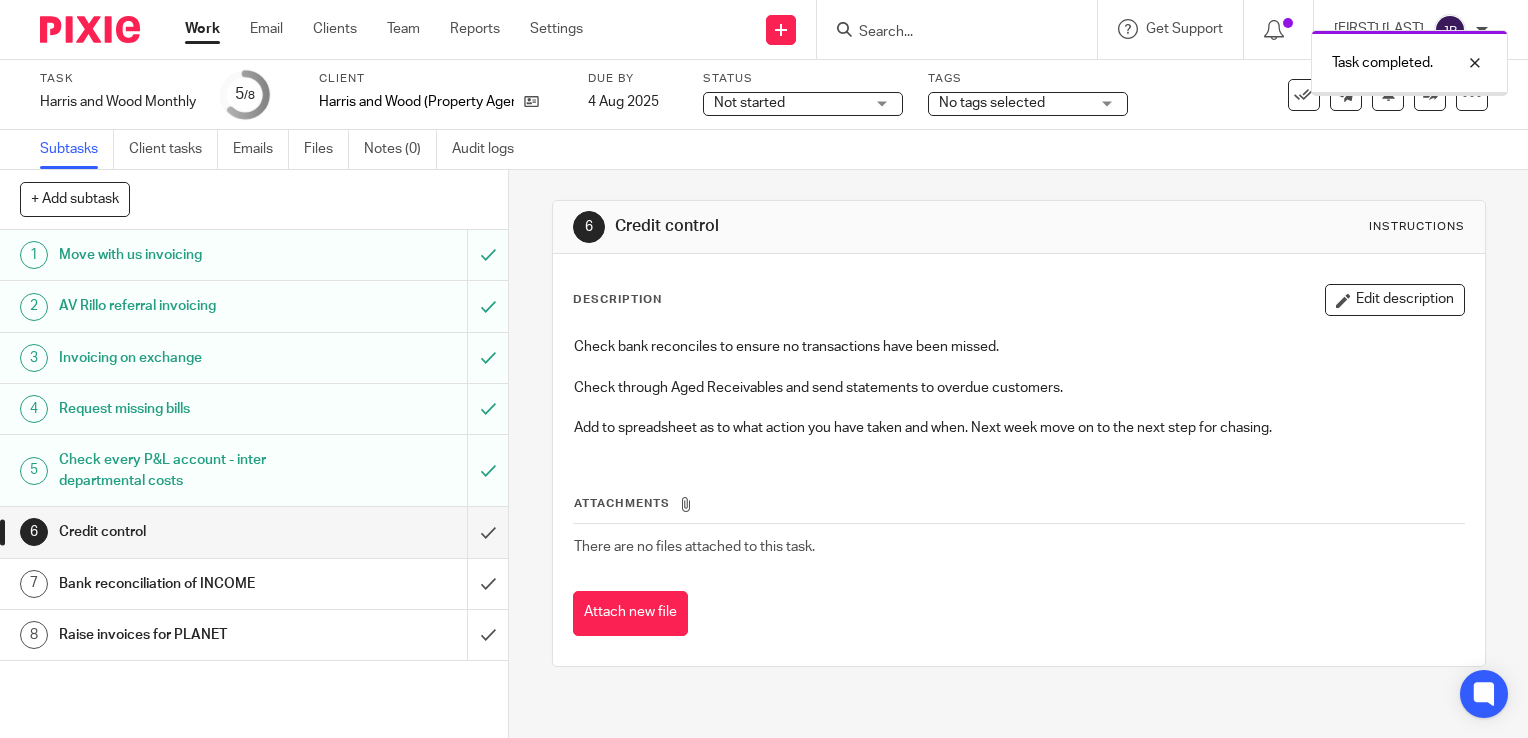 scroll, scrollTop: 0, scrollLeft: 0, axis: both 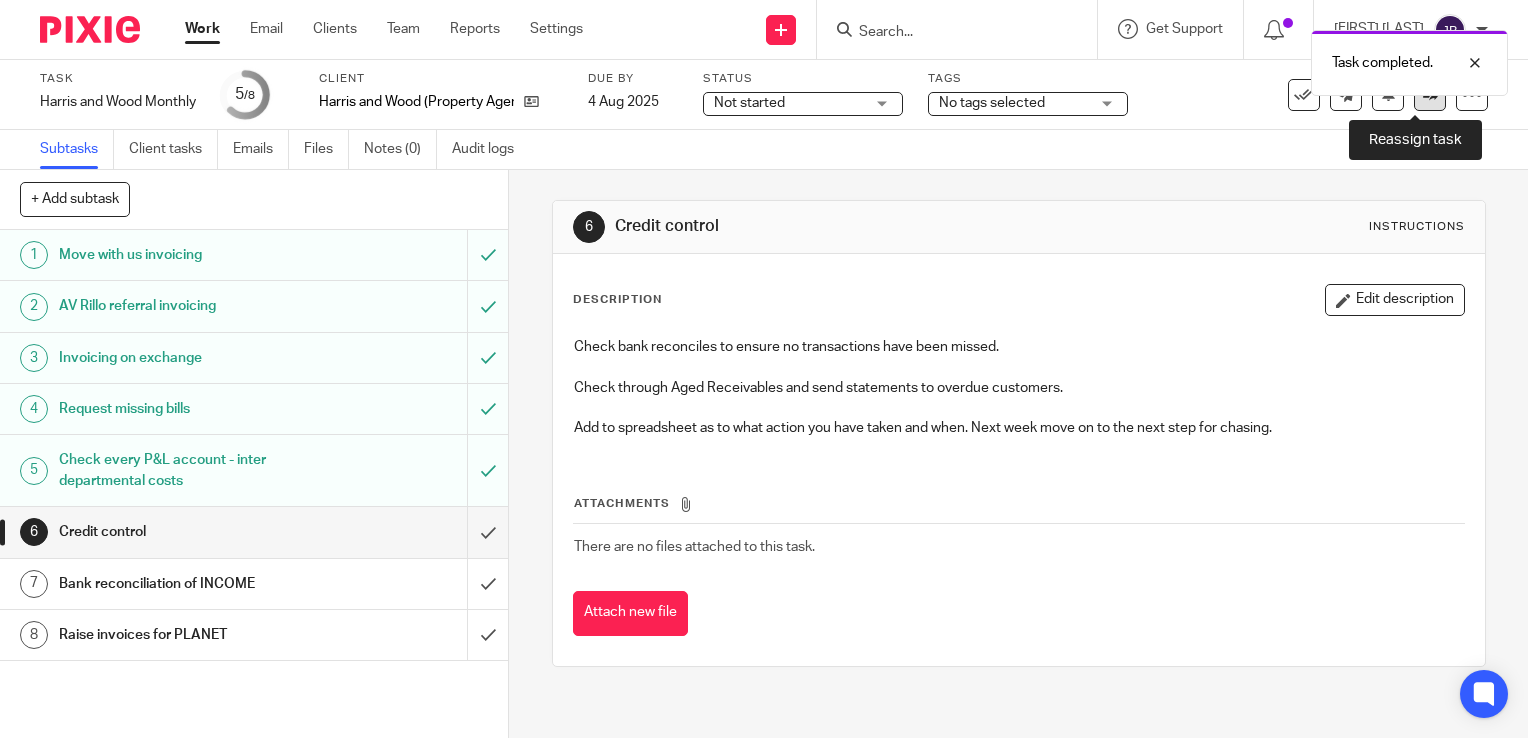 click at bounding box center (1430, 95) 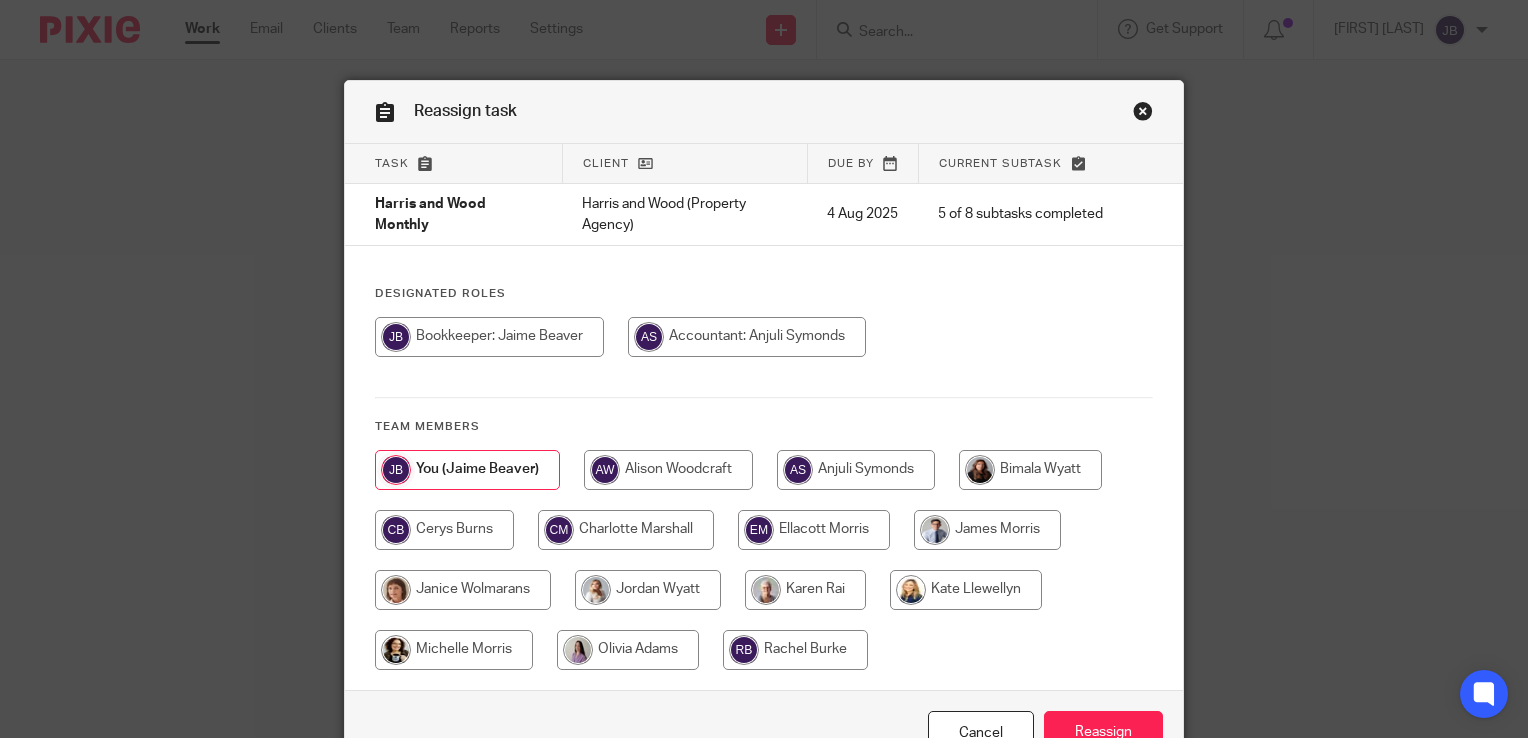 scroll, scrollTop: 0, scrollLeft: 0, axis: both 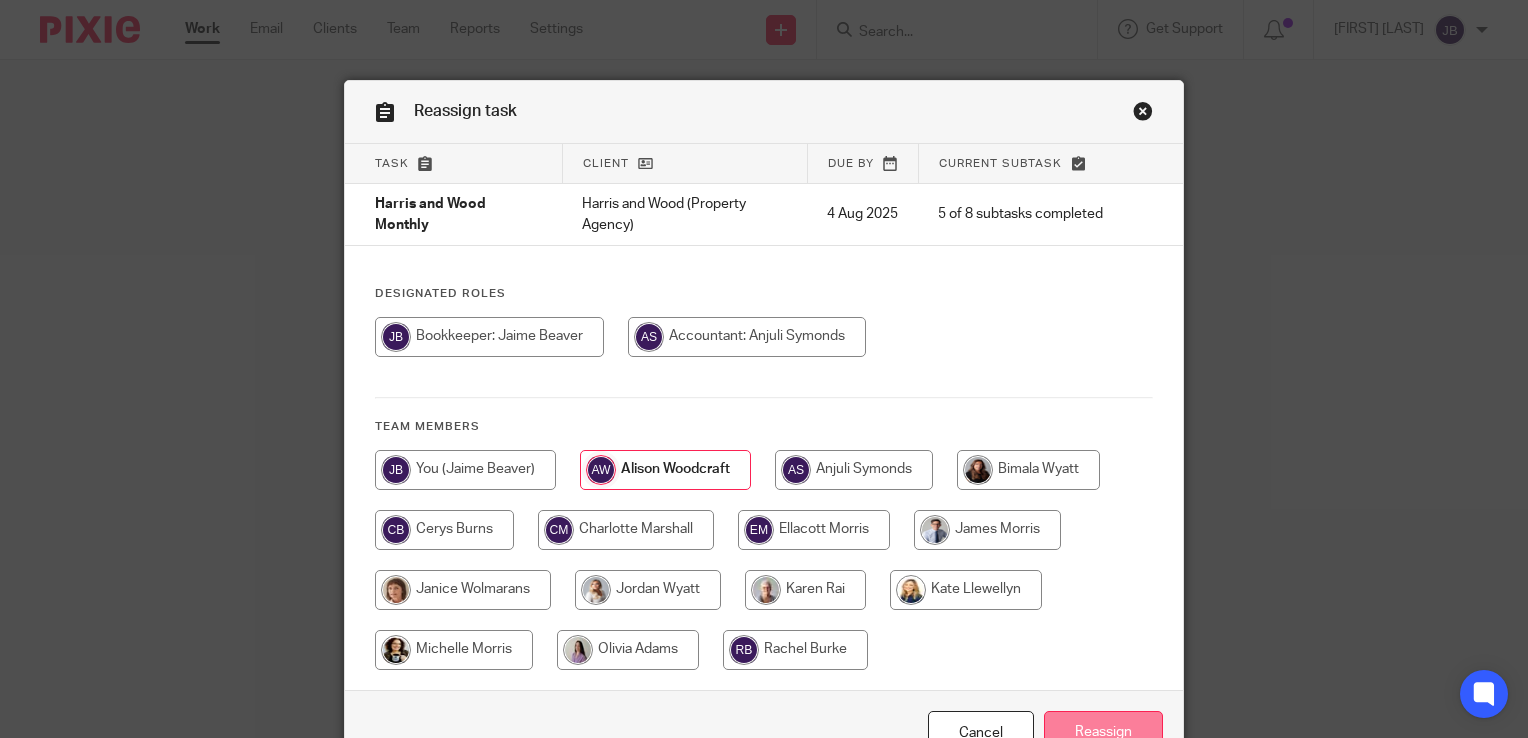 click on "Reassign" at bounding box center (1103, 732) 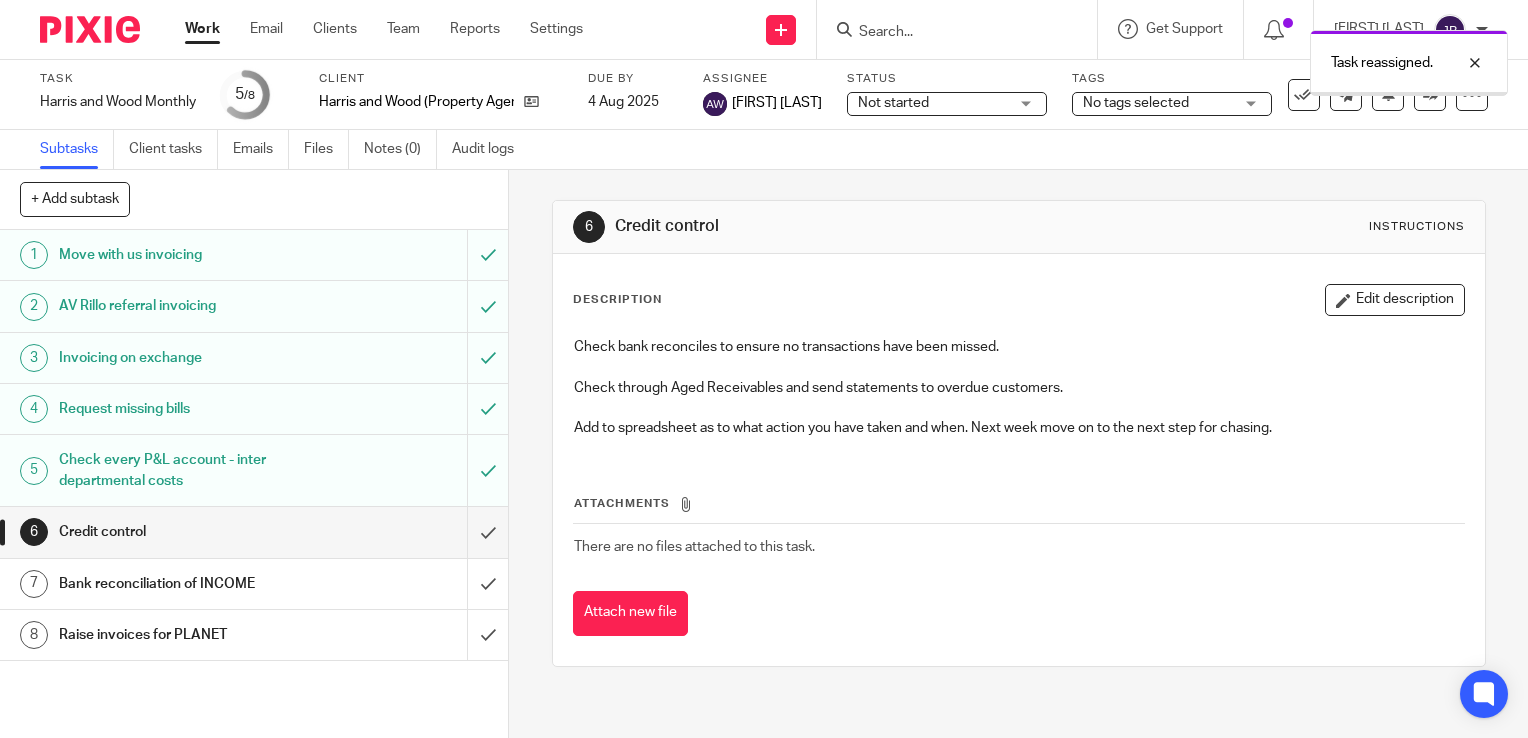 scroll, scrollTop: 0, scrollLeft: 0, axis: both 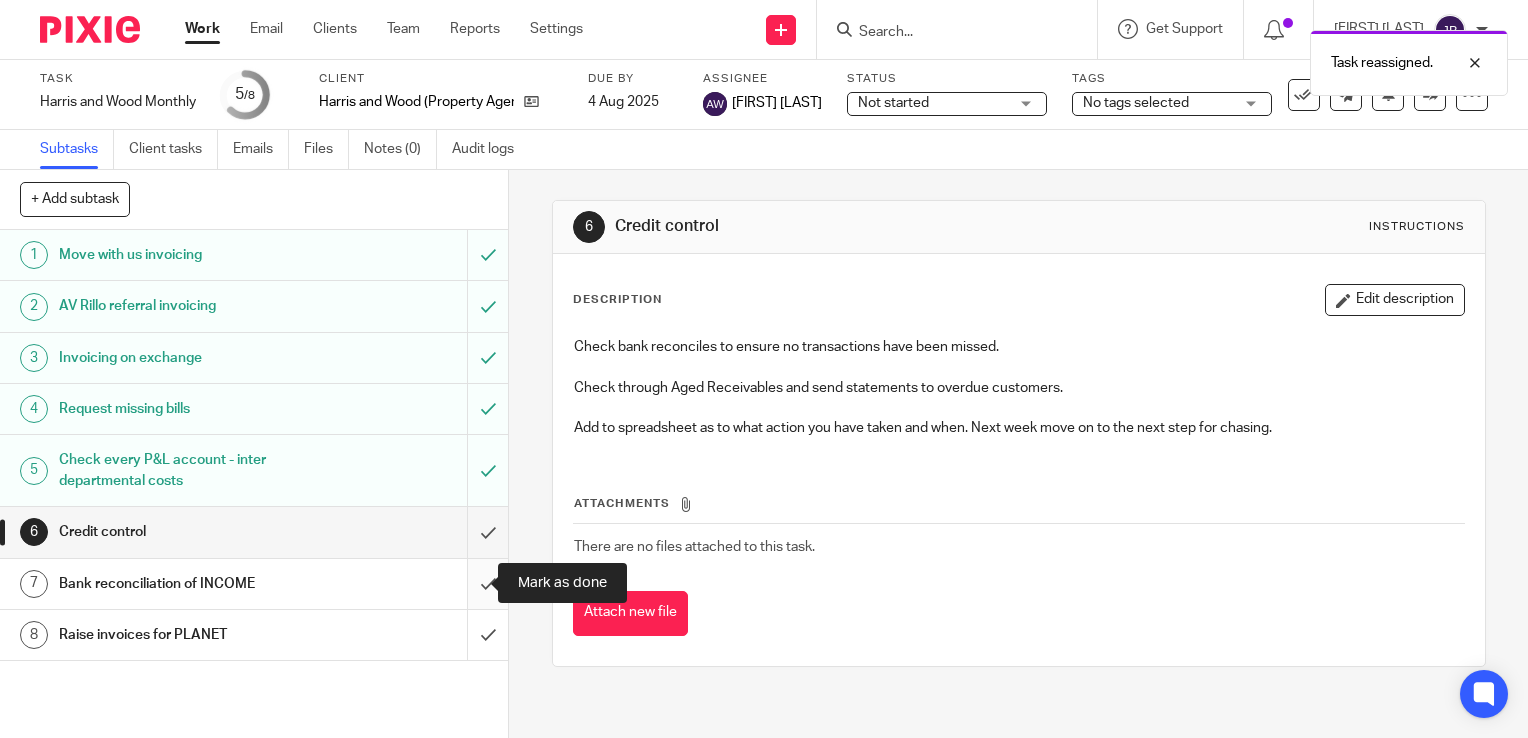 click at bounding box center [254, 584] 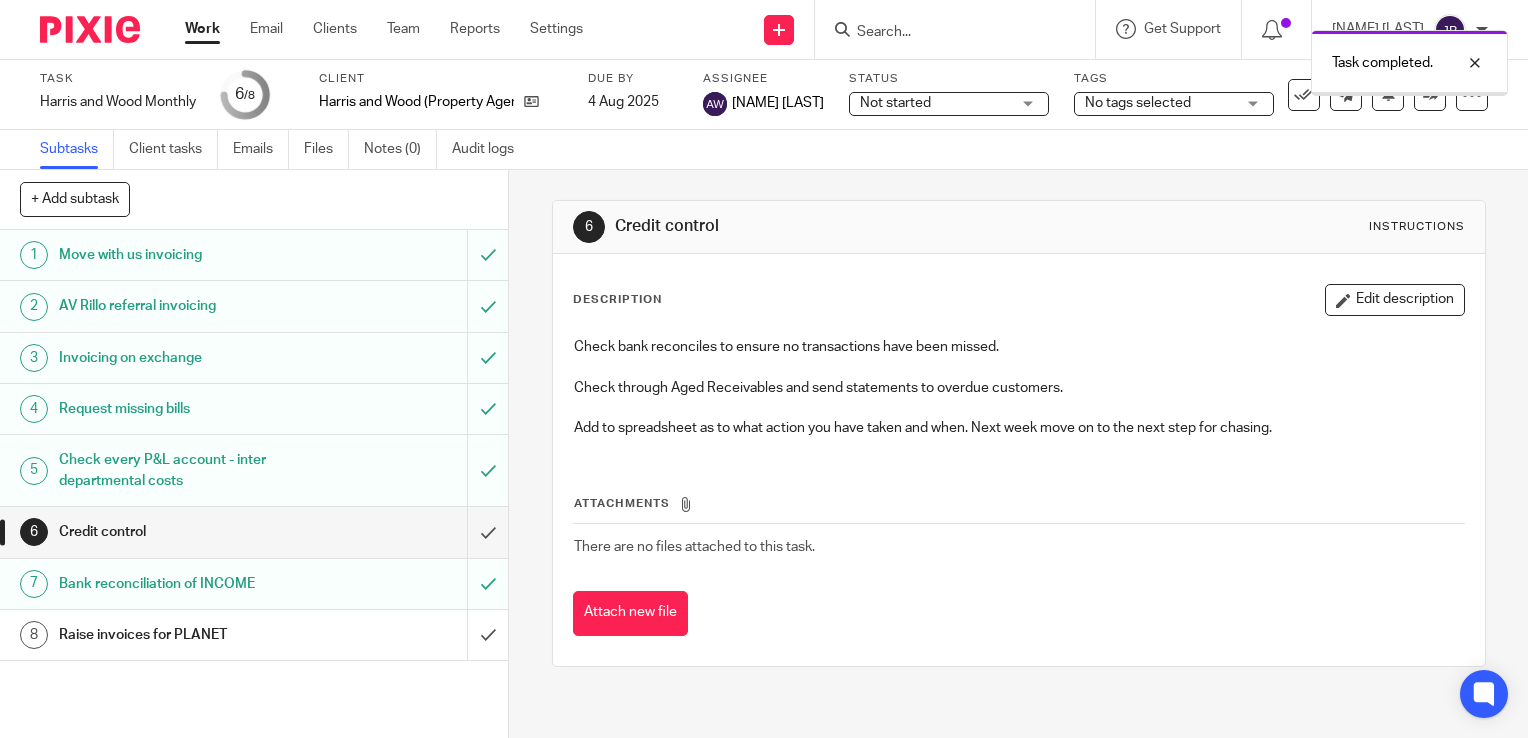 scroll, scrollTop: 0, scrollLeft: 0, axis: both 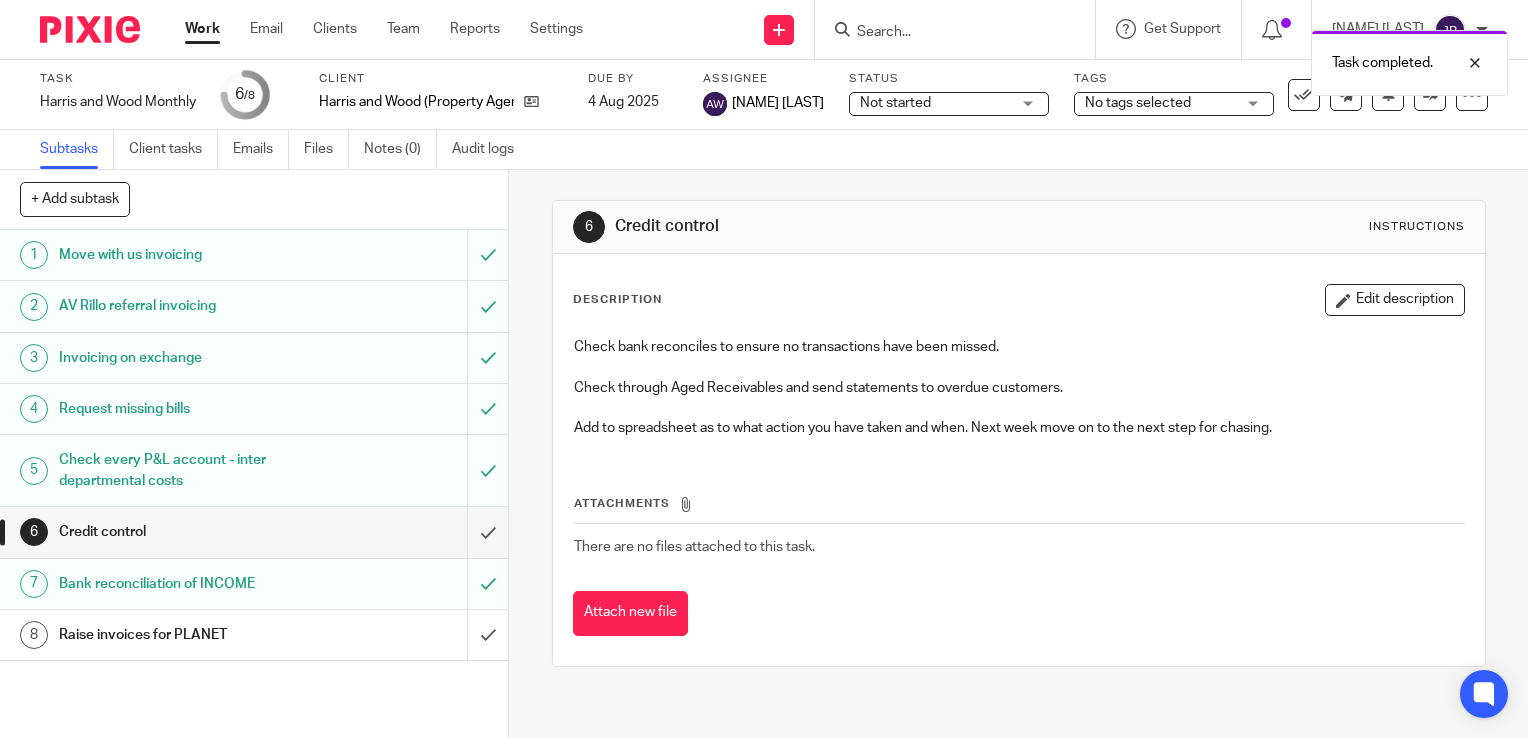 click on "Work" at bounding box center [202, 29] 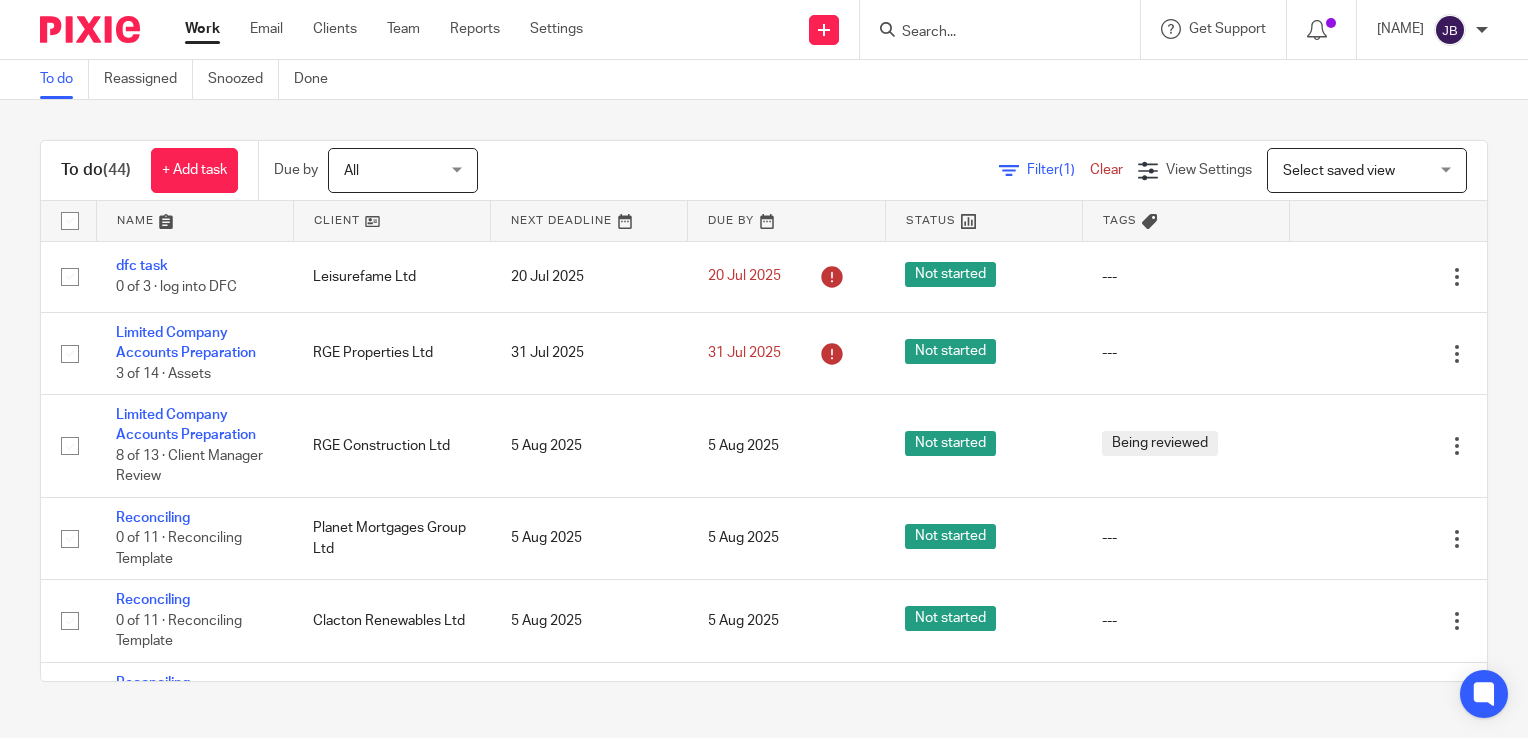 scroll, scrollTop: 0, scrollLeft: 0, axis: both 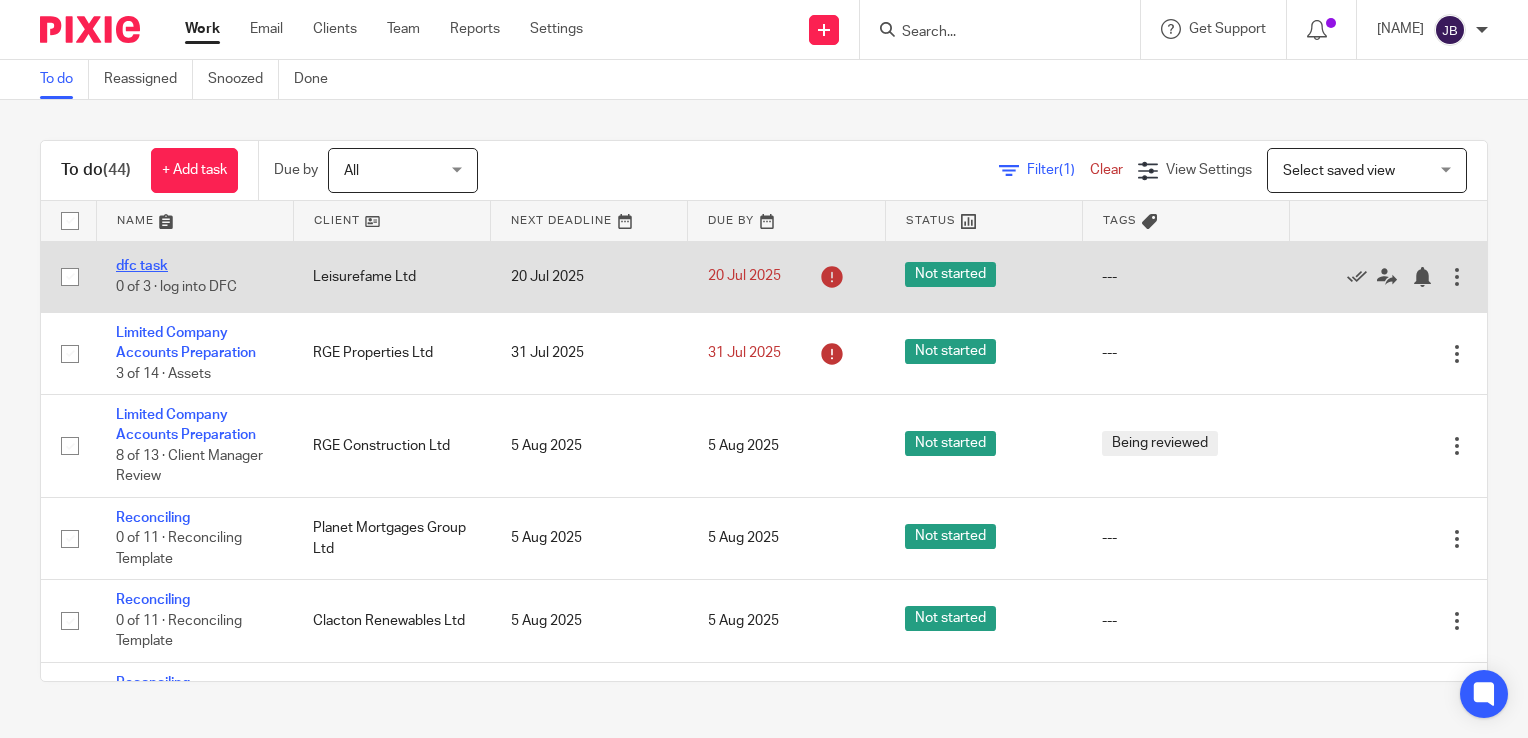 click on "dfc task" at bounding box center (142, 266) 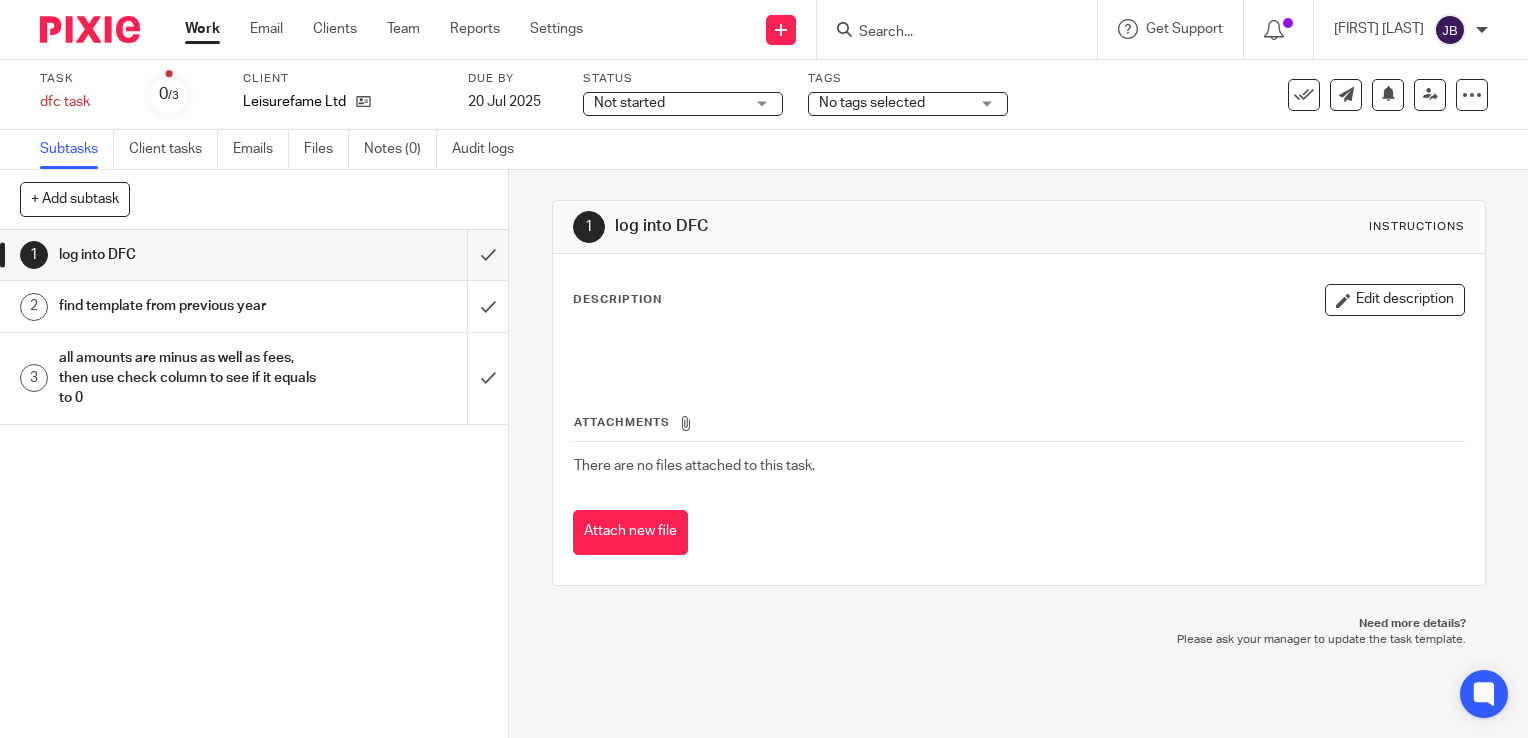 scroll, scrollTop: 0, scrollLeft: 0, axis: both 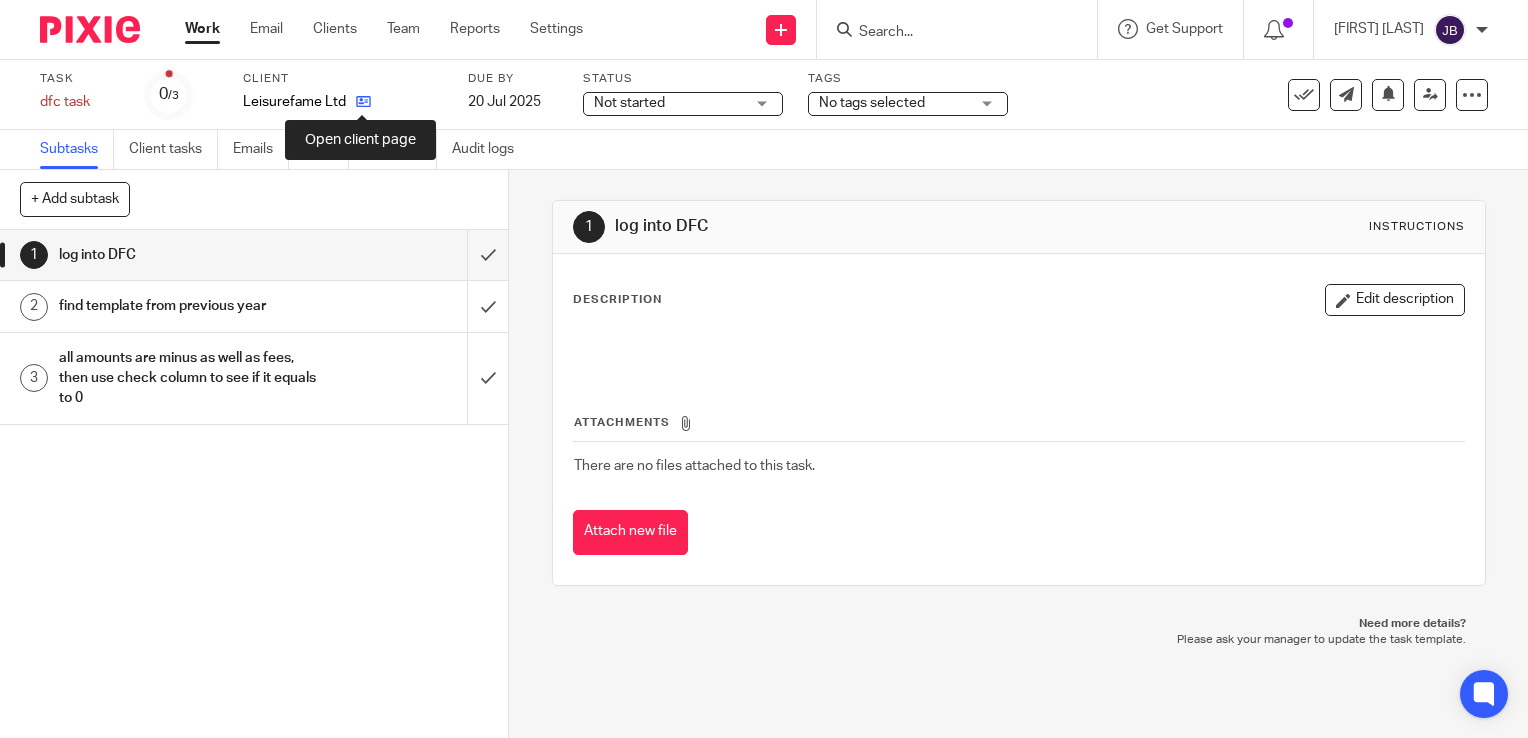 click at bounding box center [363, 101] 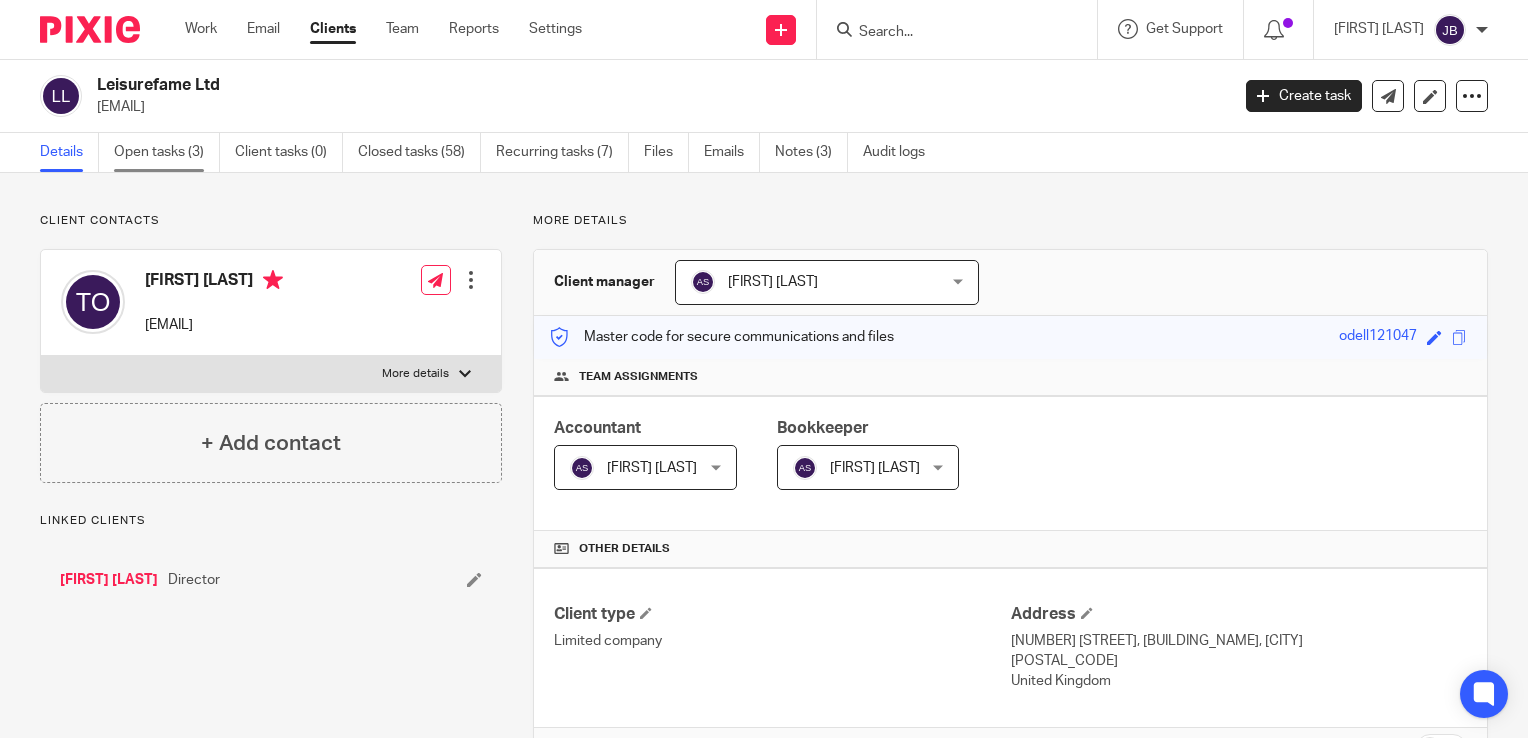 scroll, scrollTop: 0, scrollLeft: 0, axis: both 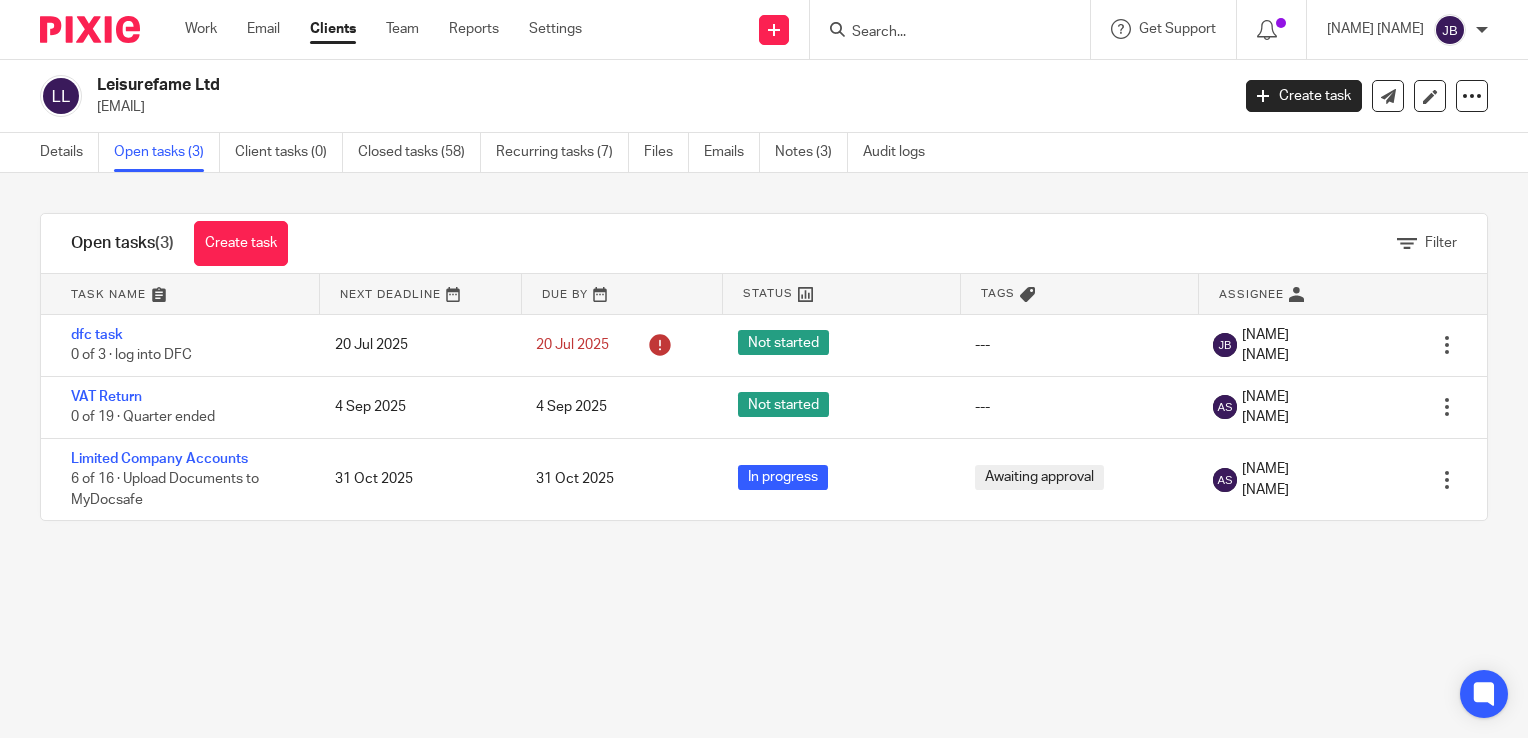 click on "Details" at bounding box center (69, 152) 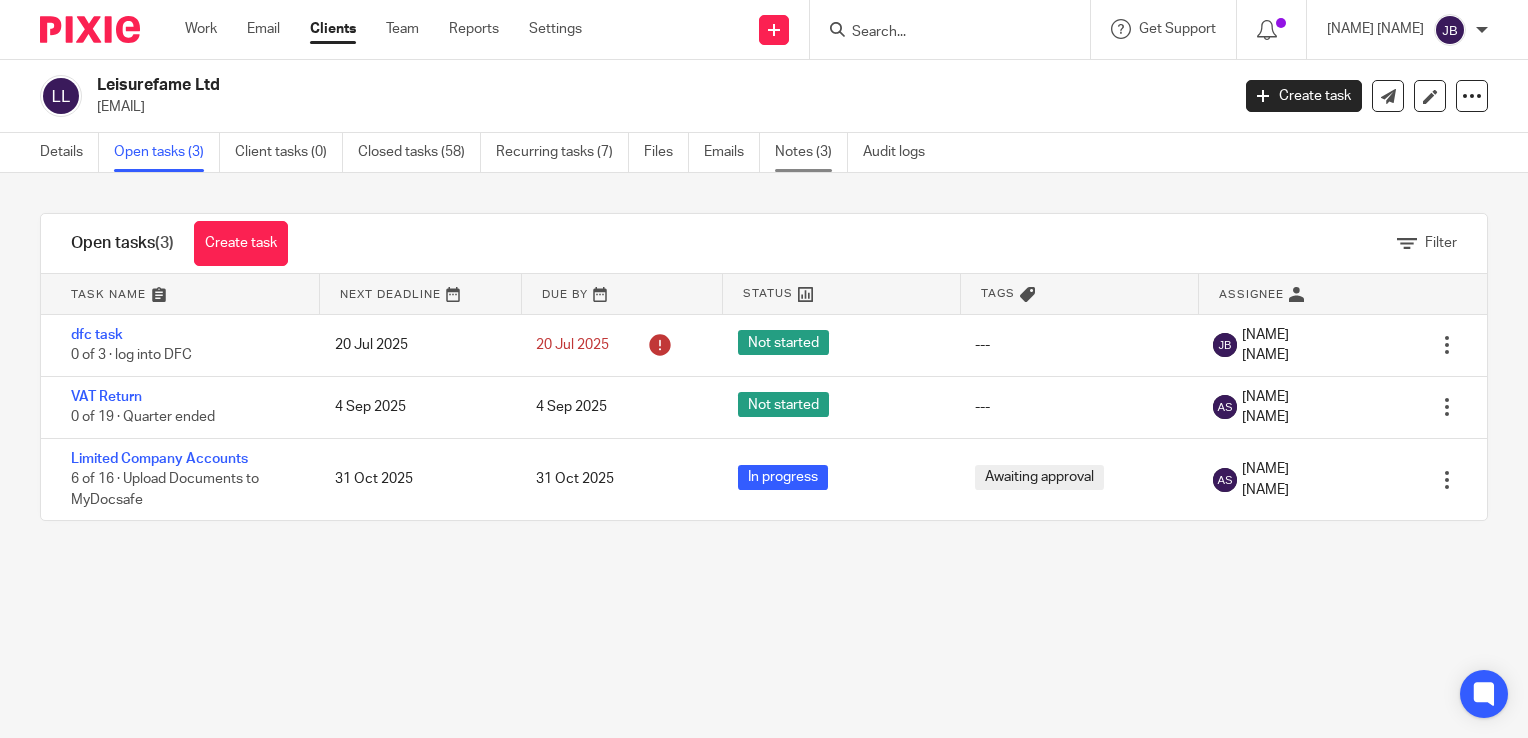 click on "Notes (3)" at bounding box center [811, 152] 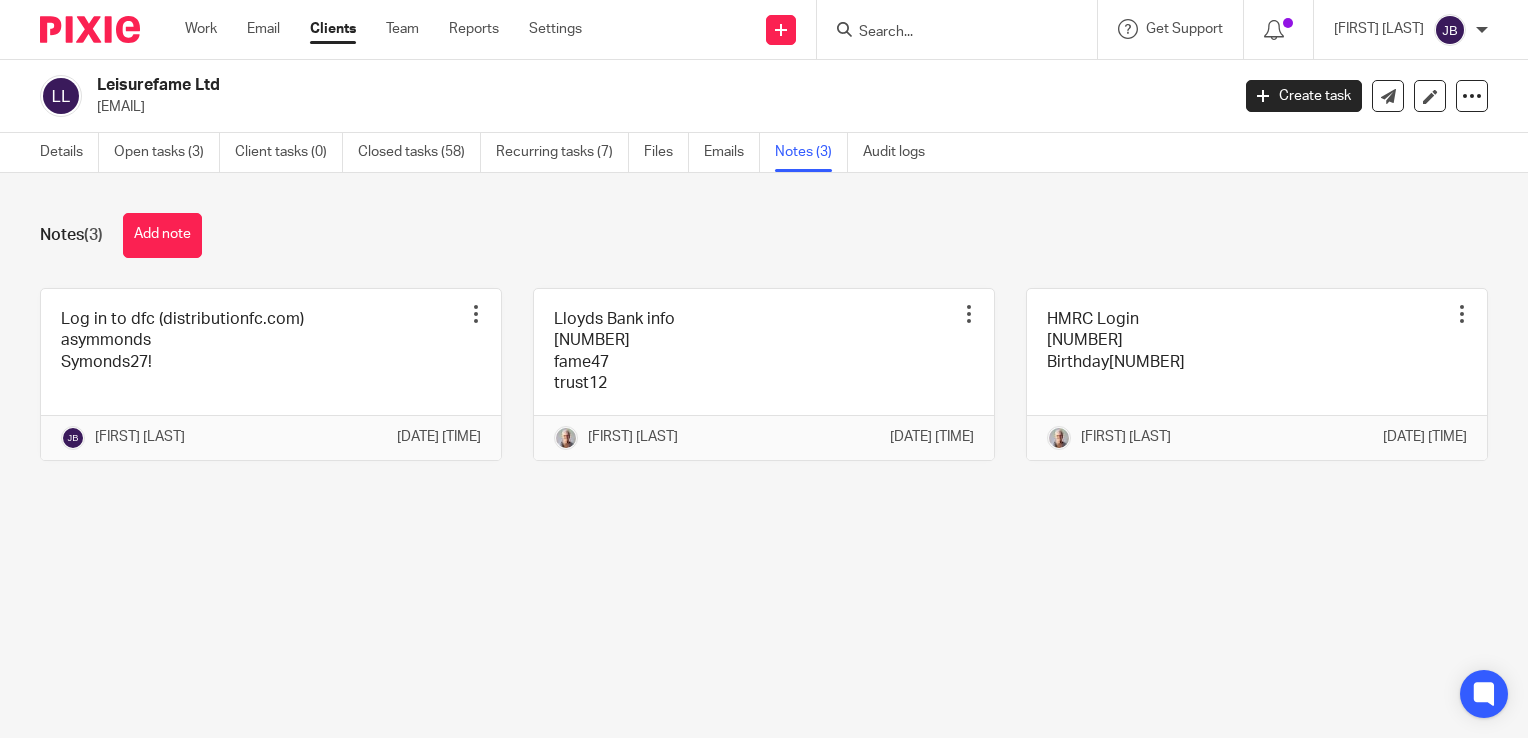 scroll, scrollTop: 0, scrollLeft: 0, axis: both 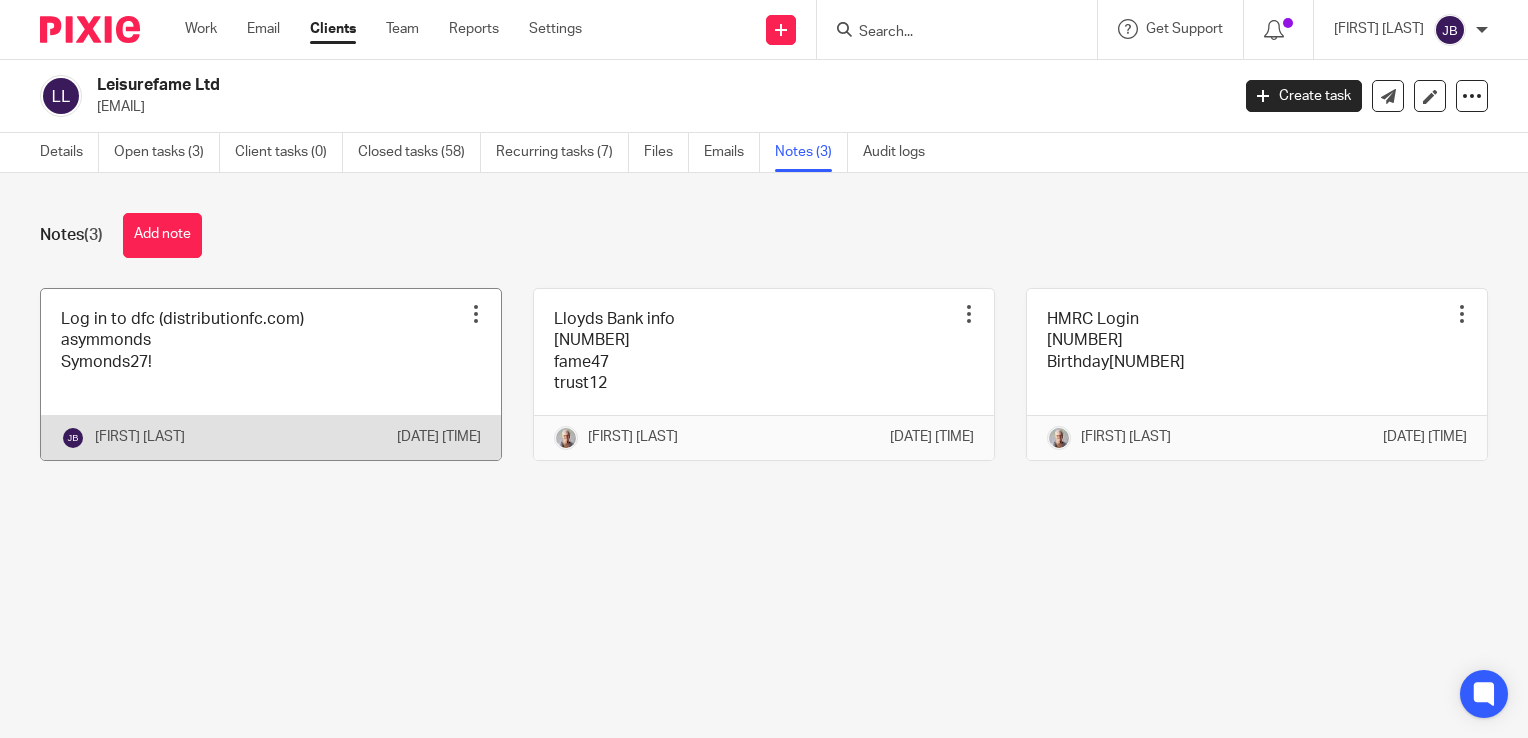 click at bounding box center [271, 374] 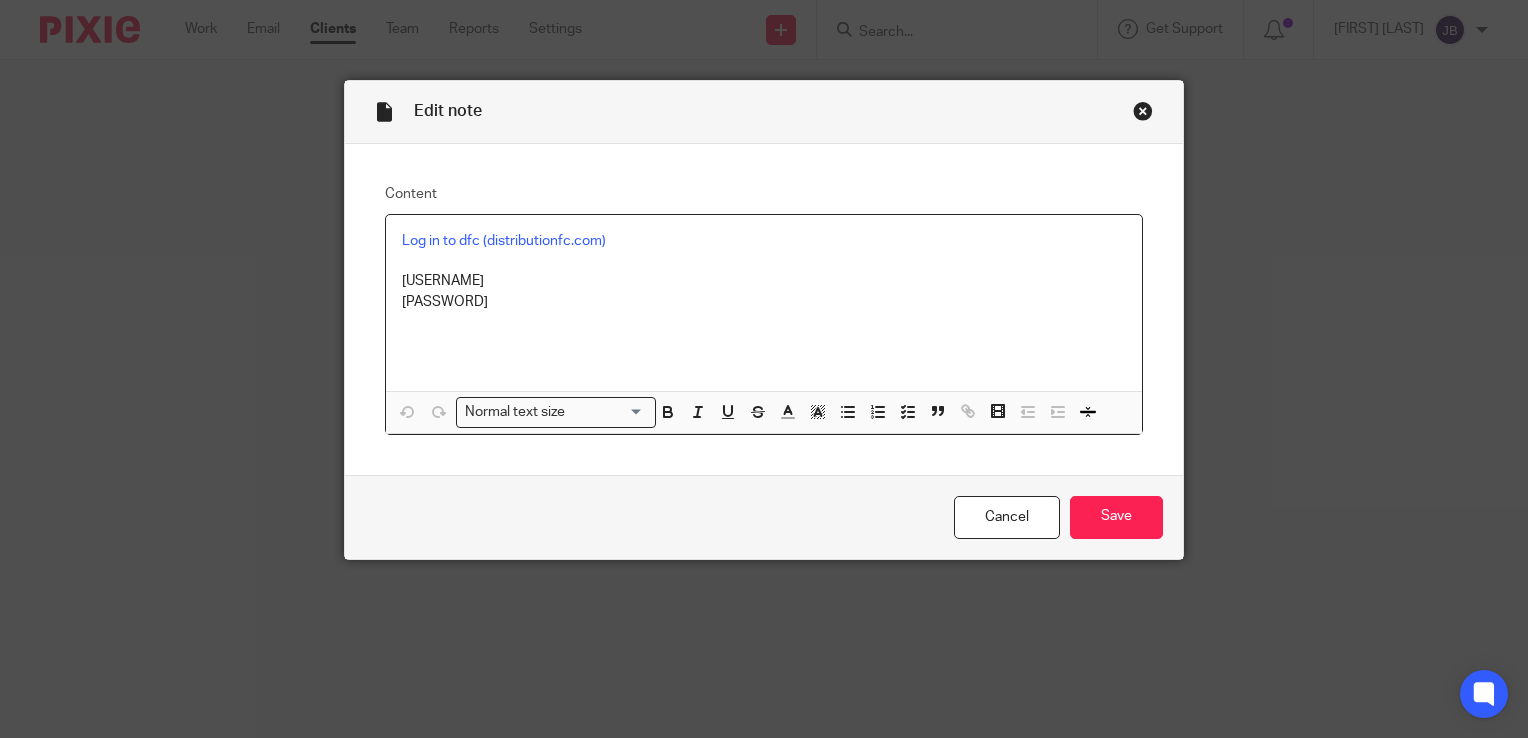 scroll, scrollTop: 0, scrollLeft: 0, axis: both 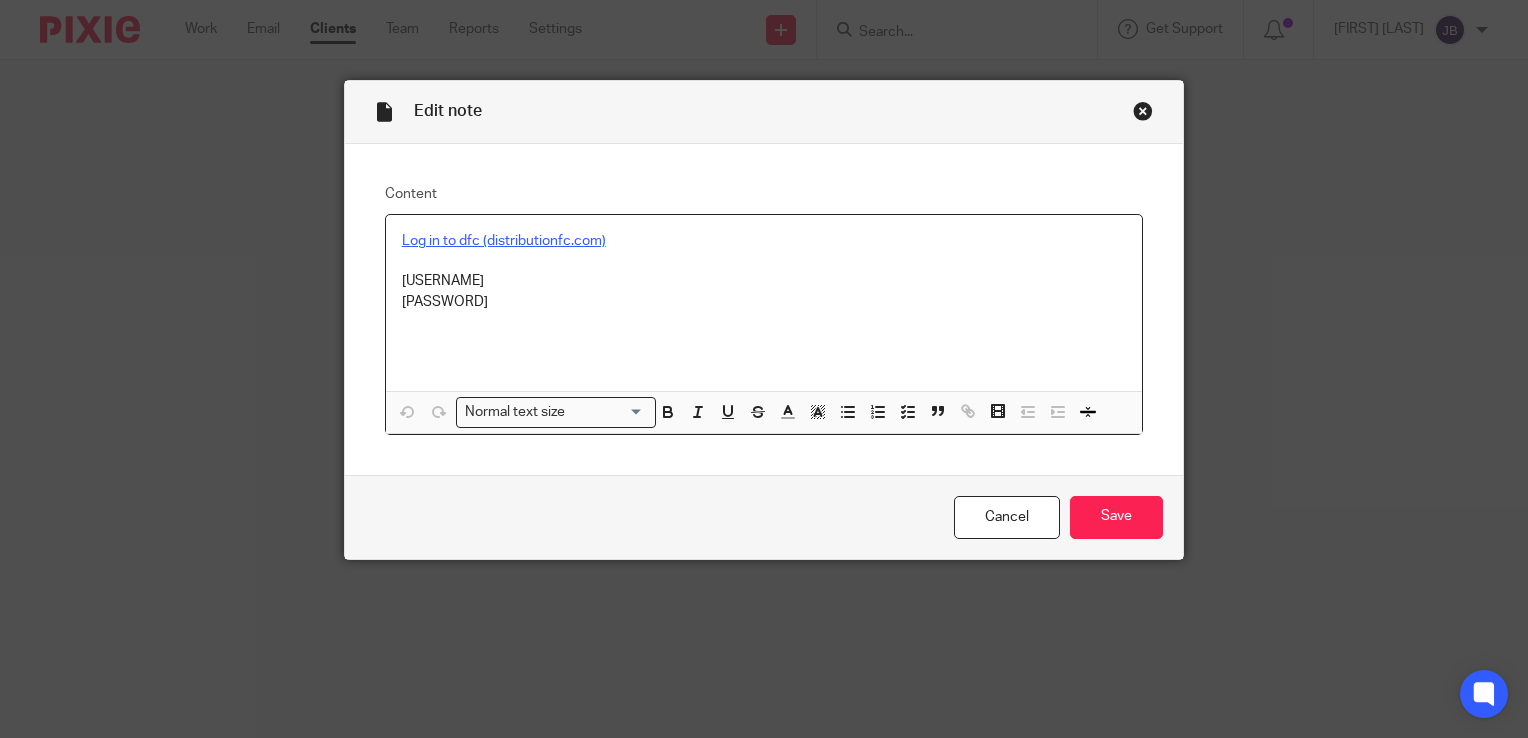 click on "Log in to dfc (distributionfc.com)" at bounding box center (504, 241) 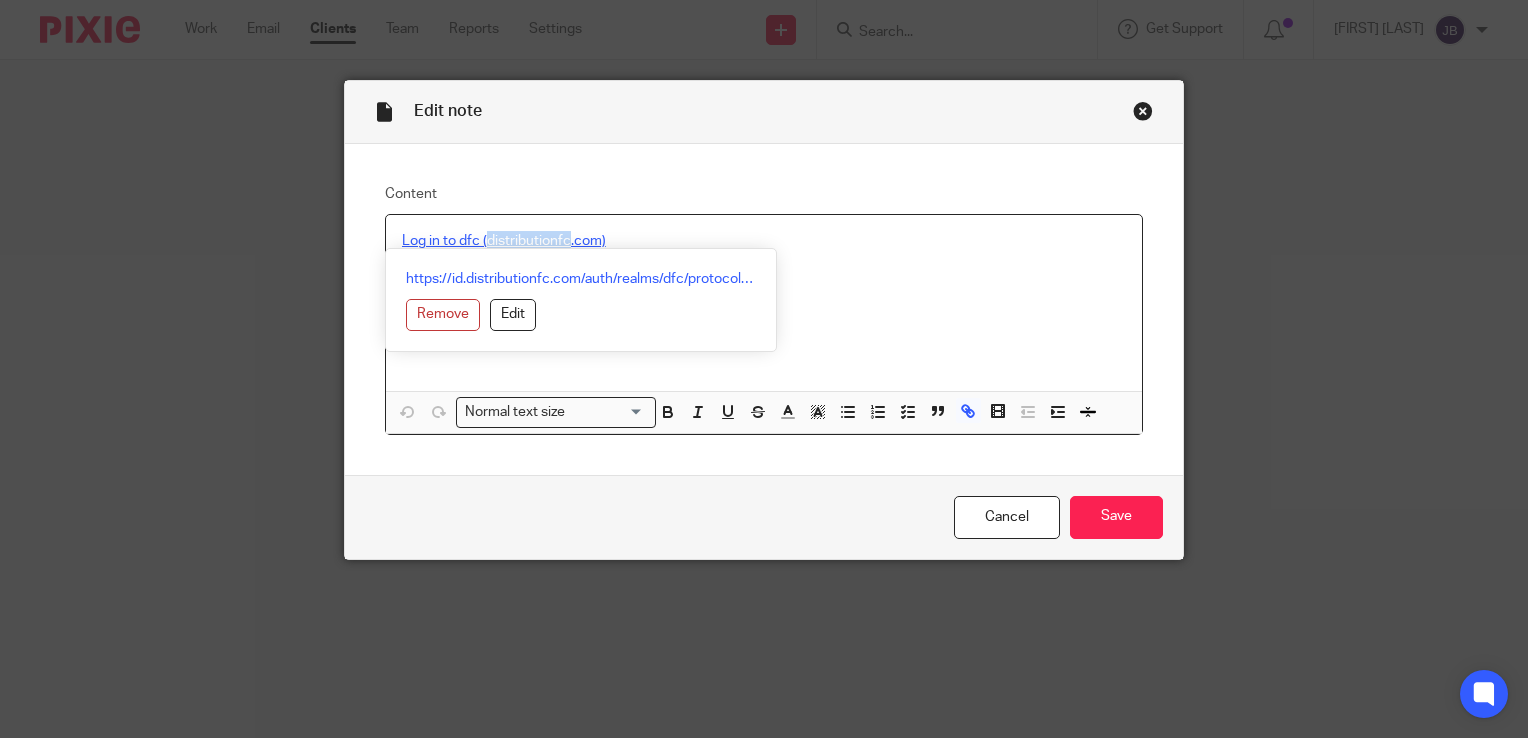 click on "Log in to dfc (distributionfc.com)" at bounding box center (504, 241) 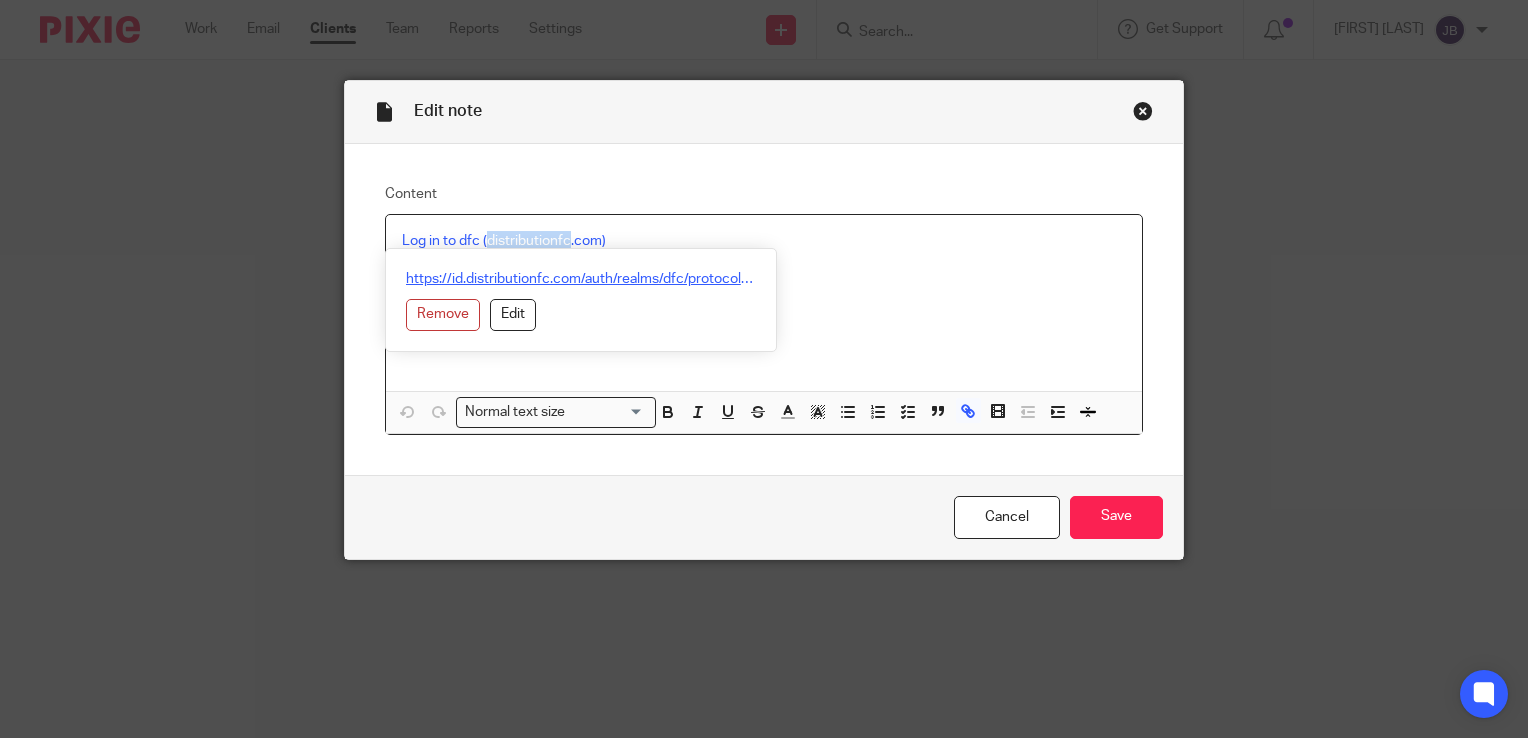 click on "https://id.distributionfc.com/auth/realms/dfc/protocol/openid-connect/auth?response_type=code&client_id=DFC+Portal&redirect_uri=https%3A%2F%2Fportal.distributionfc.com%2F&state=638c4d9d-b9fe-4f8c-b010-8e3b4135ebb9&login=true&scope=openid" at bounding box center [581, 279] 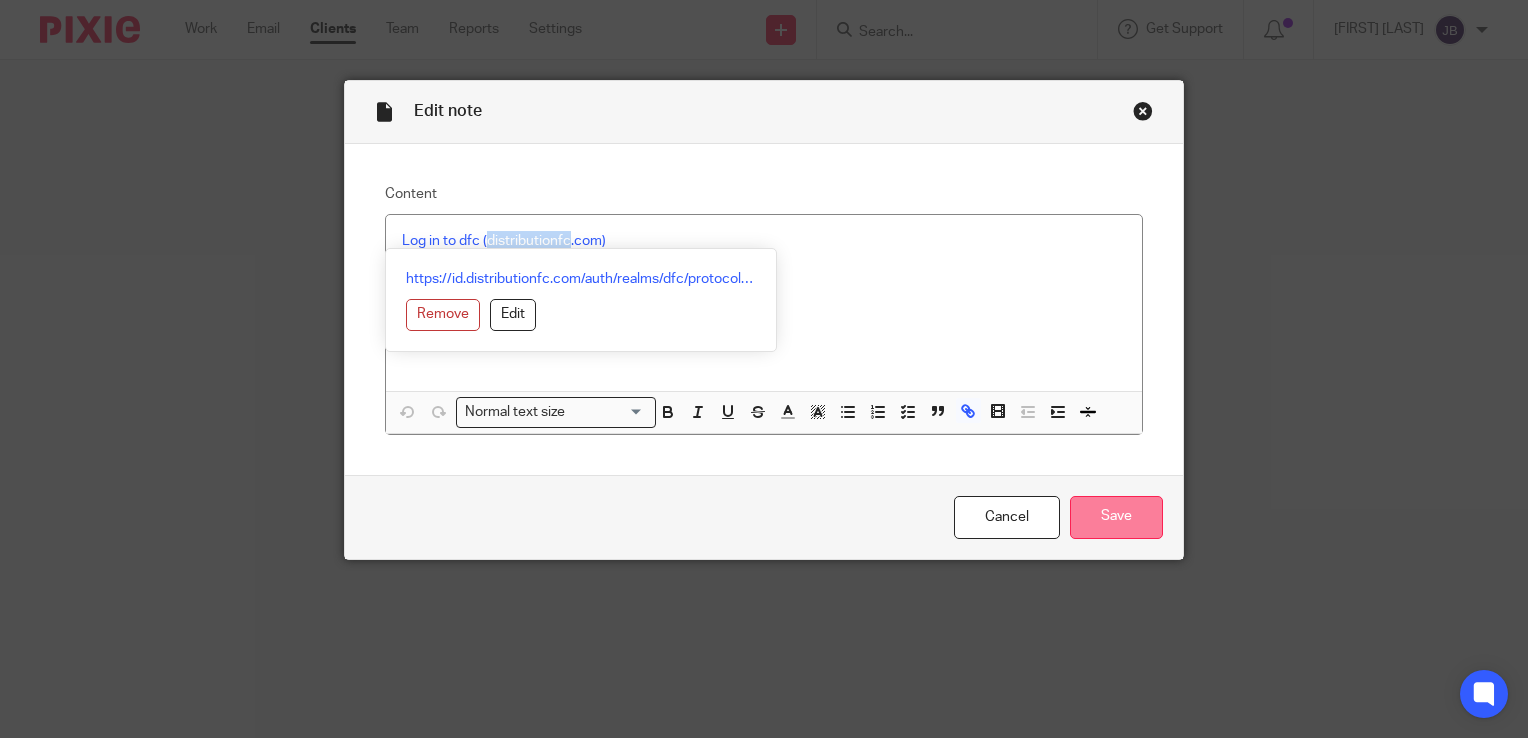 click on "Save" at bounding box center (1116, 517) 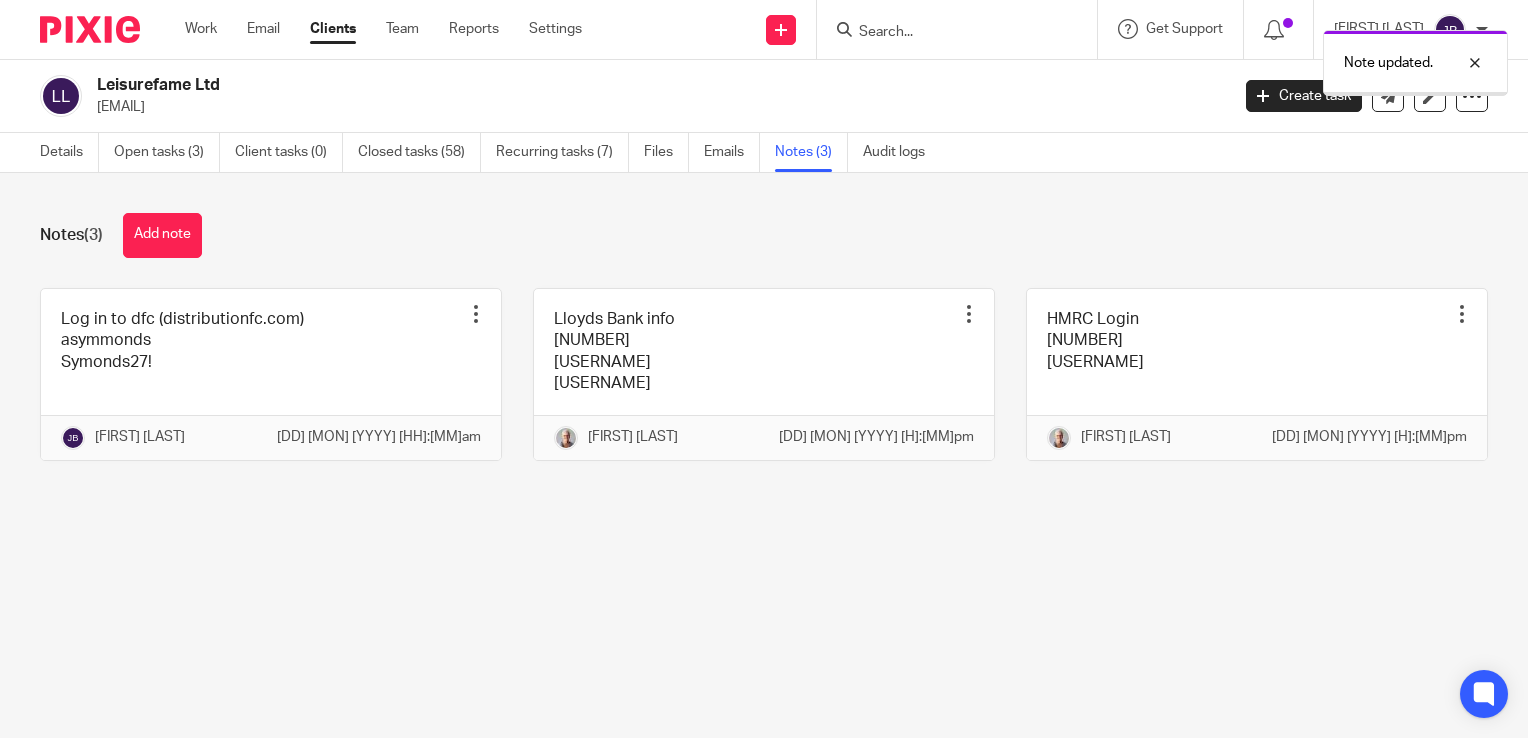 scroll, scrollTop: 0, scrollLeft: 0, axis: both 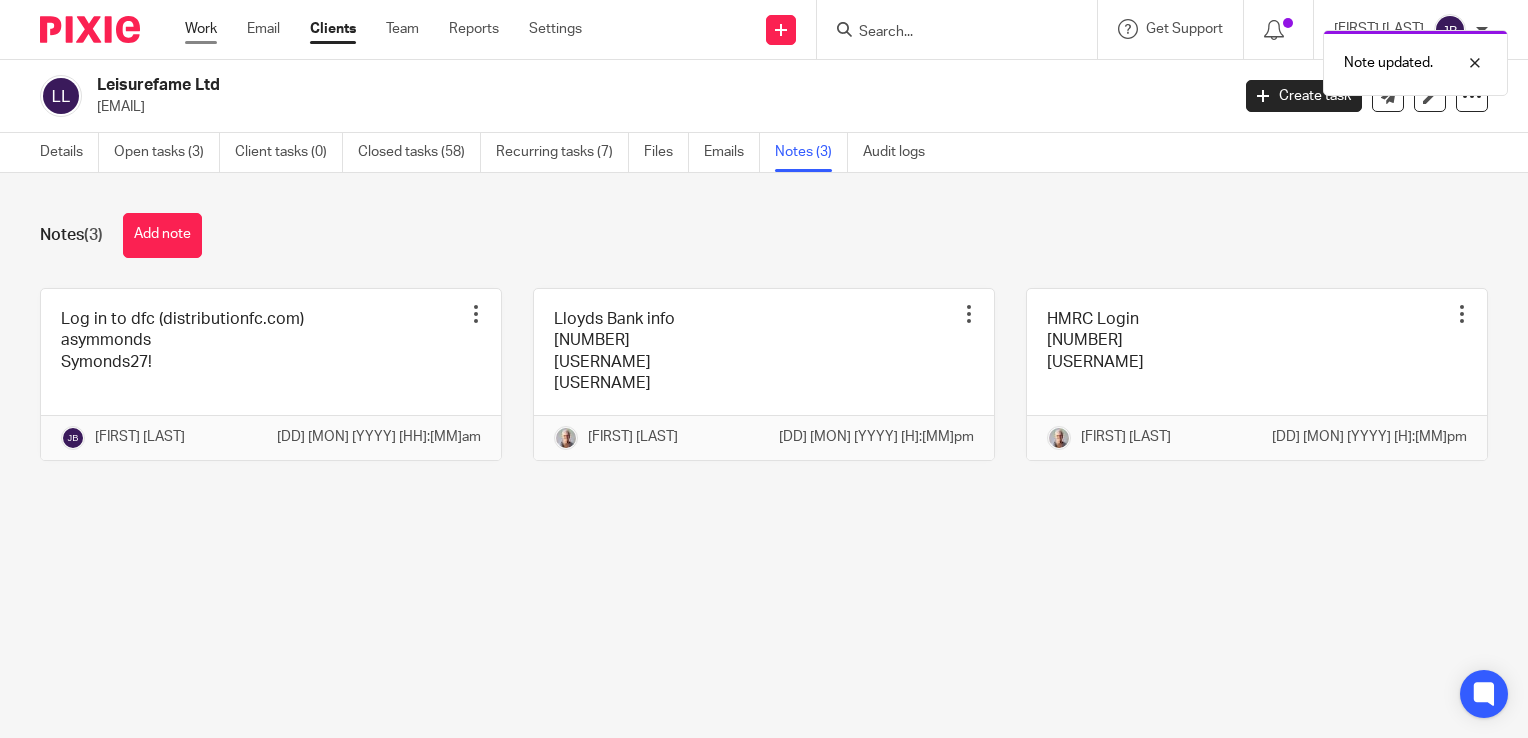 click on "Work" at bounding box center (201, 29) 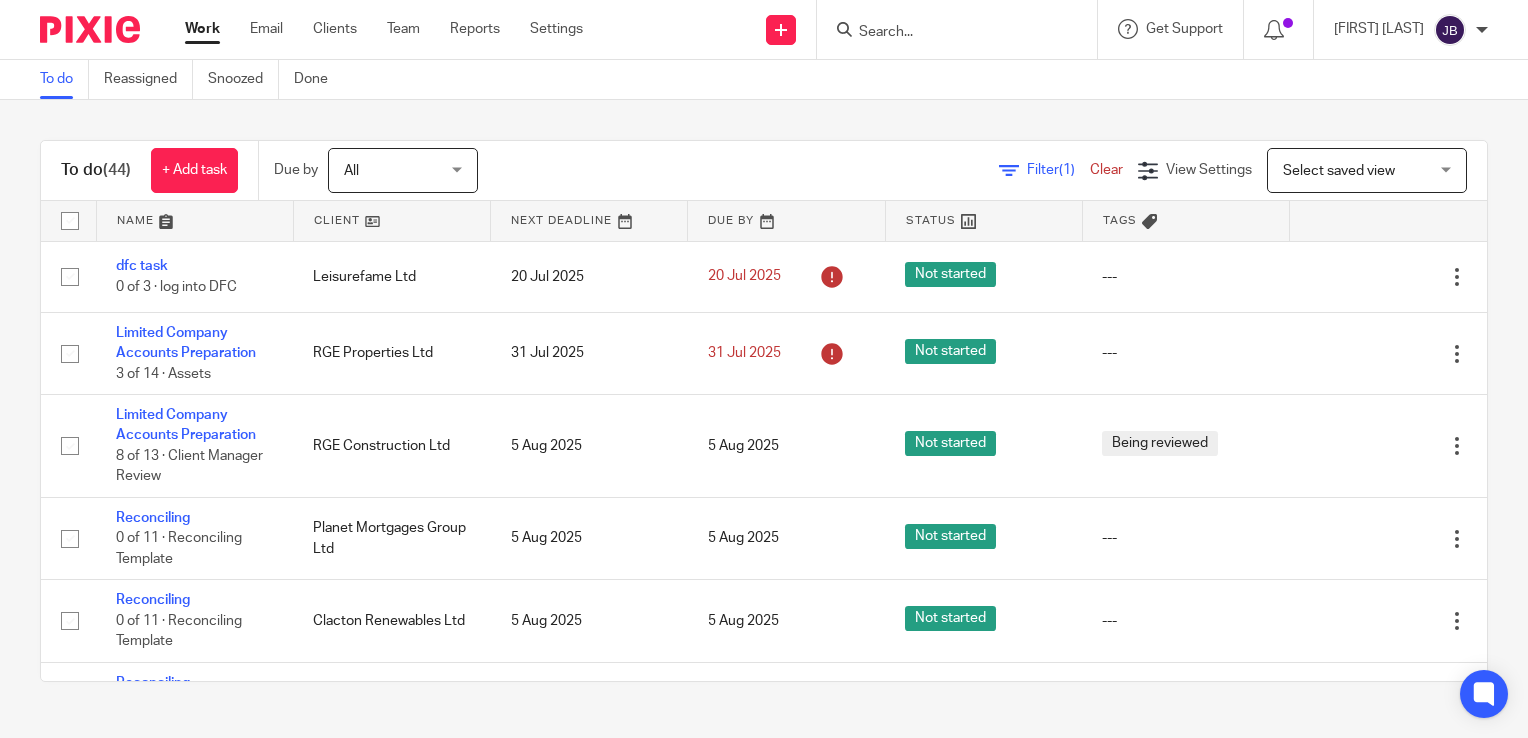 scroll, scrollTop: 0, scrollLeft: 0, axis: both 